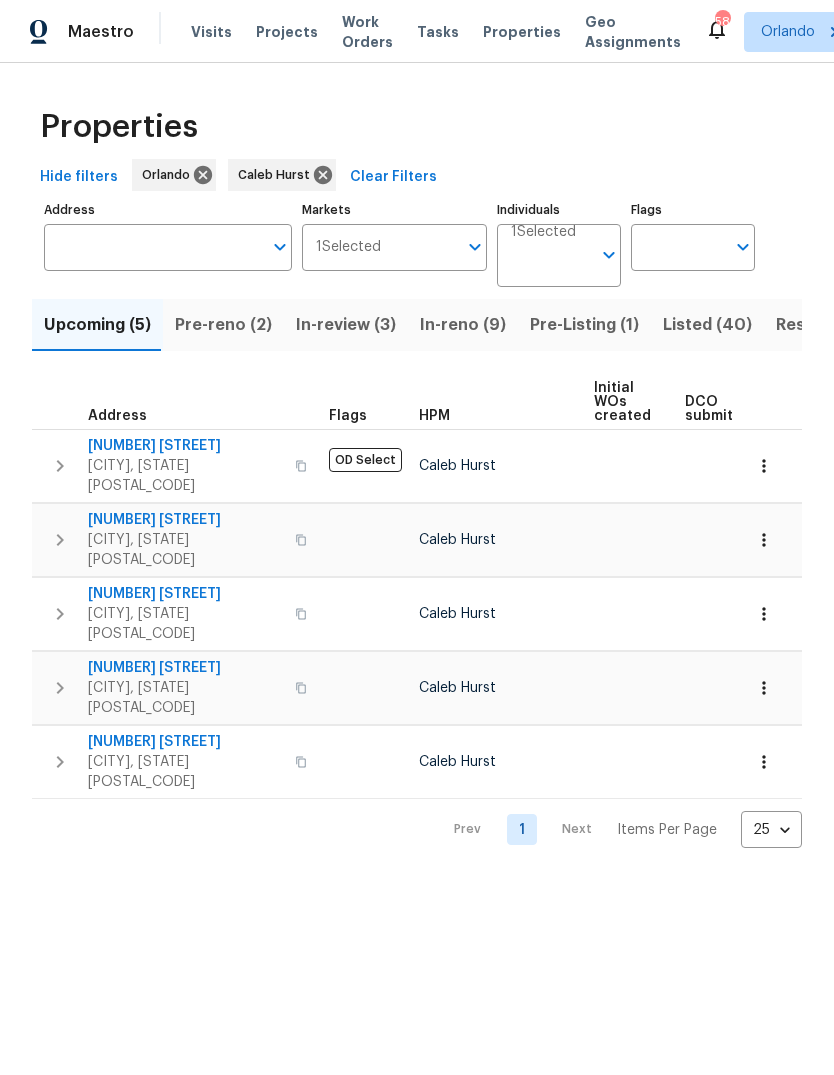 scroll, scrollTop: 0, scrollLeft: 0, axis: both 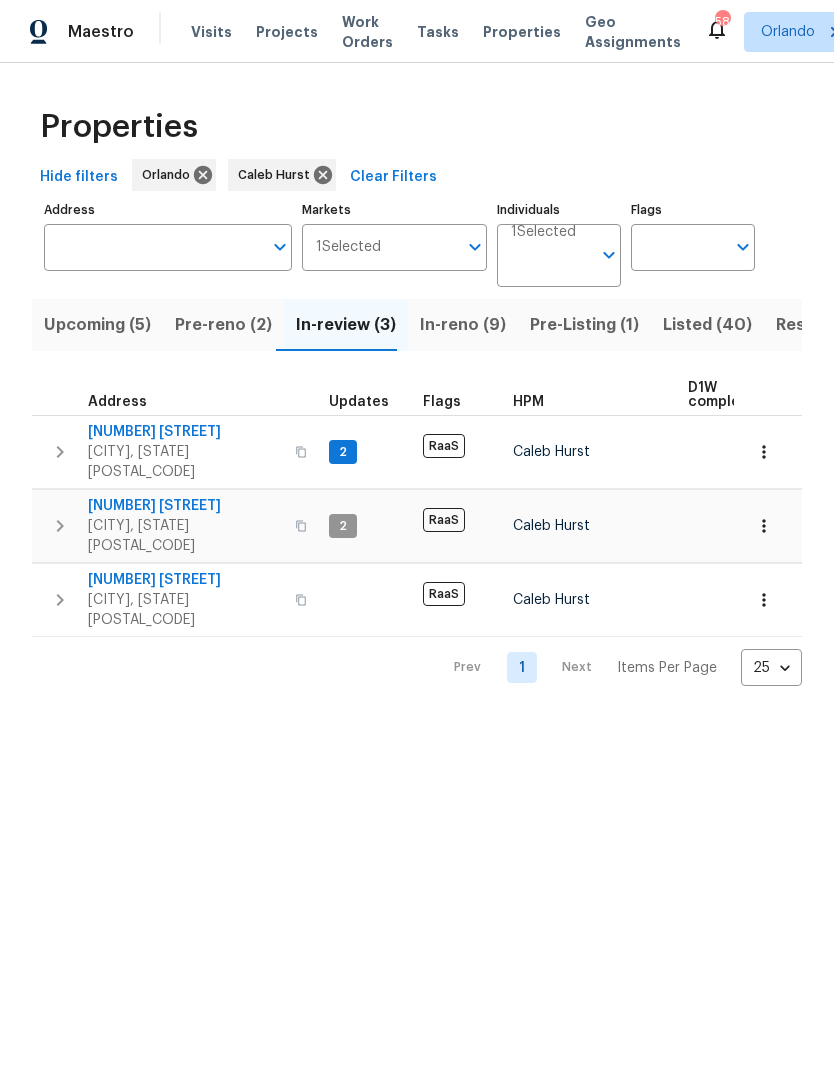 click on "In-reno (9)" at bounding box center (463, 325) 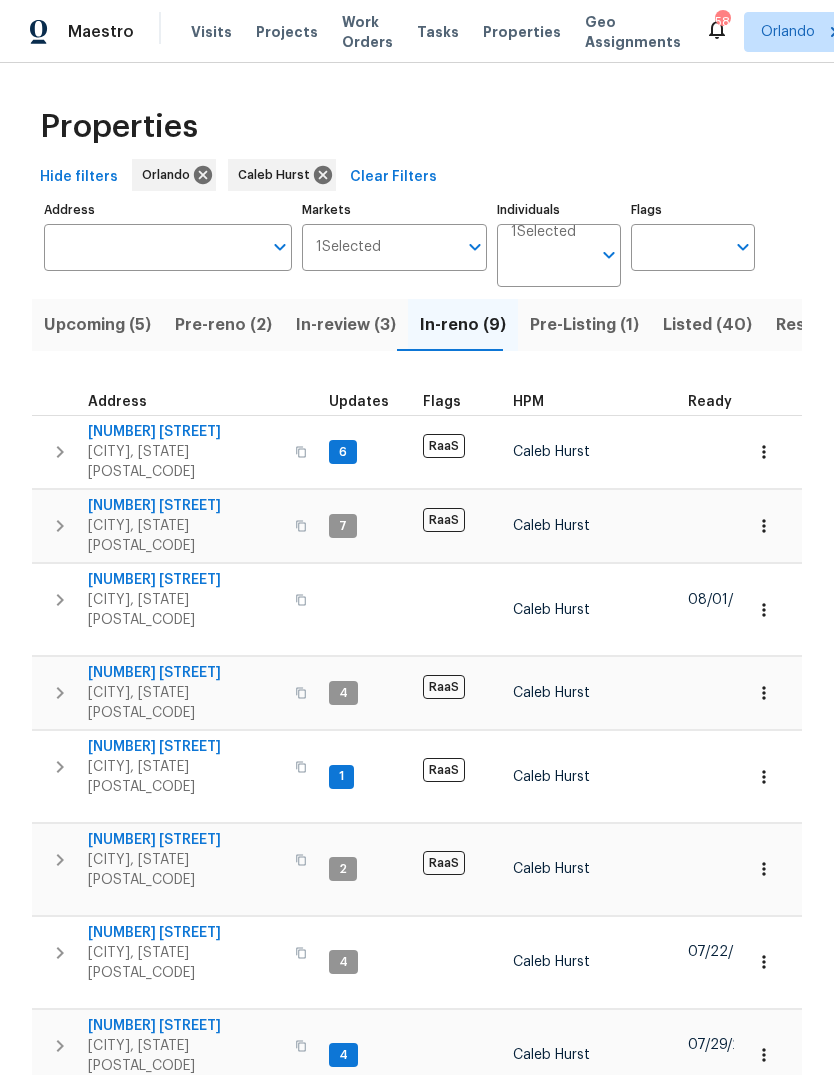 scroll, scrollTop: 0, scrollLeft: 0, axis: both 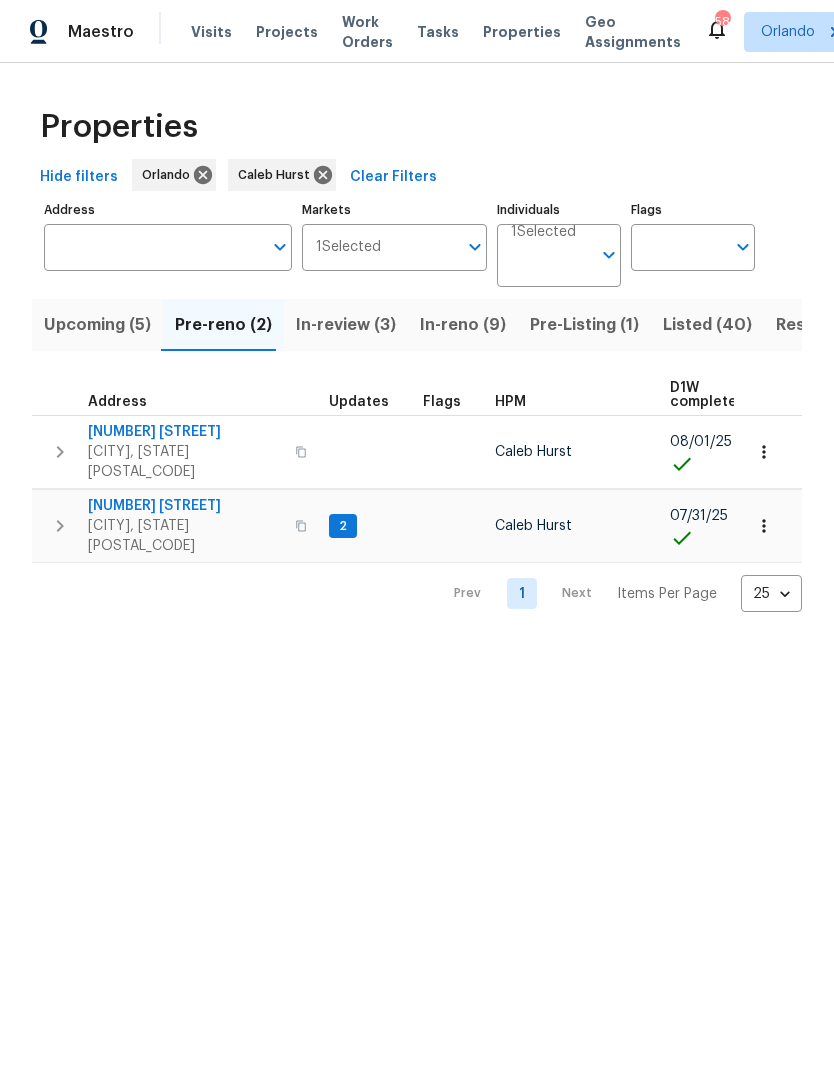 click at bounding box center (764, 526) 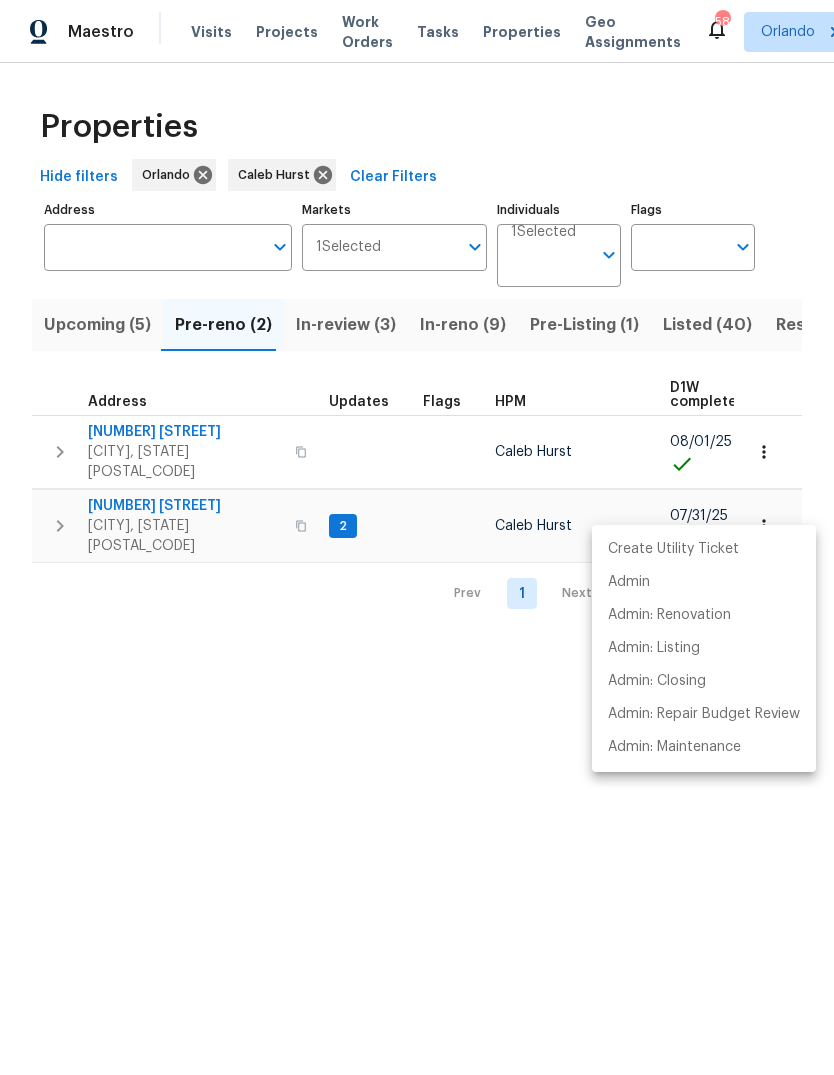 click at bounding box center (417, 537) 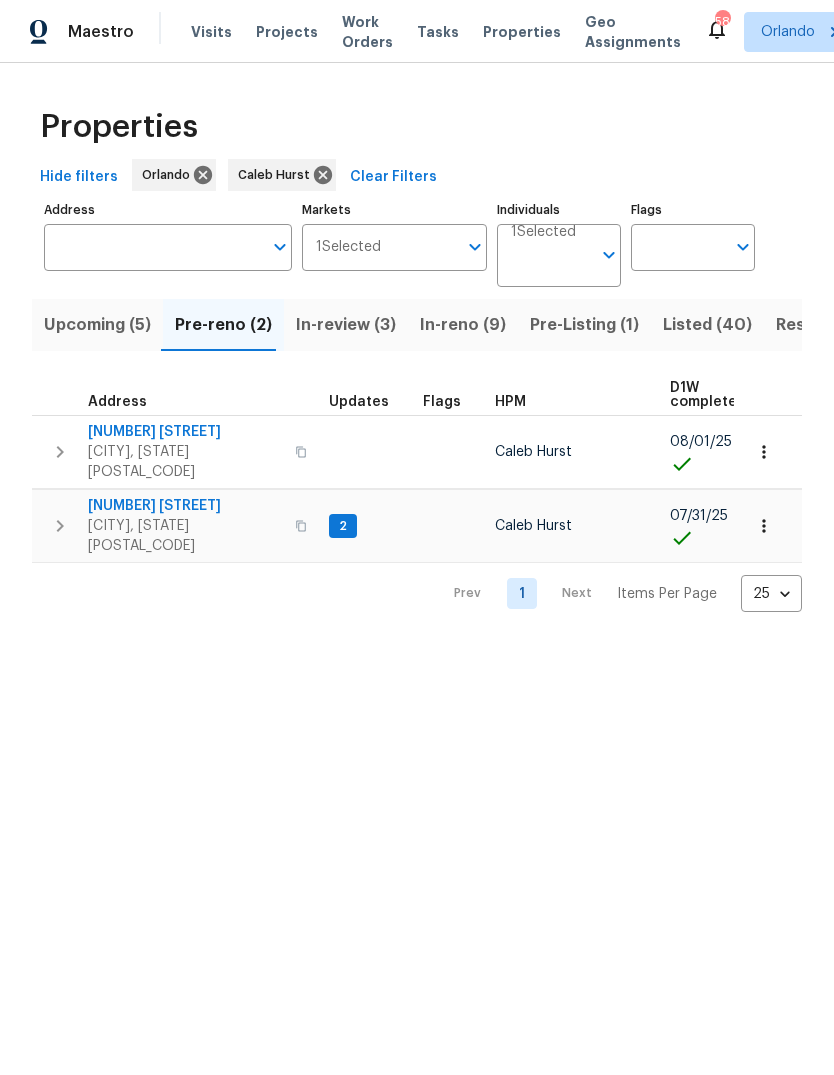 click on "Address" at bounding box center [153, 247] 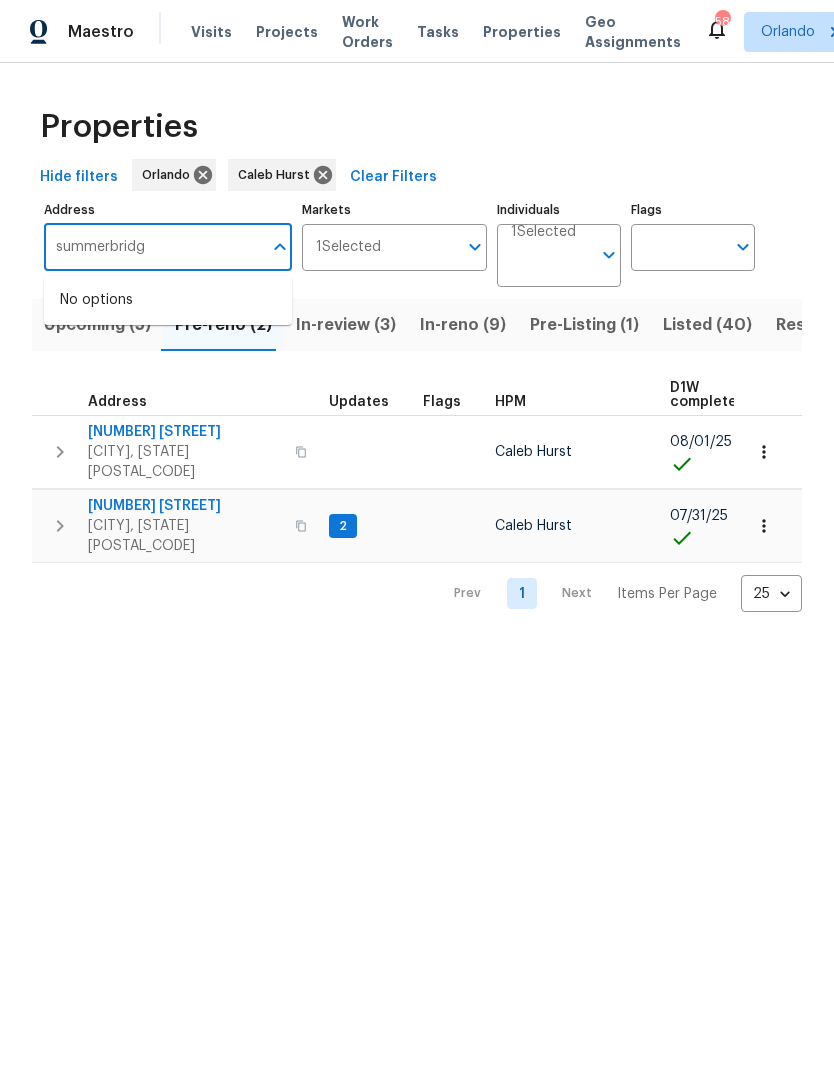 type on "summerbridge" 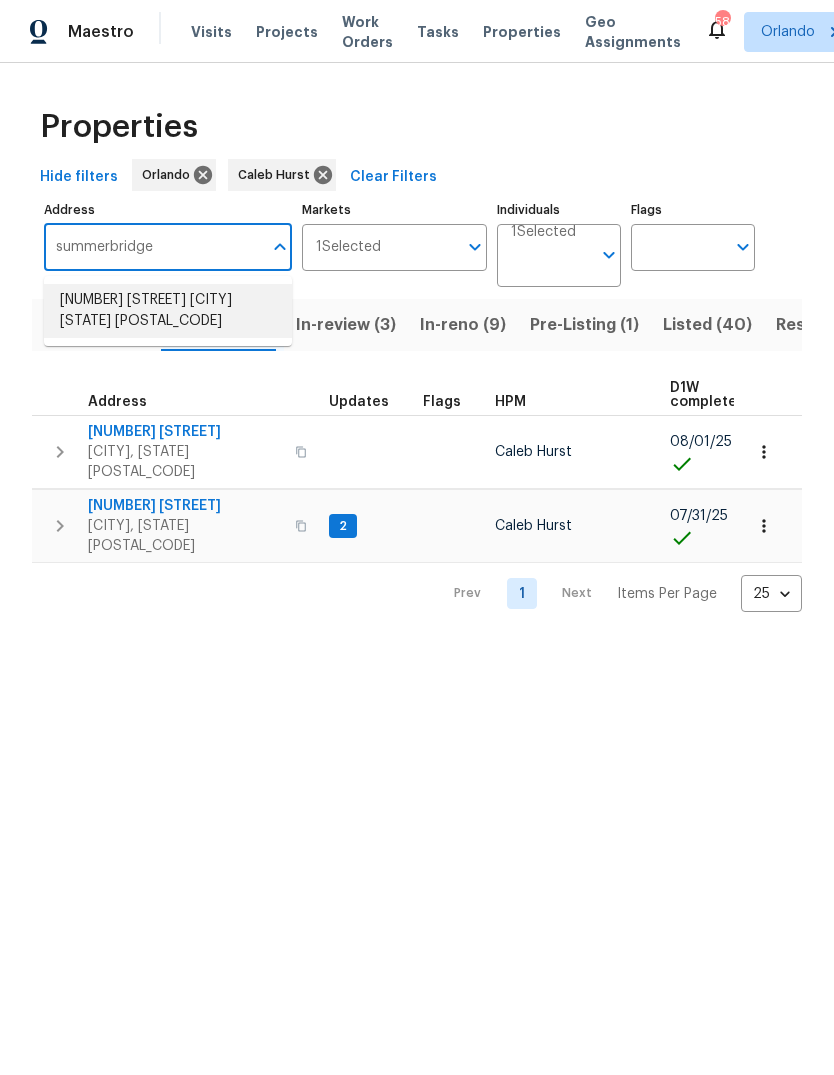 click on "4801 Summerbridge Cir Leesburg FL 34748" at bounding box center (168, 311) 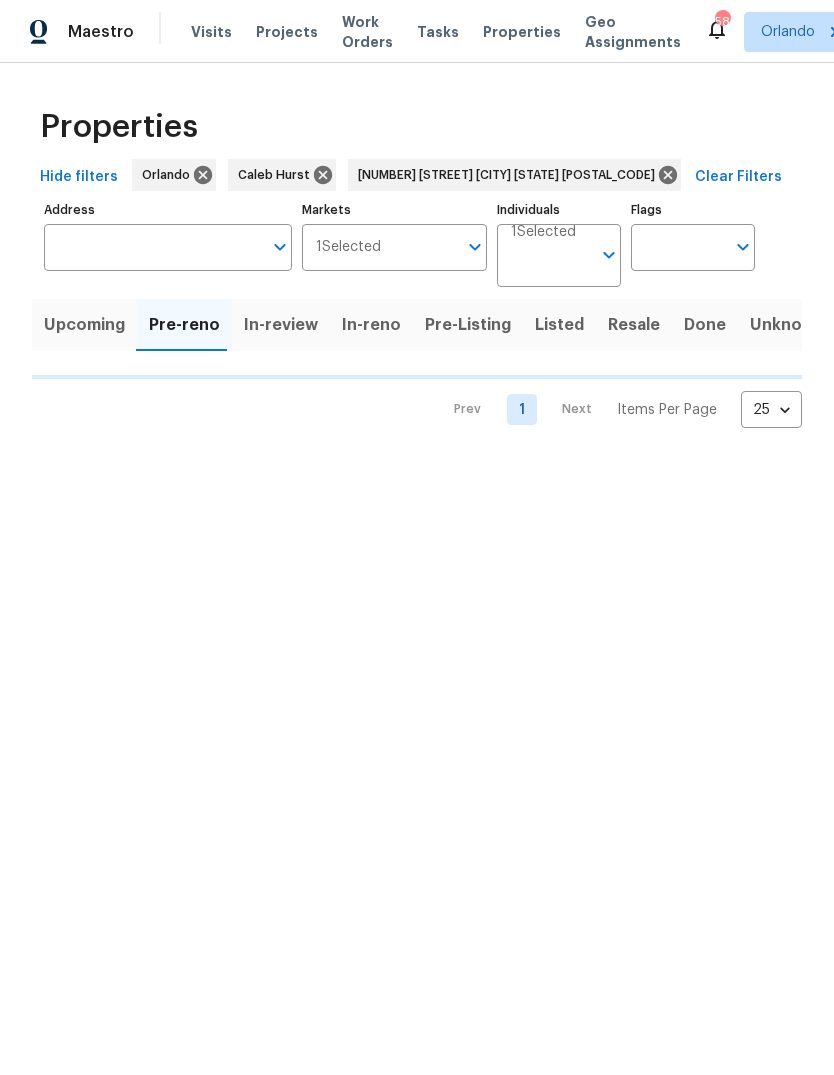 type on "4801 Summerbridge Cir Leesburg FL 34748" 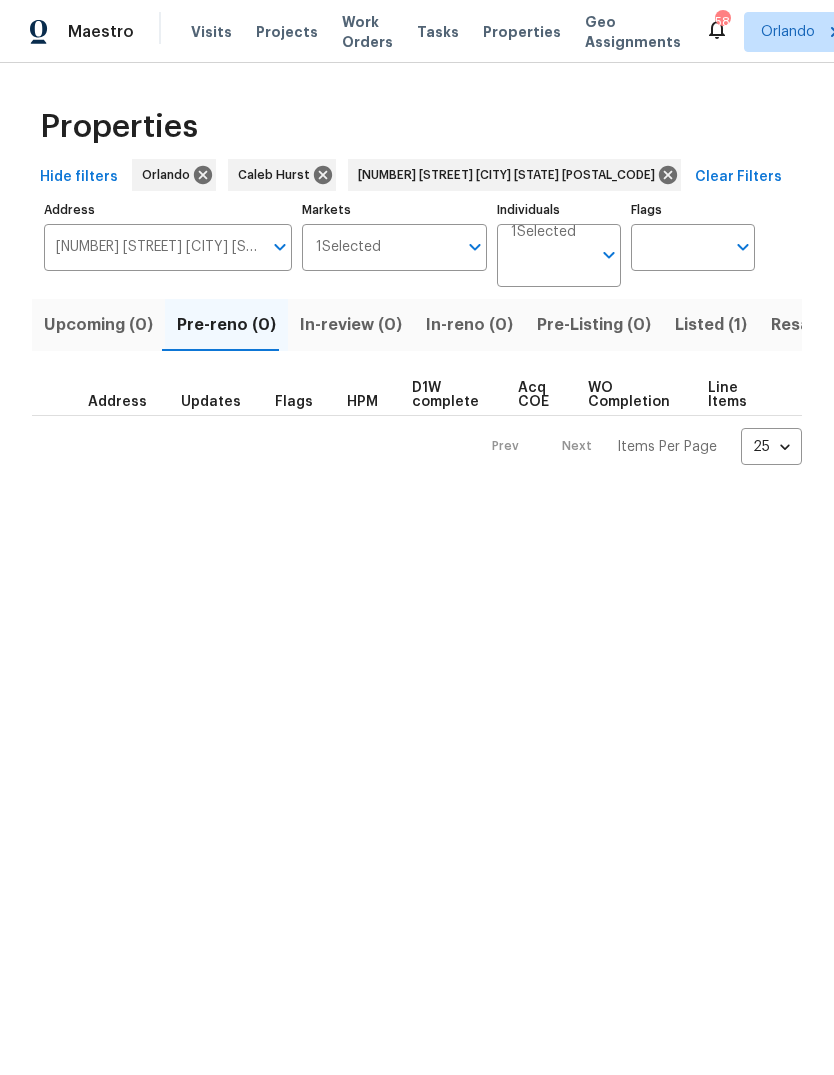 click on "Listed (1)" at bounding box center (711, 325) 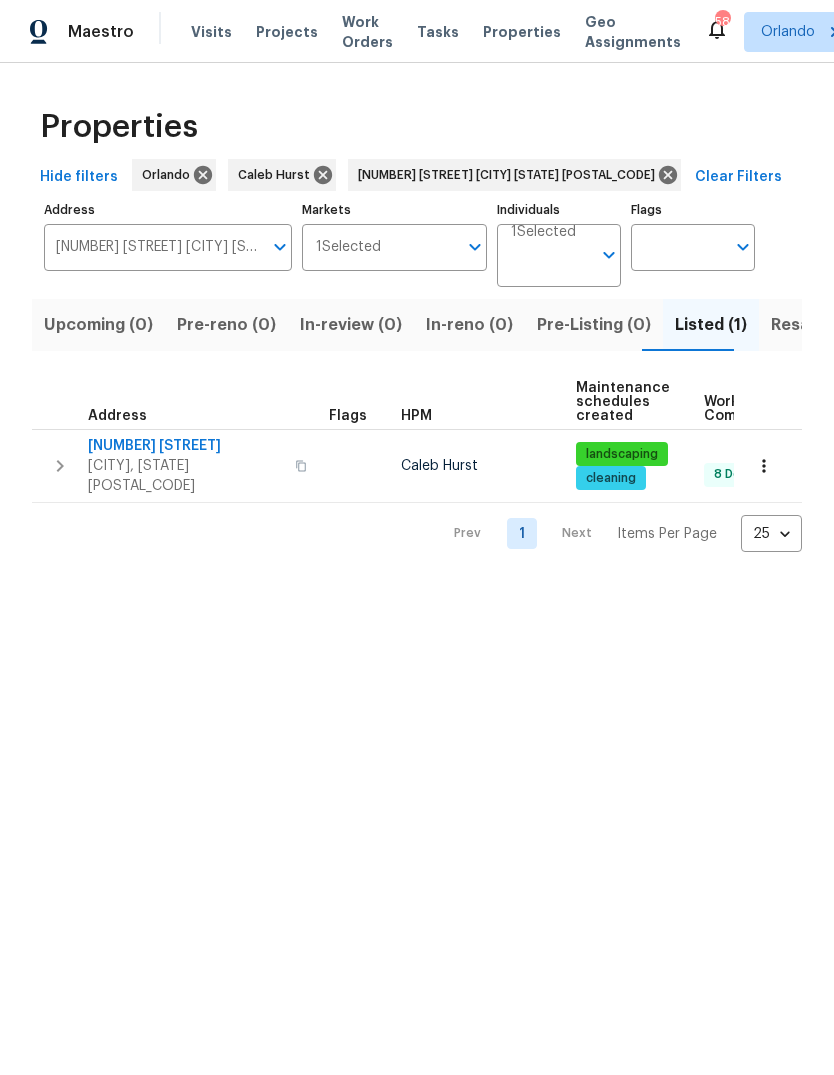click 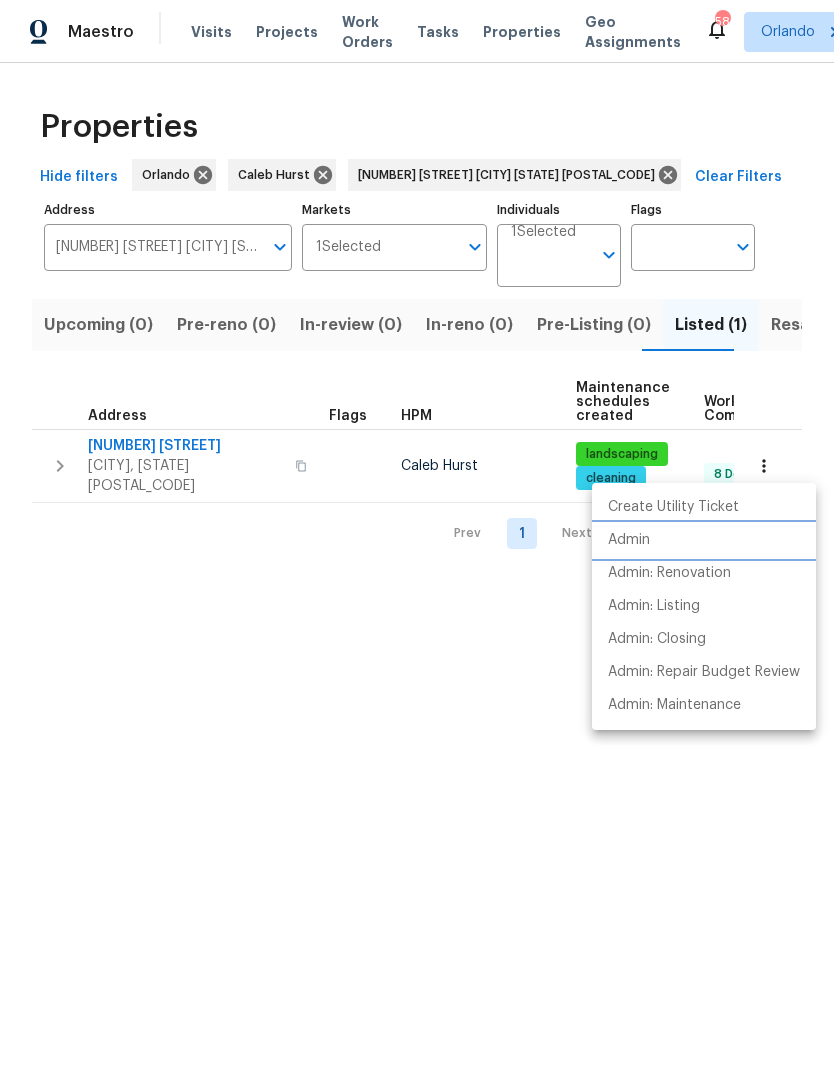 click on "Admin" at bounding box center [704, 540] 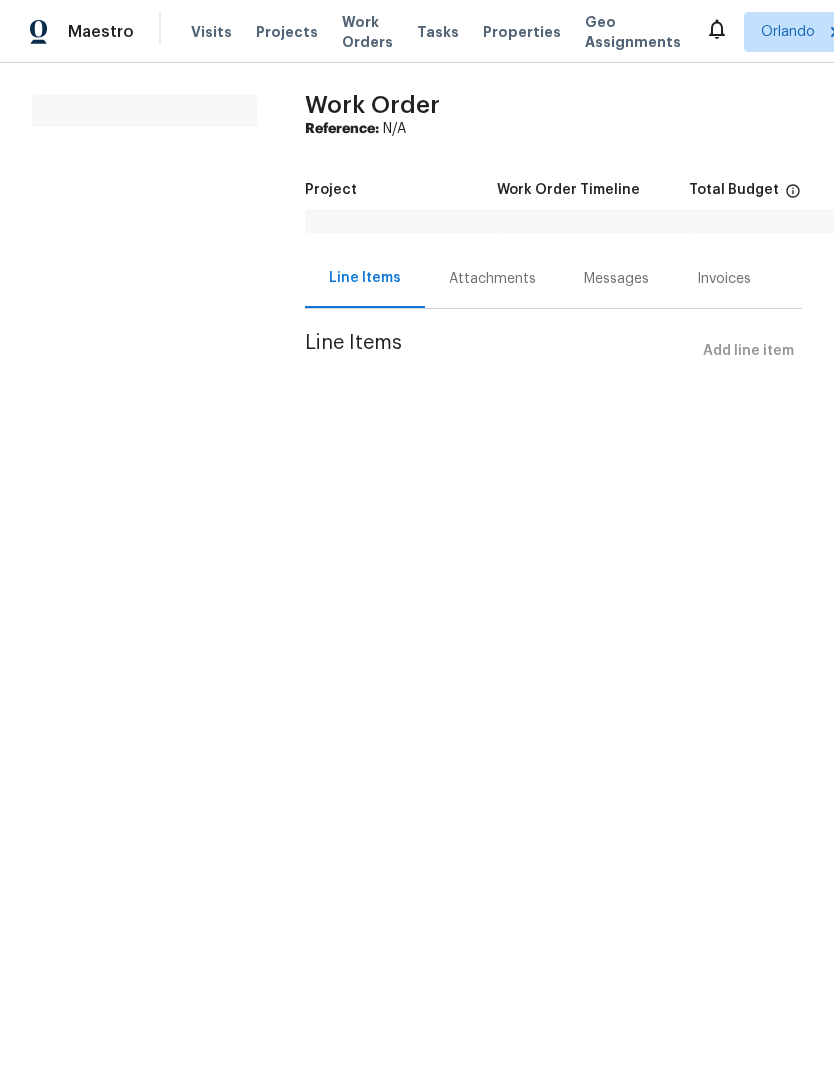 scroll, scrollTop: 0, scrollLeft: 0, axis: both 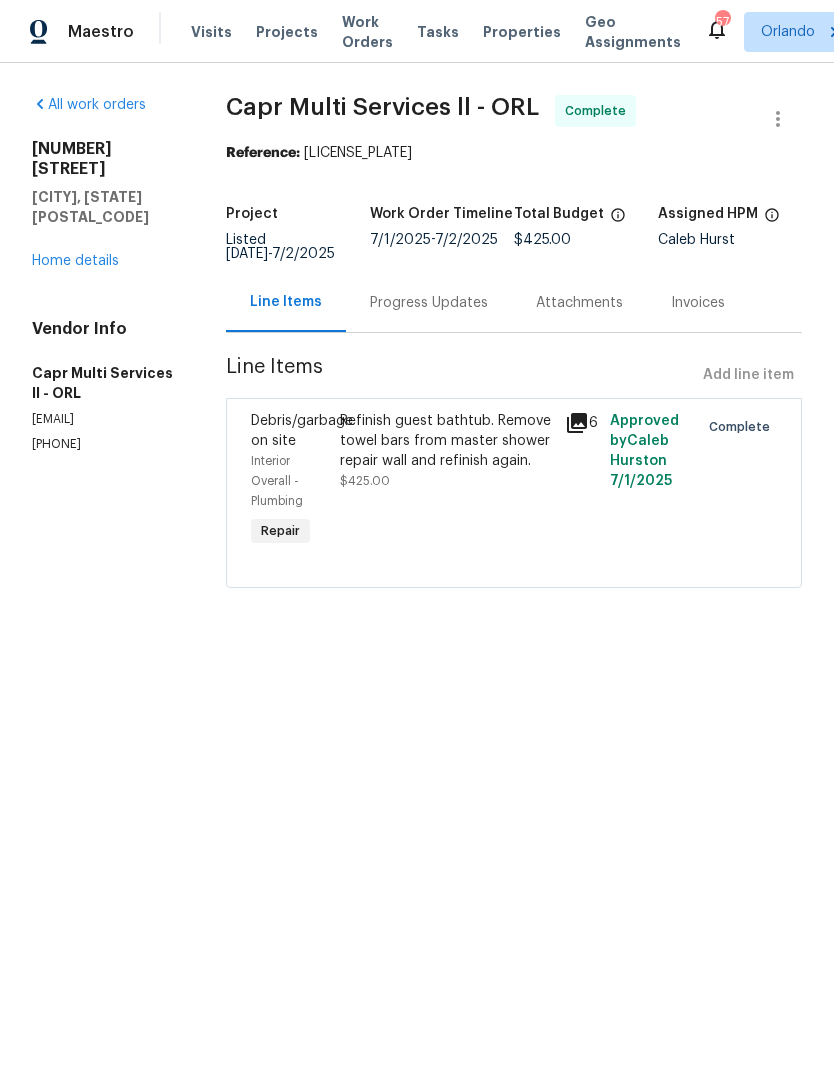 click on "Work Orders" at bounding box center (367, 32) 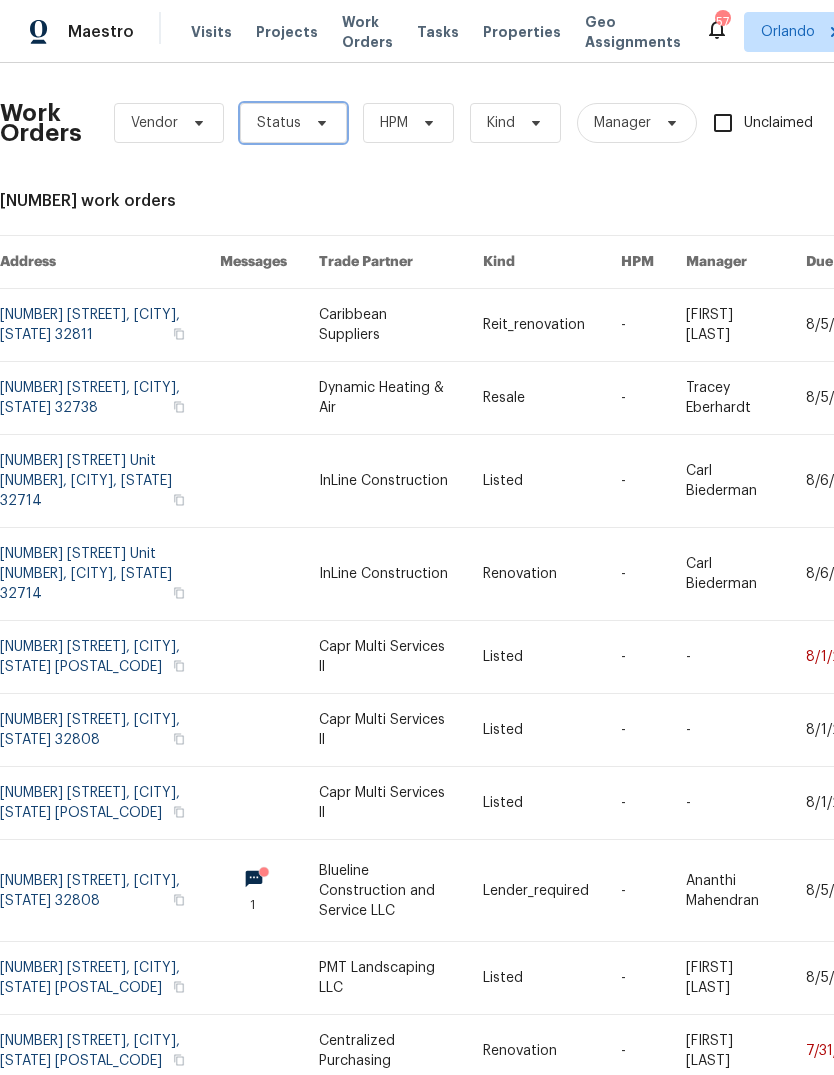 click on "Status" at bounding box center (293, 123) 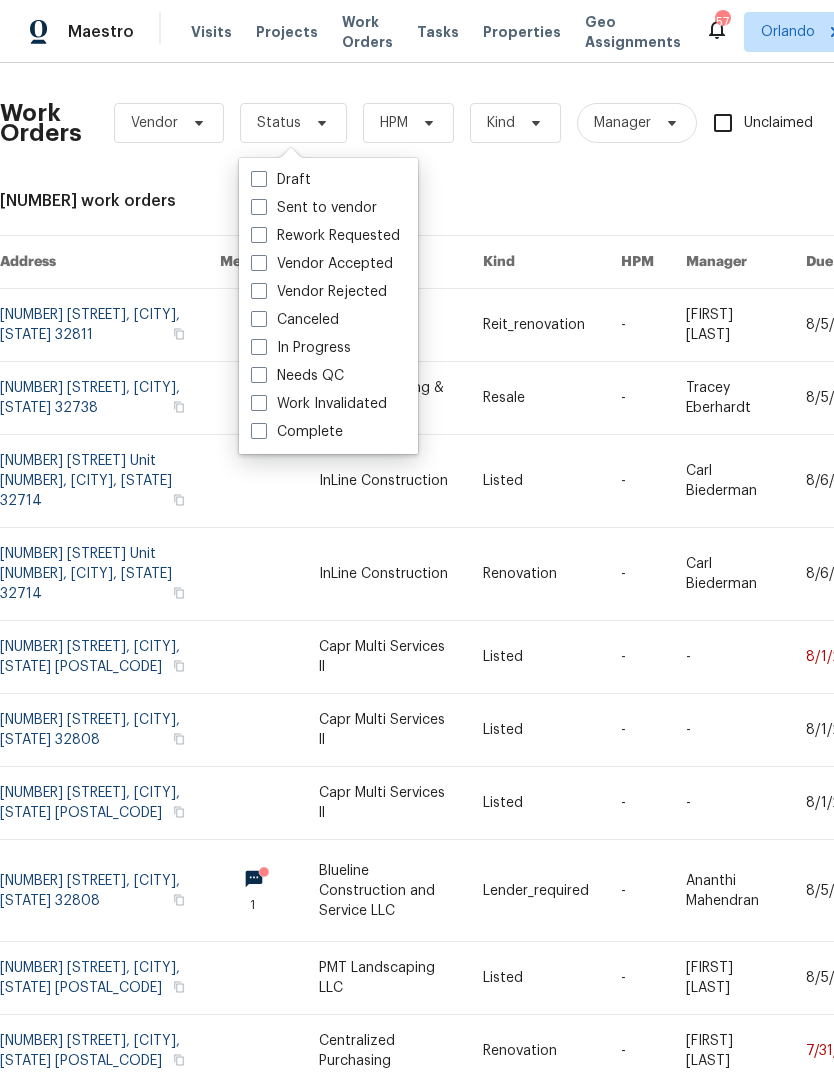 click at bounding box center [259, 375] 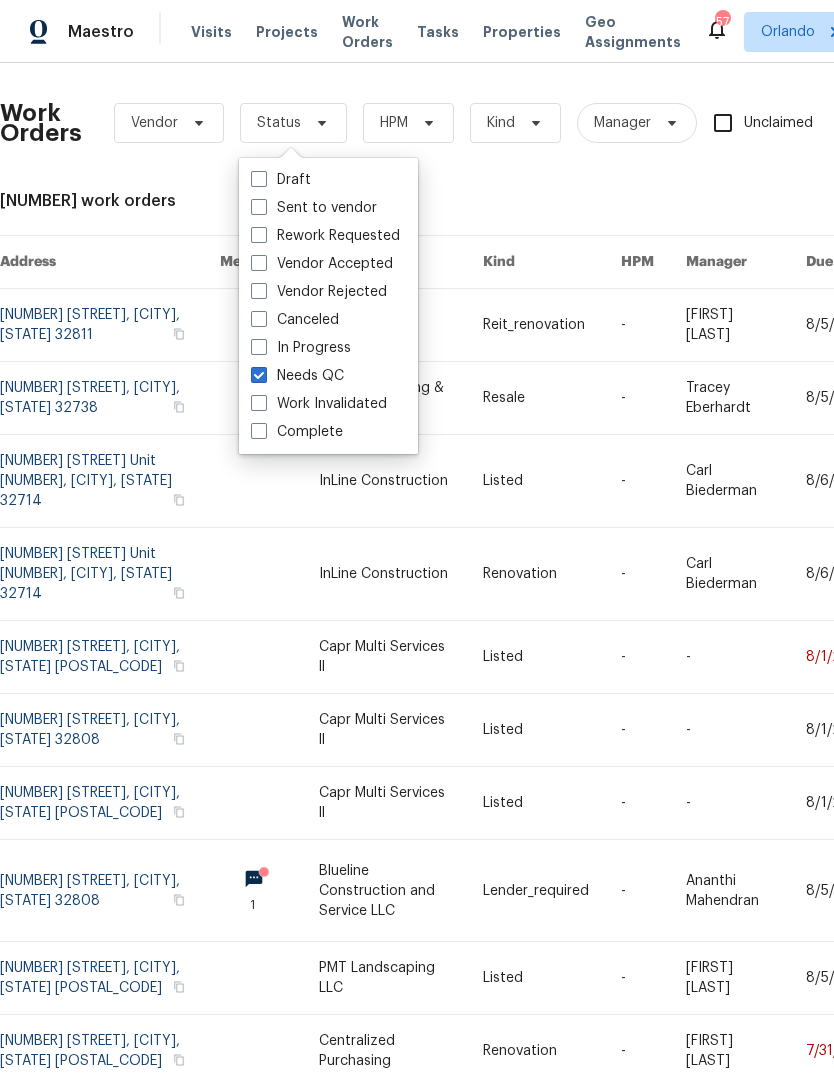 checkbox on "true" 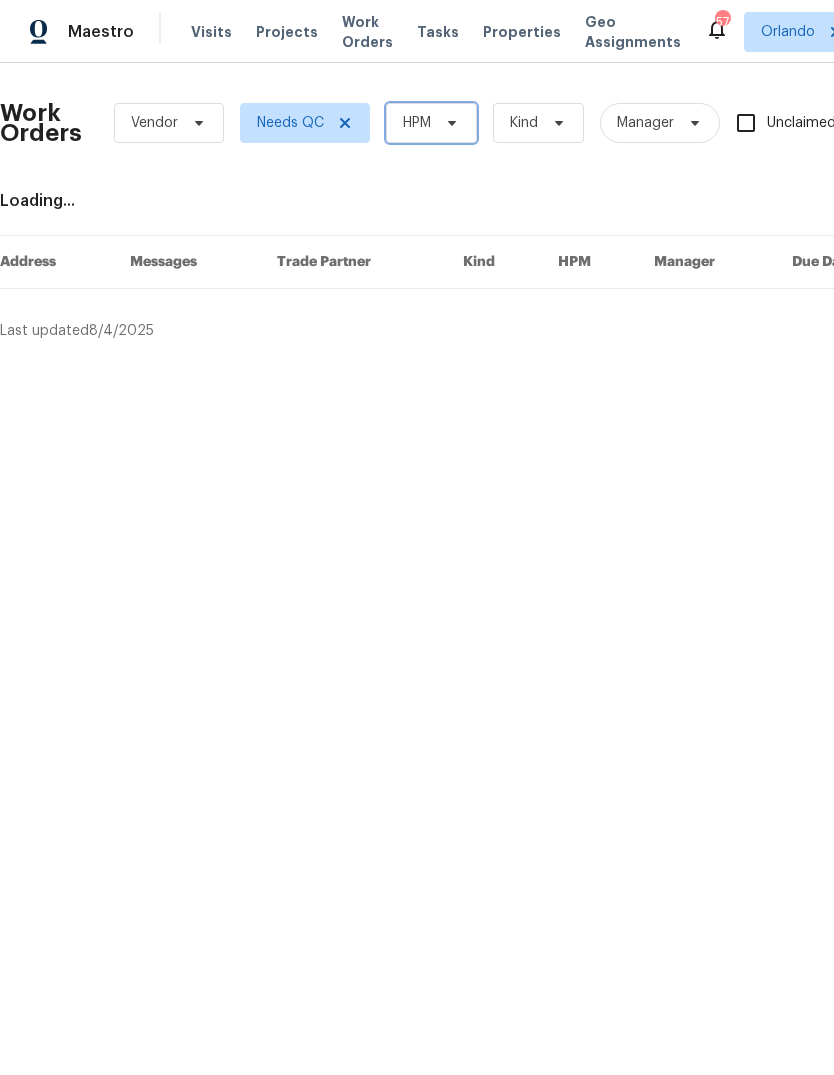 click on "HPM" at bounding box center (417, 123) 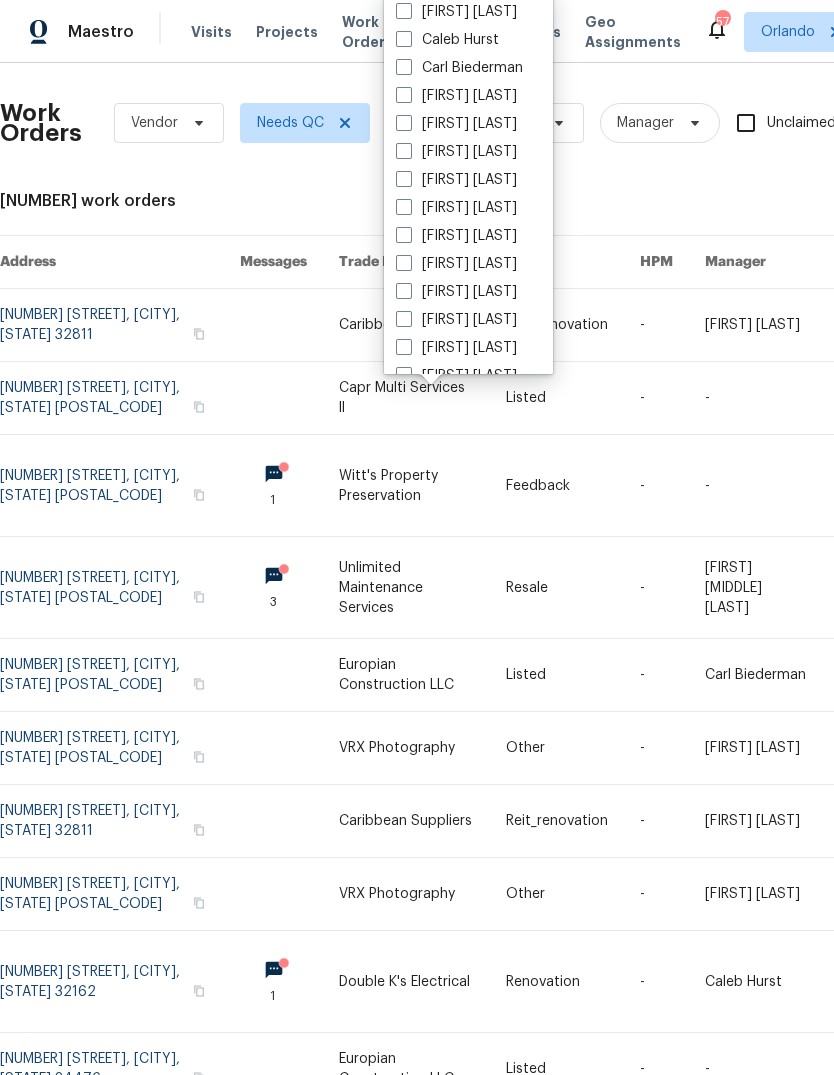 click on "Caleb Hurst" at bounding box center (447, 40) 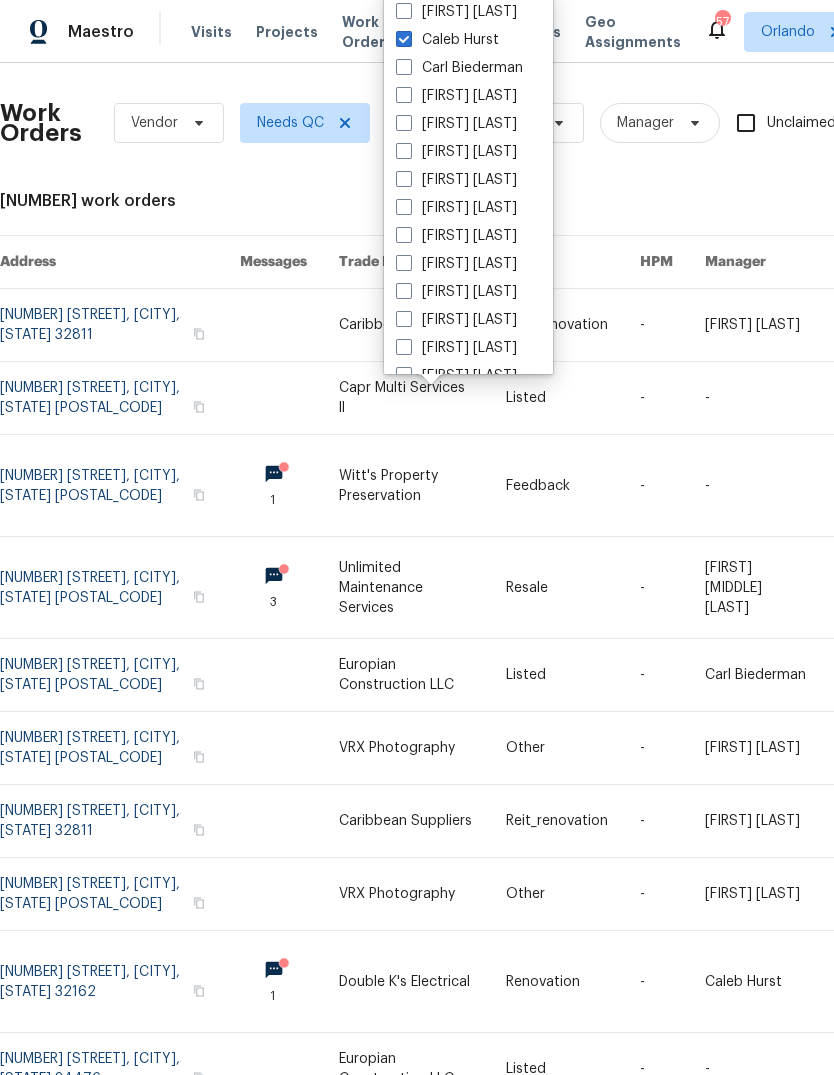 checkbox on "true" 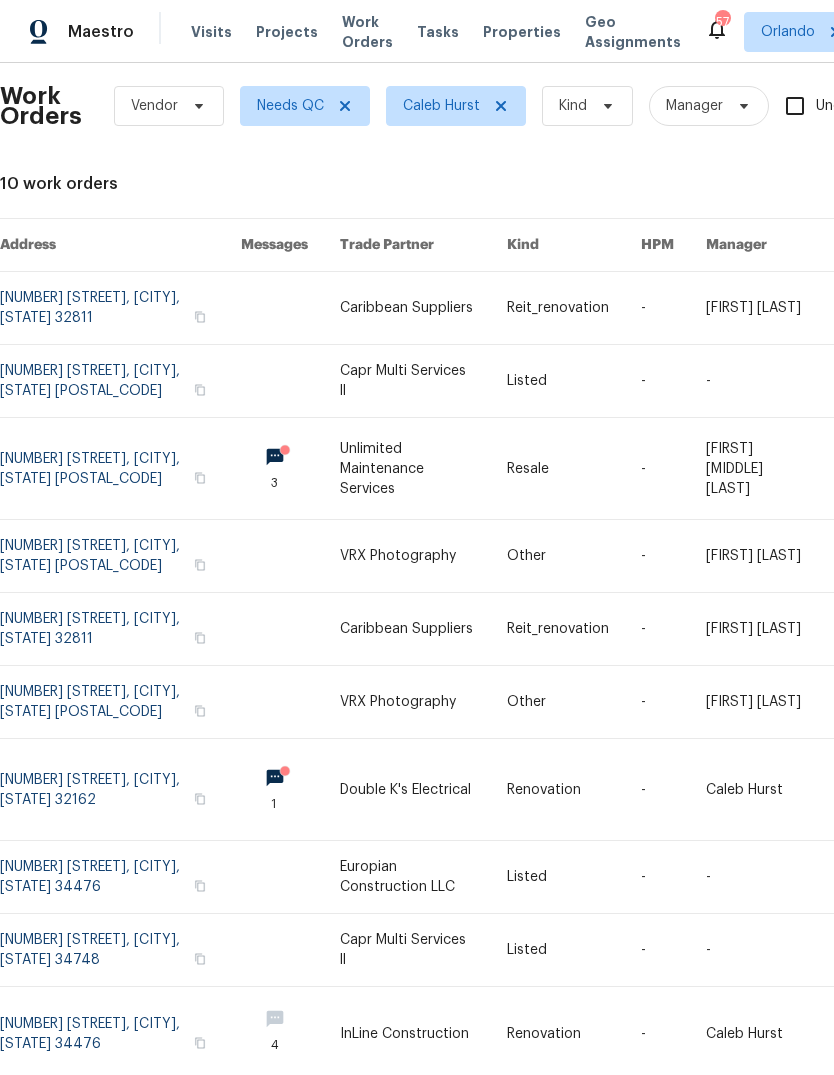 scroll, scrollTop: 17, scrollLeft: 0, axis: vertical 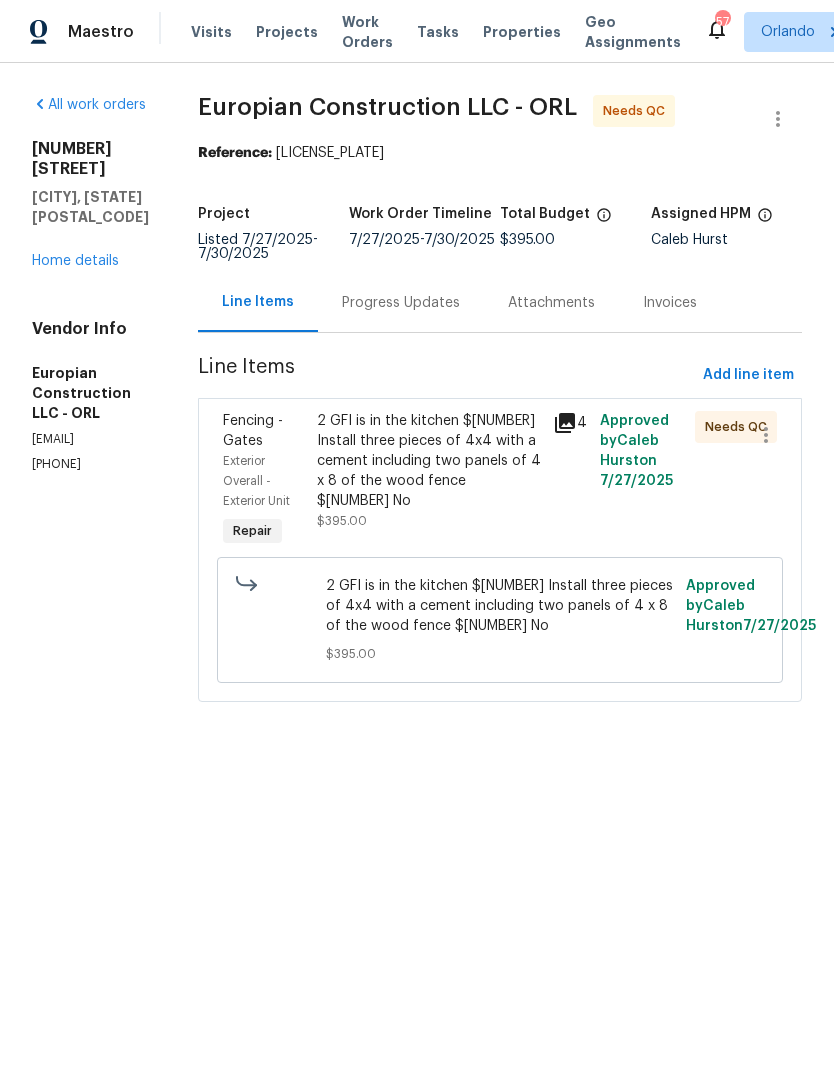 click on "2 GFI is in the kitchen $65
Install three pieces of 4x4 with a cement including two panels of 4 x 8 of the wood fence $330
No" at bounding box center (429, 461) 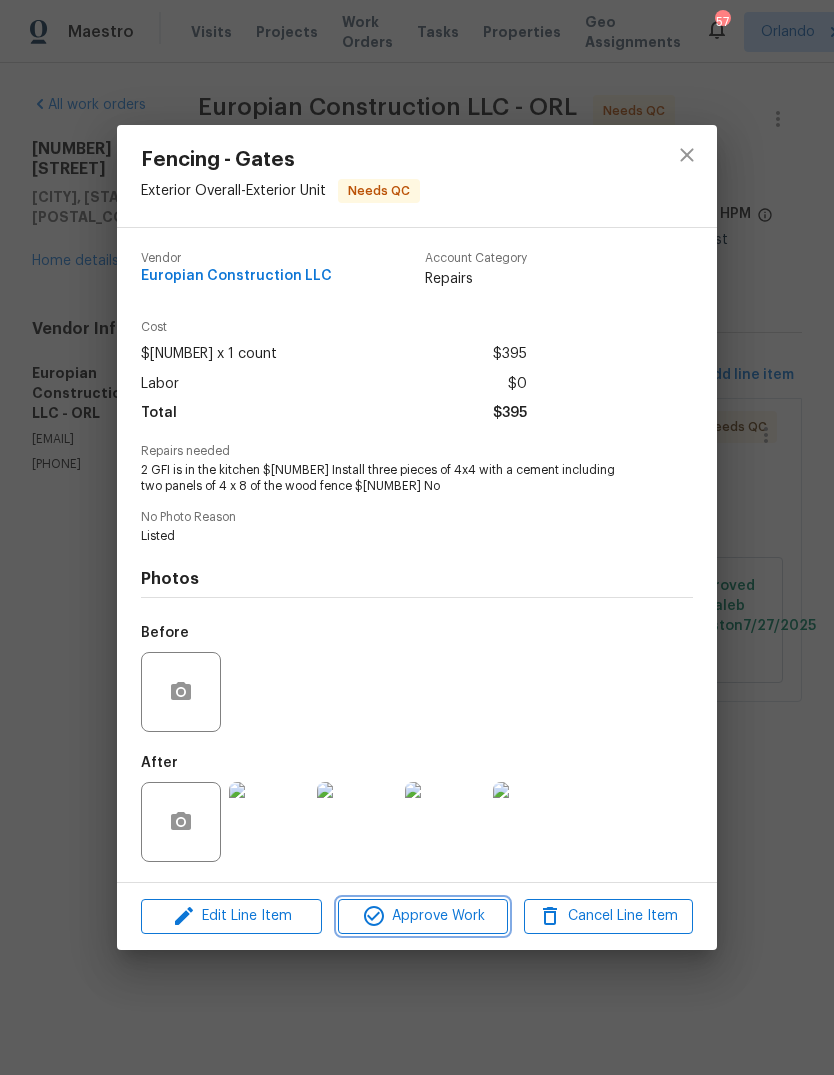 click on "Approve Work" at bounding box center [422, 916] 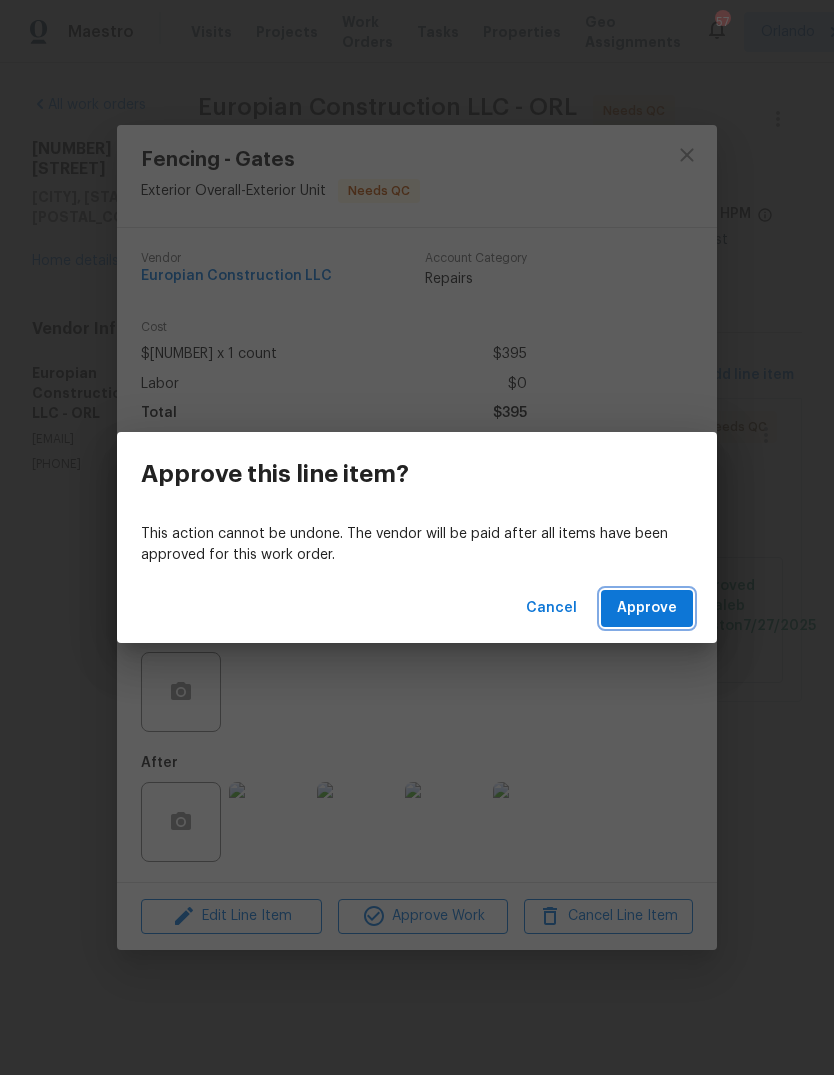 click on "Approve" at bounding box center (647, 608) 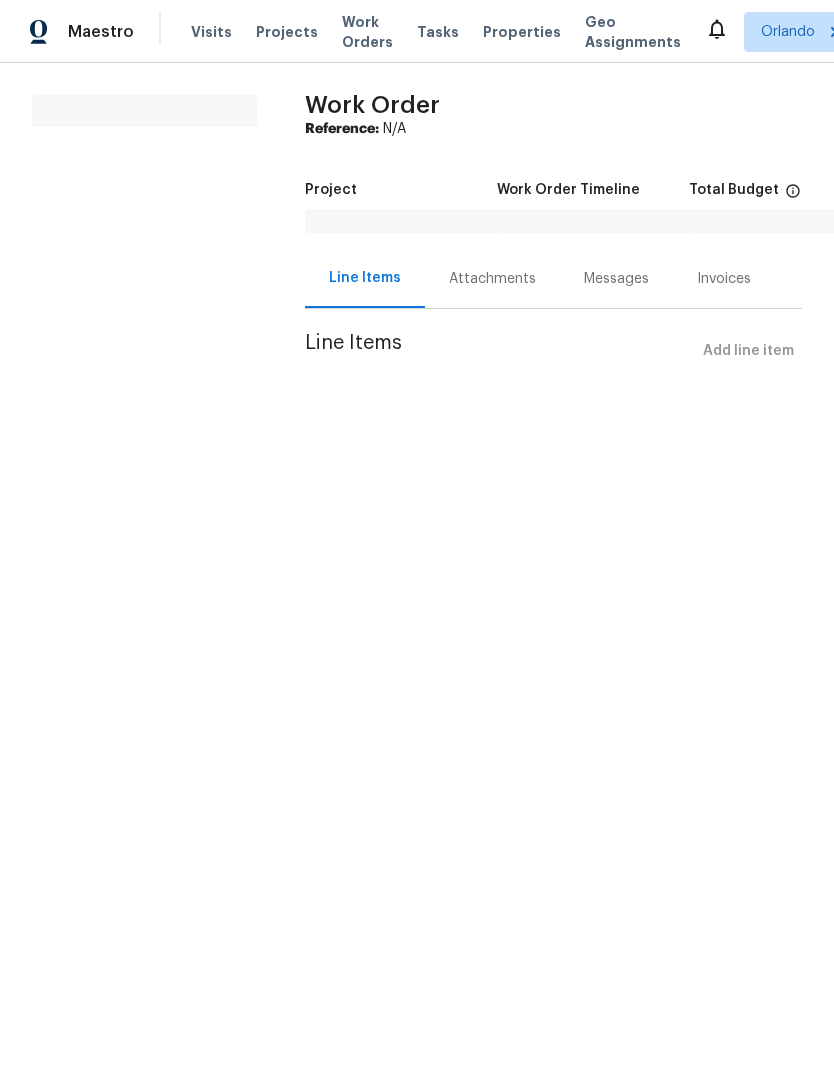 scroll, scrollTop: 0, scrollLeft: 0, axis: both 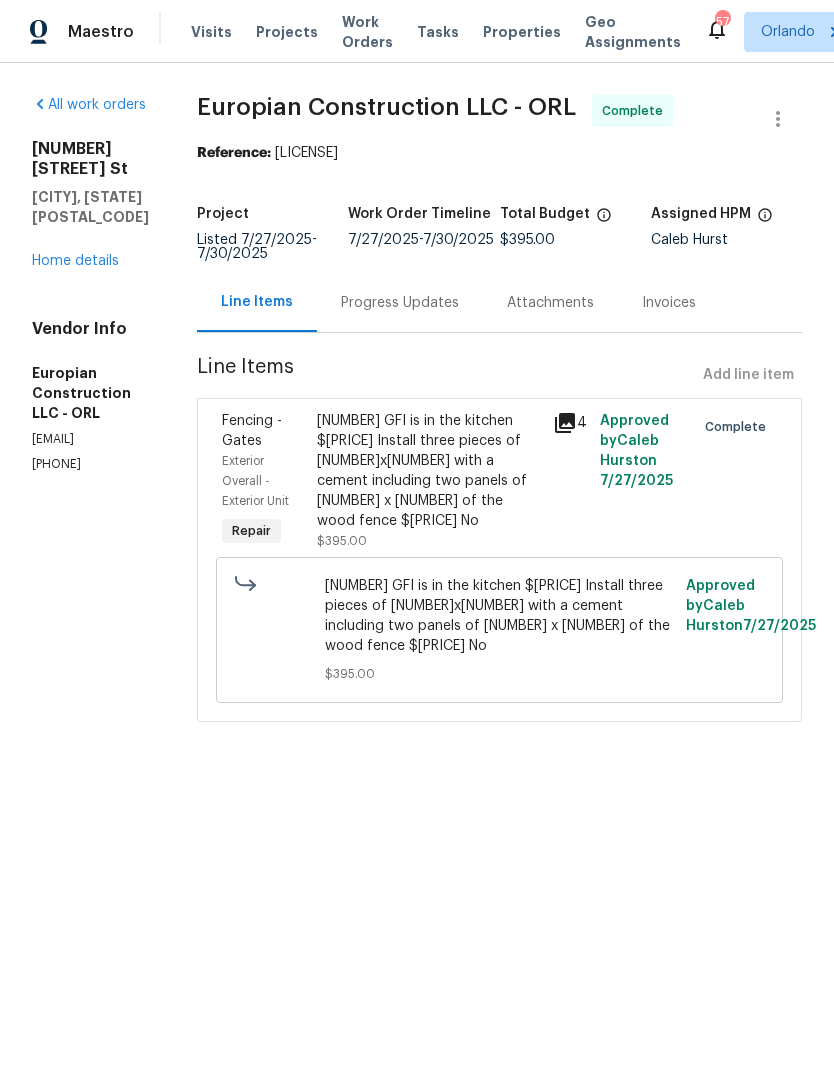 click on "Work Orders" at bounding box center (367, 32) 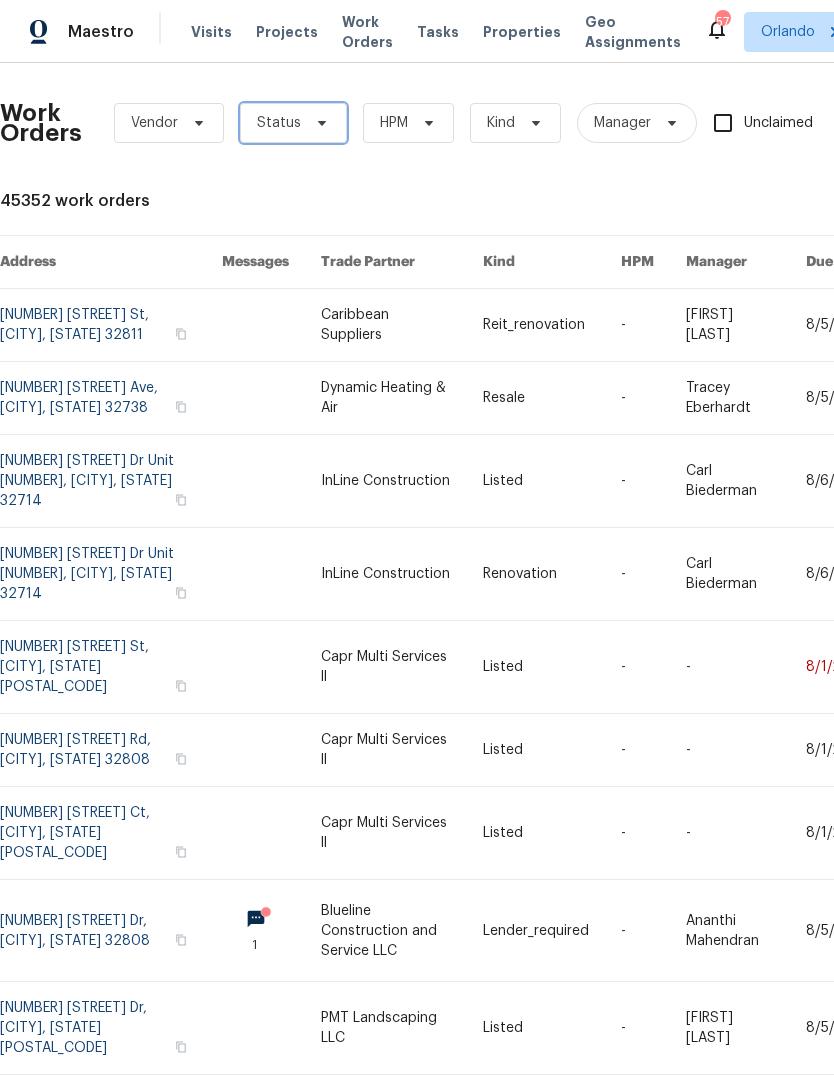 click 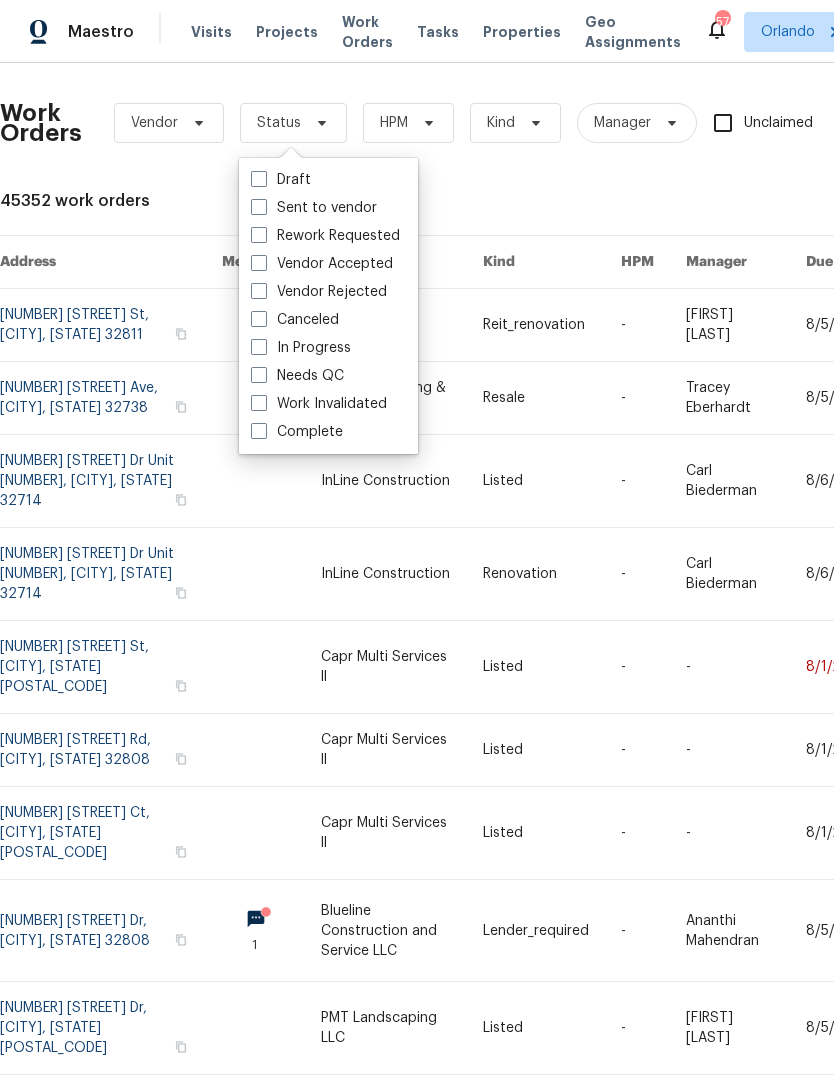 click on "Needs QC" at bounding box center [297, 376] 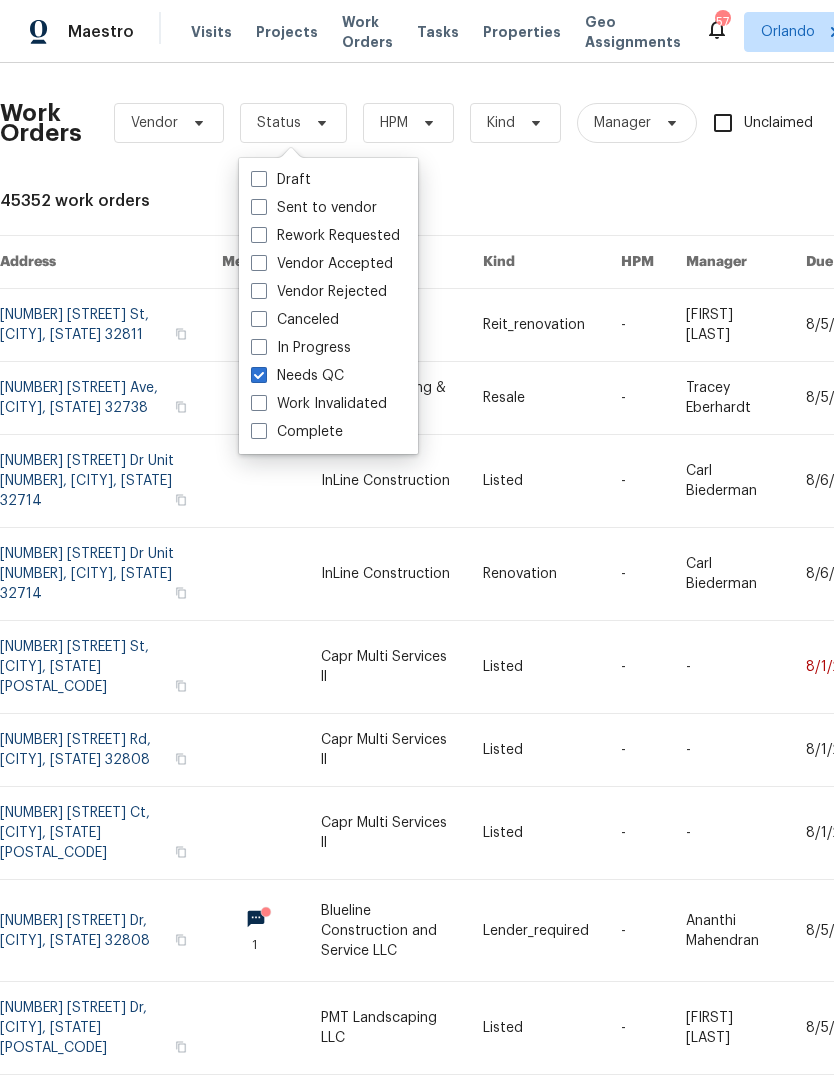 checkbox on "true" 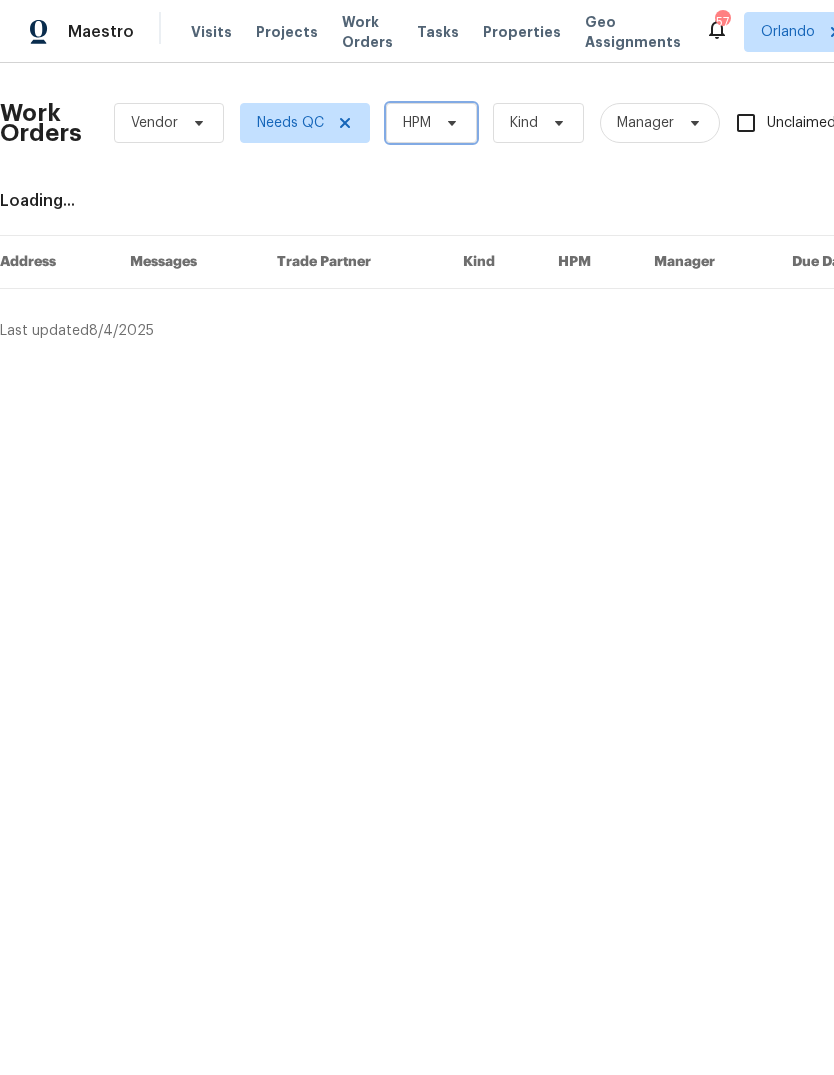 click on "HPM" at bounding box center [431, 123] 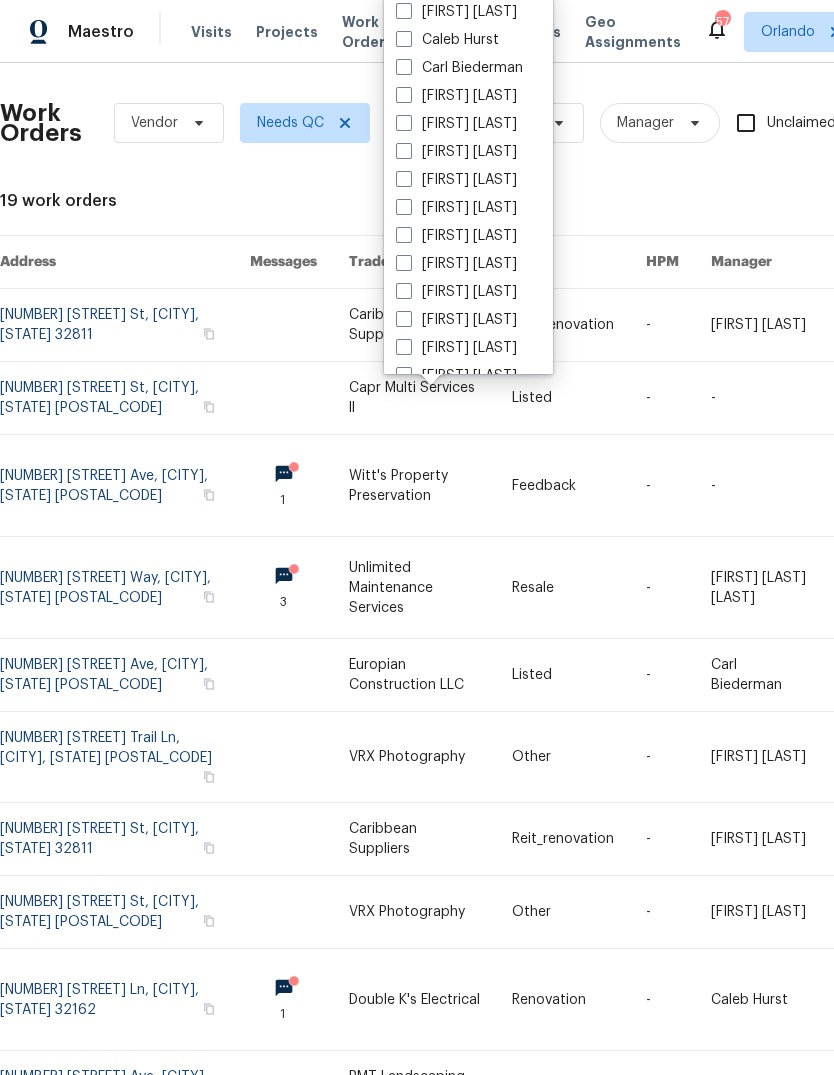 click on "Caleb Hurst" at bounding box center (447, 40) 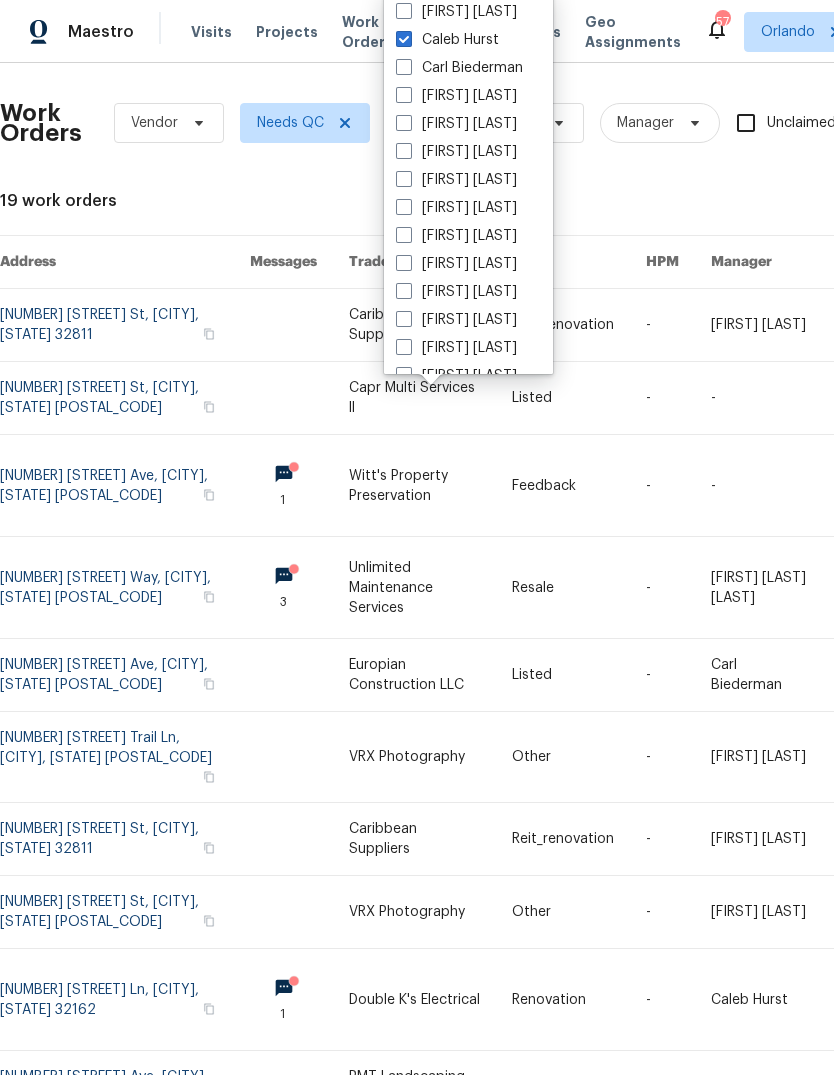 checkbox on "true" 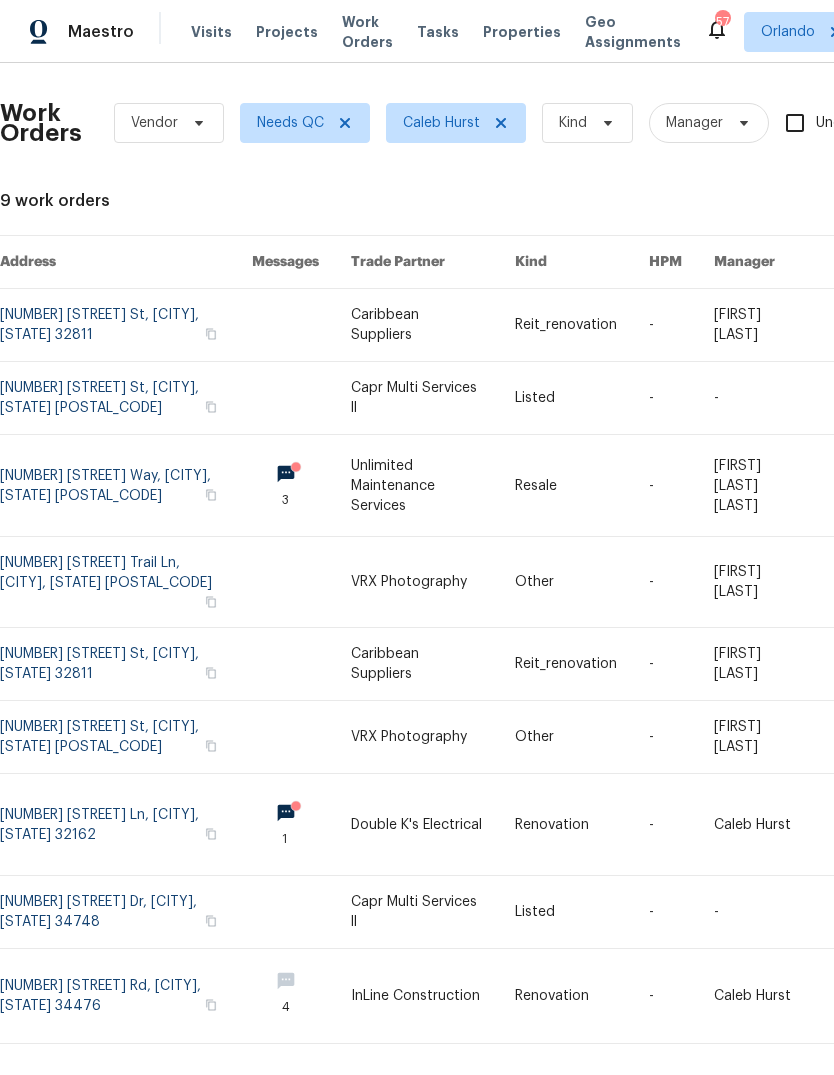 scroll, scrollTop: 0, scrollLeft: 0, axis: both 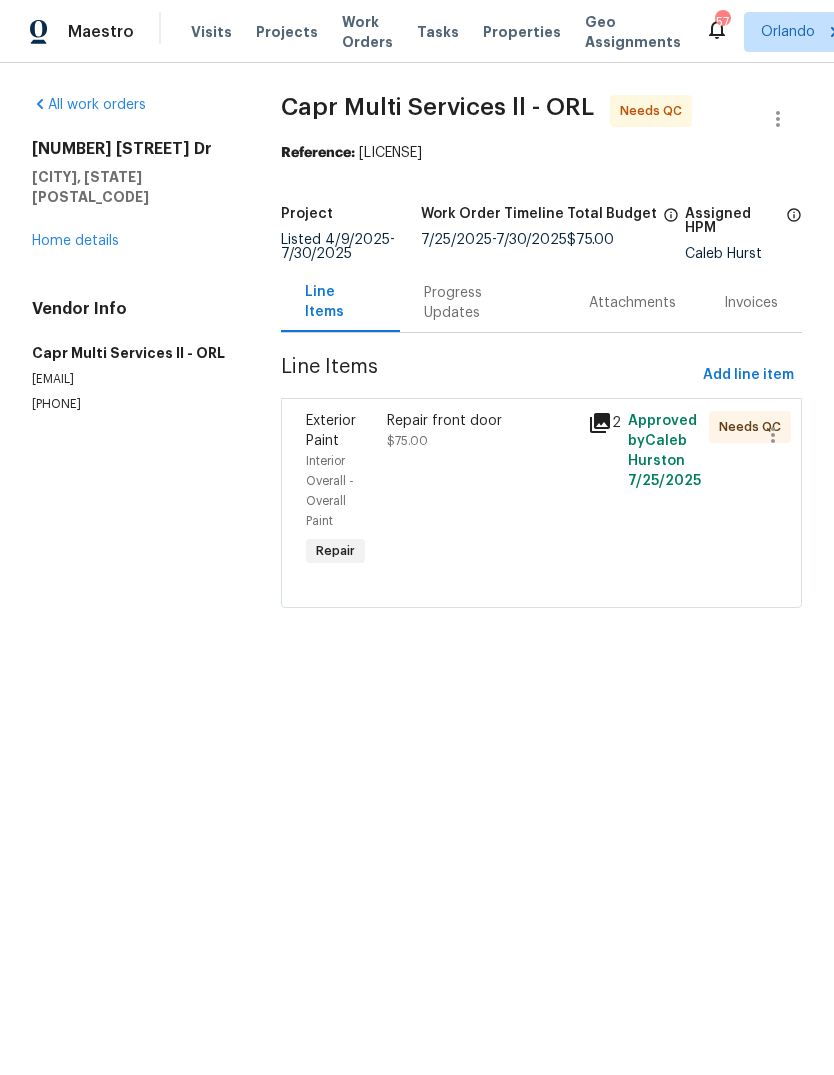 click on "Exterior Paint" at bounding box center (340, 431) 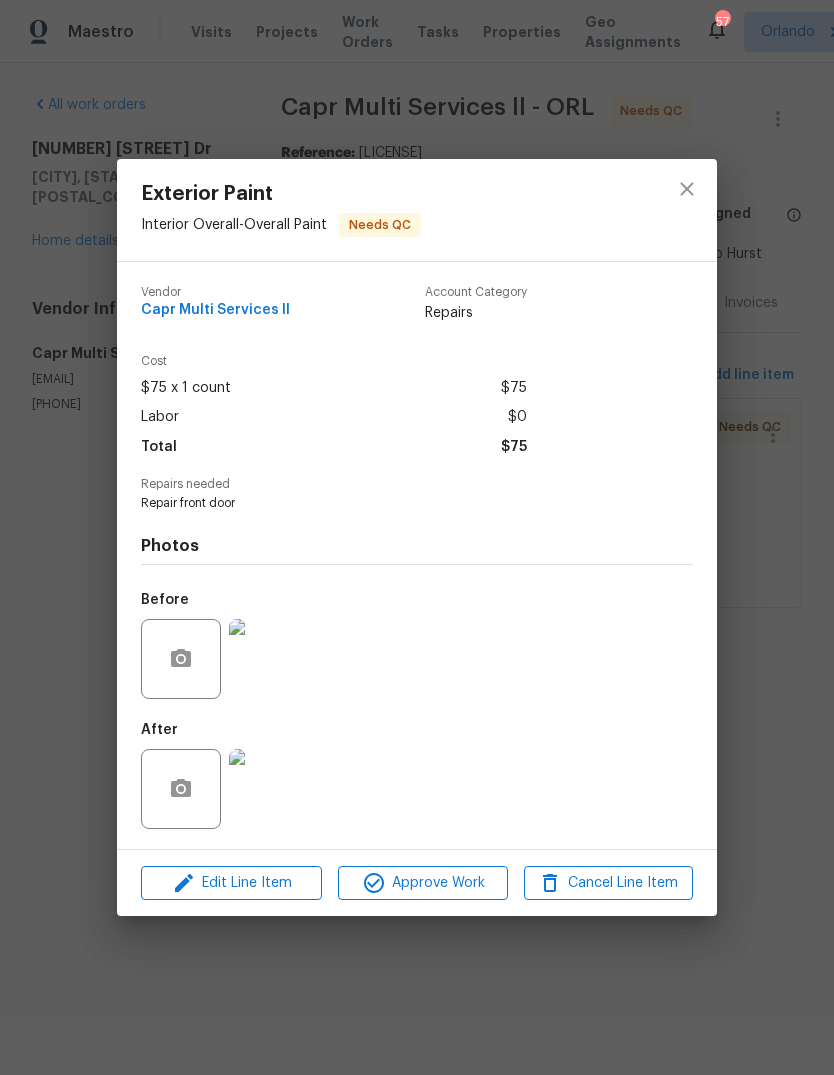 click at bounding box center [269, 789] 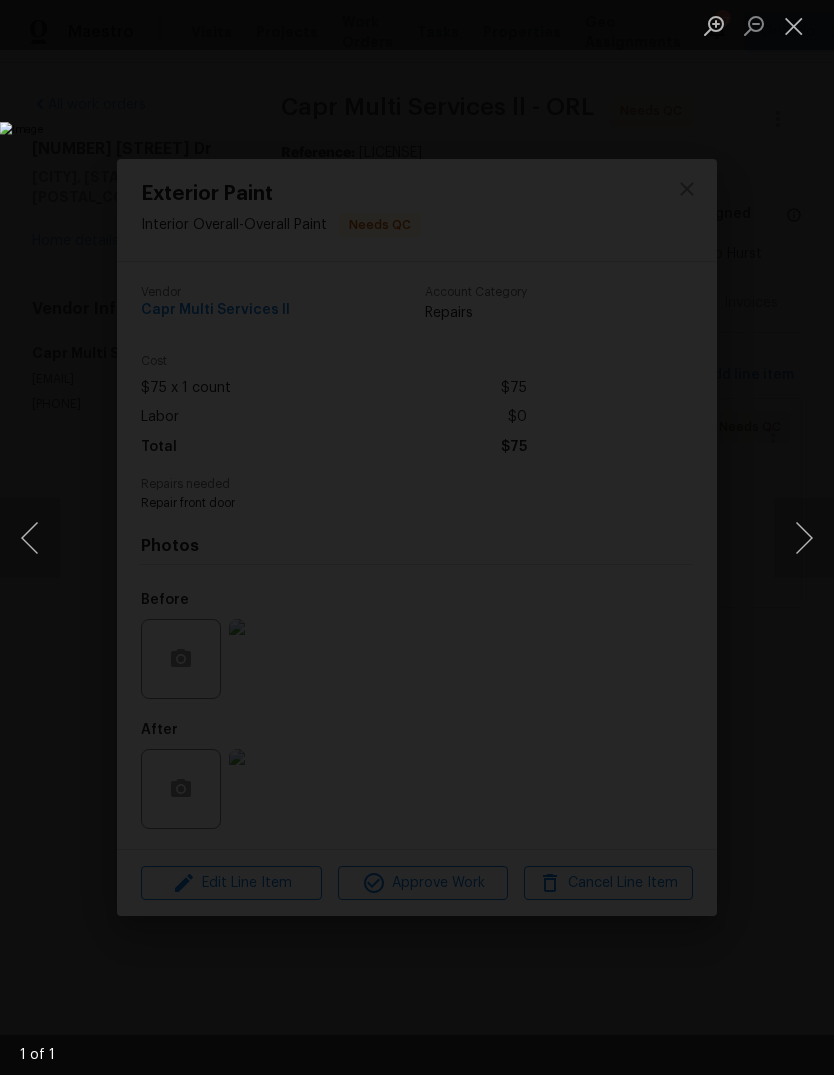 click at bounding box center [804, 538] 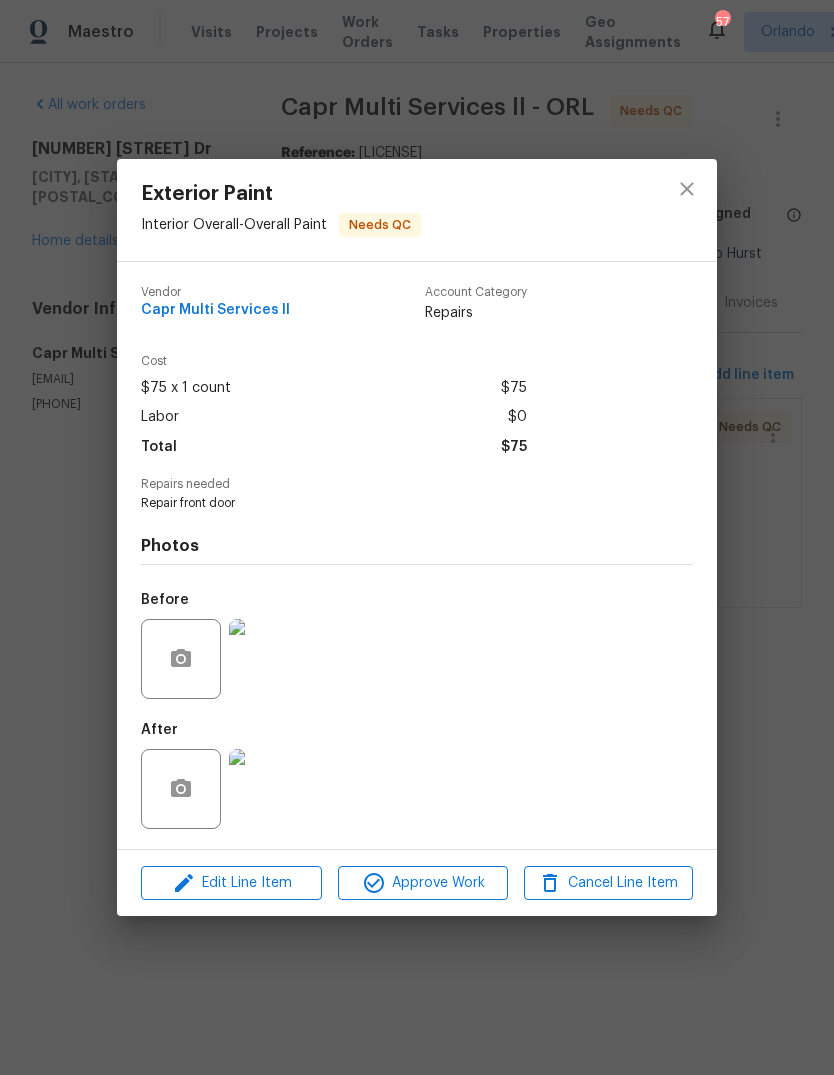 click at bounding box center (269, 659) 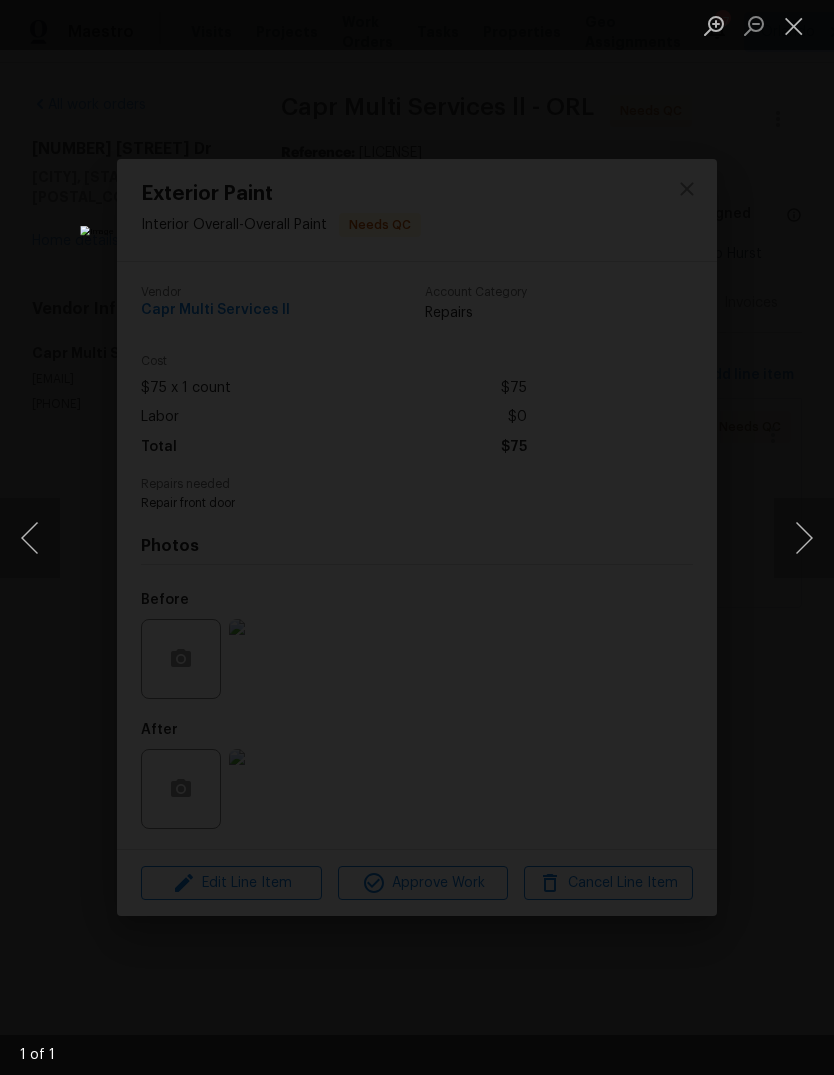 click at bounding box center (794, 25) 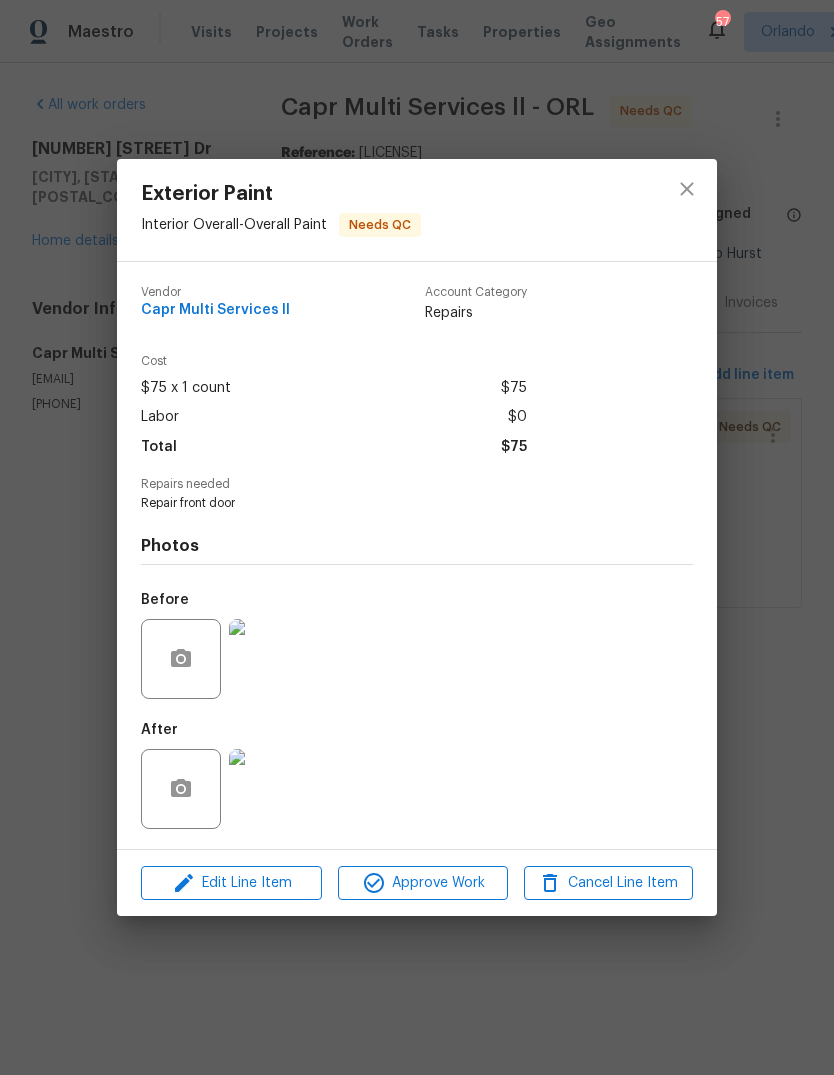 click at bounding box center [269, 789] 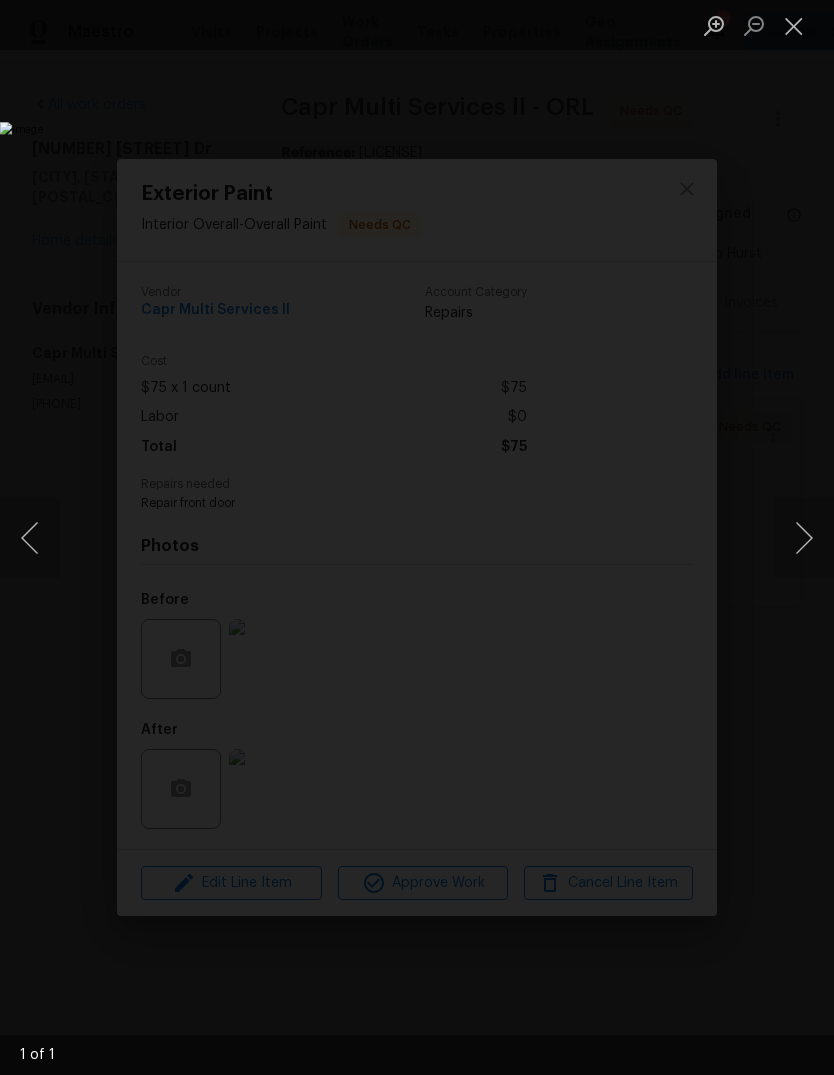 click at bounding box center [794, 25] 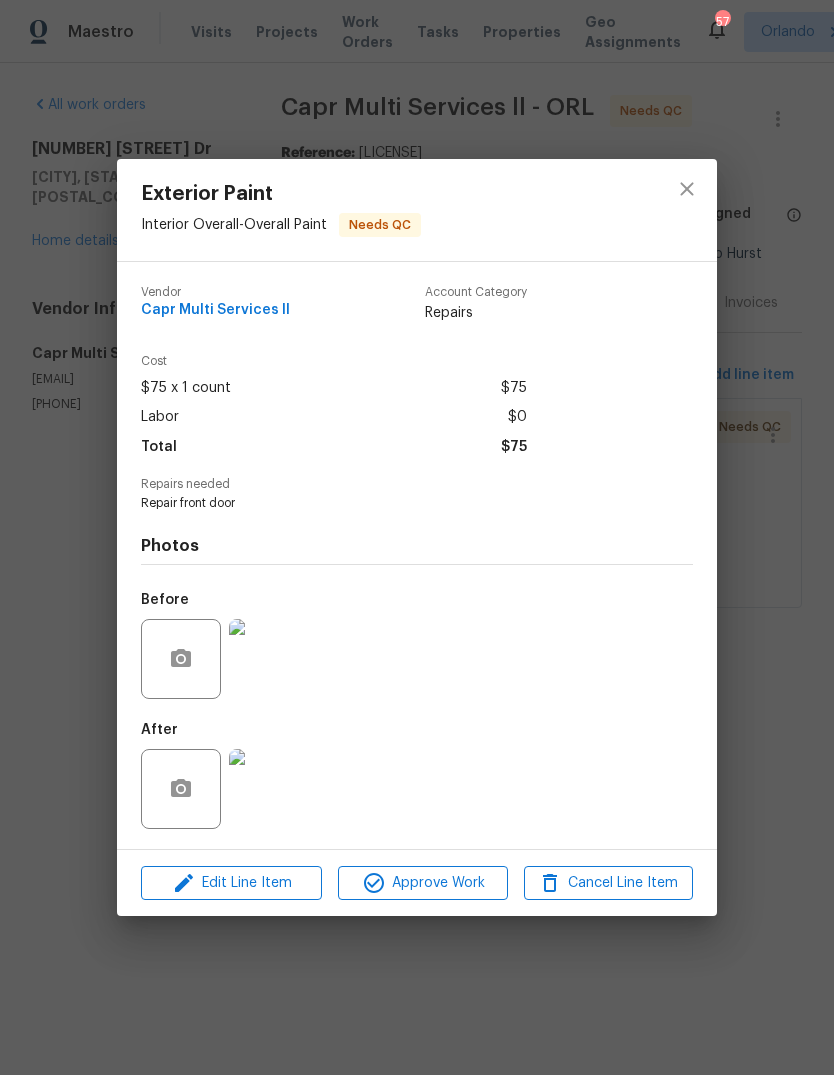 click at bounding box center [269, 789] 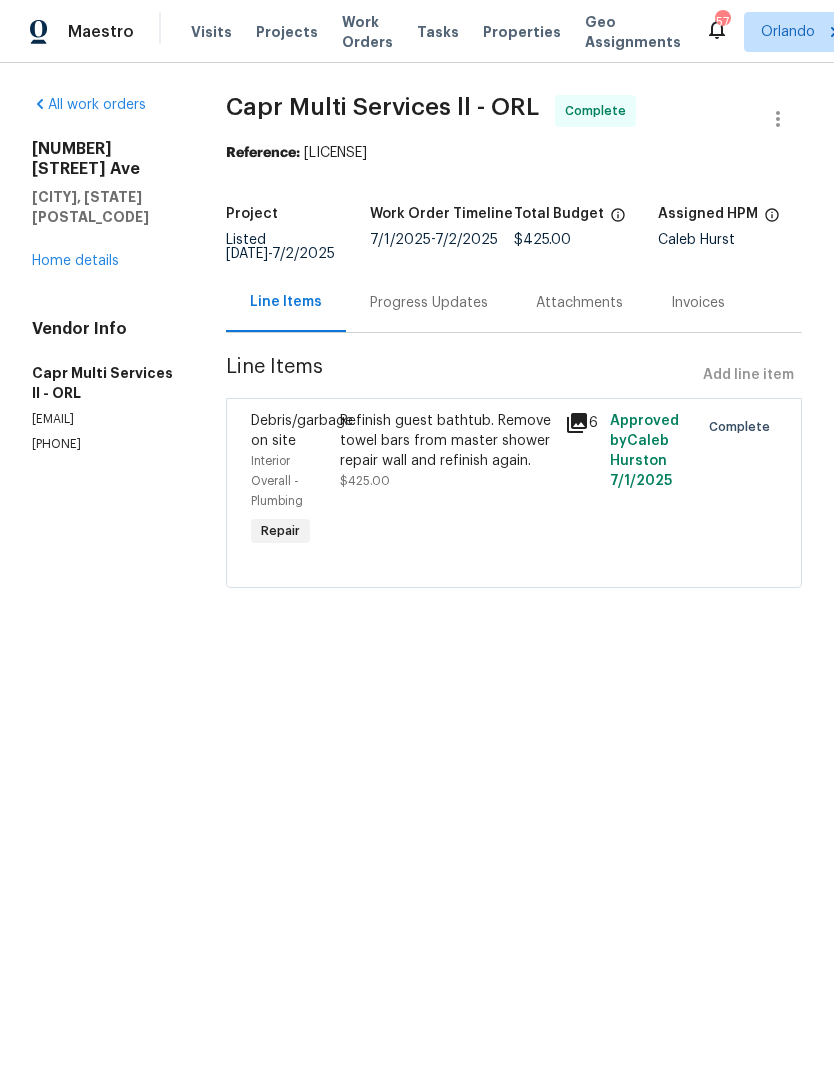 click on "Work Orders" at bounding box center (367, 32) 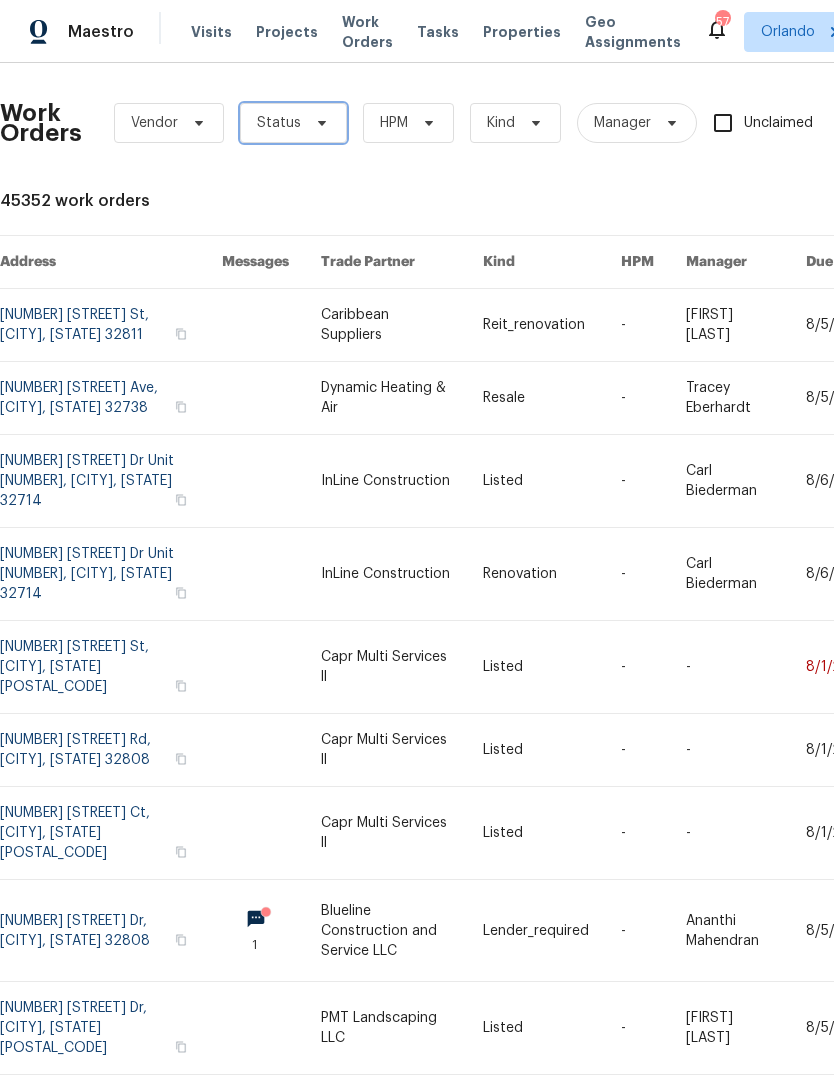 click on "Status" at bounding box center (279, 123) 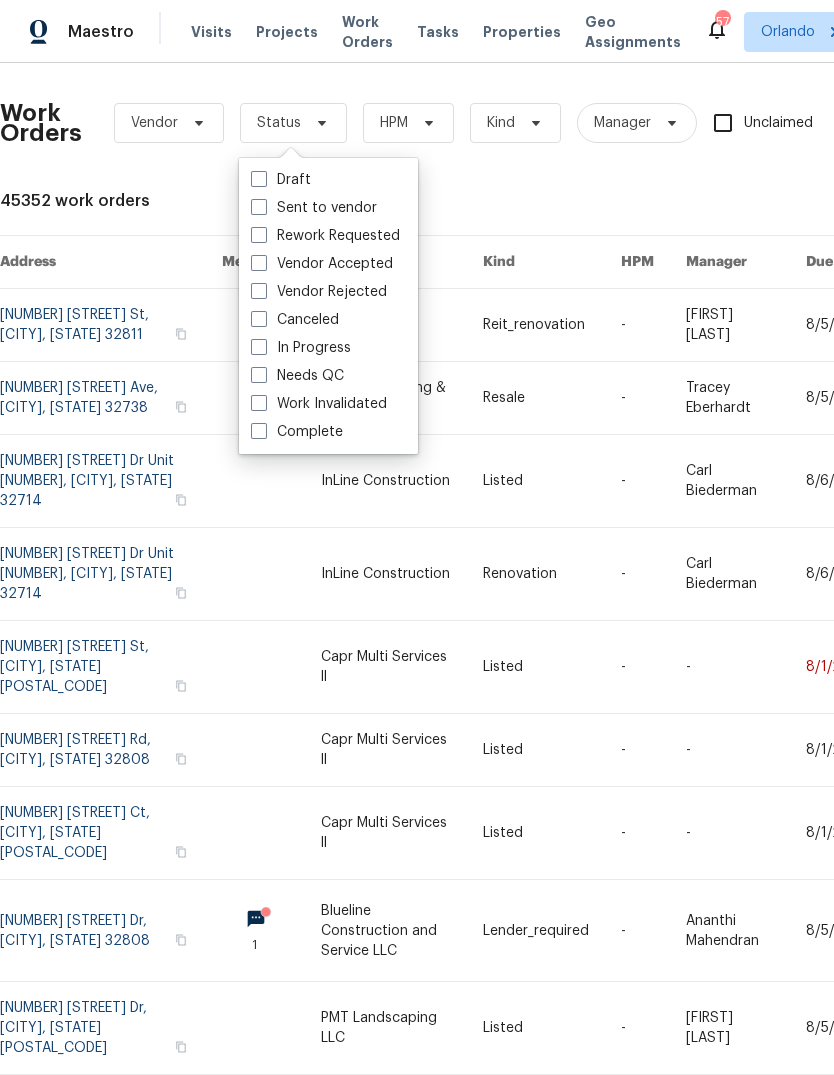 click on "Needs QC" at bounding box center (297, 376) 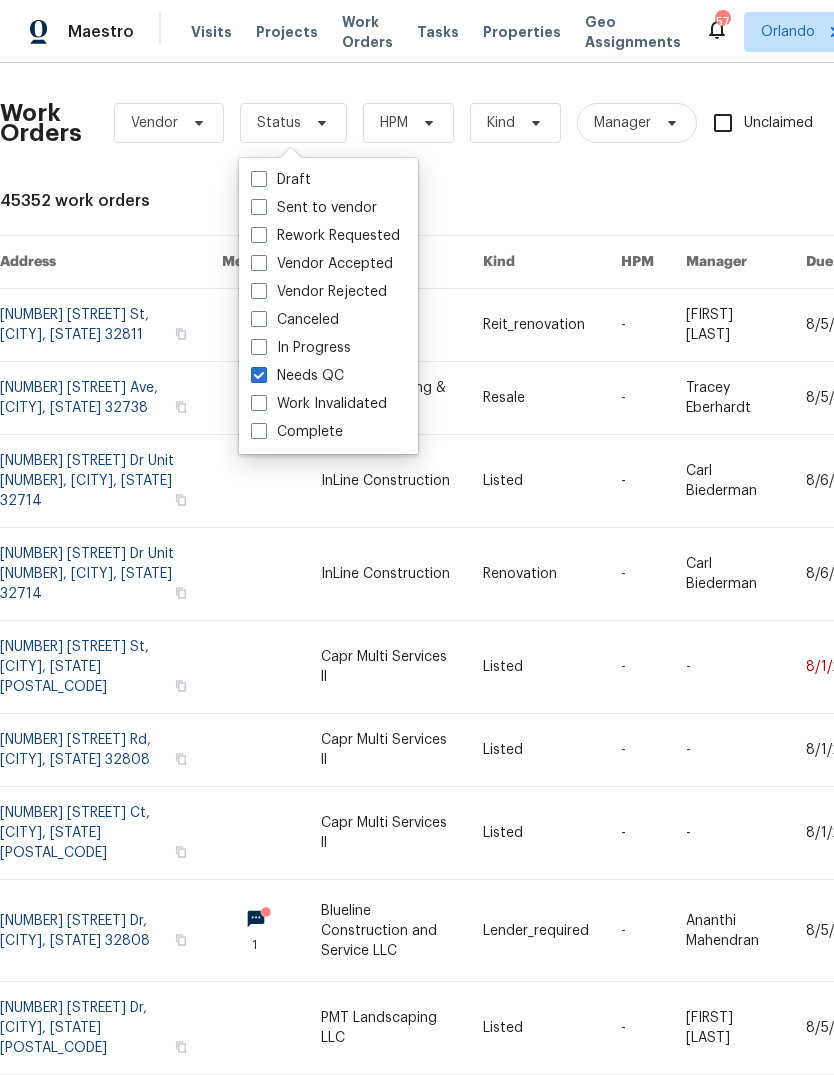 checkbox on "true" 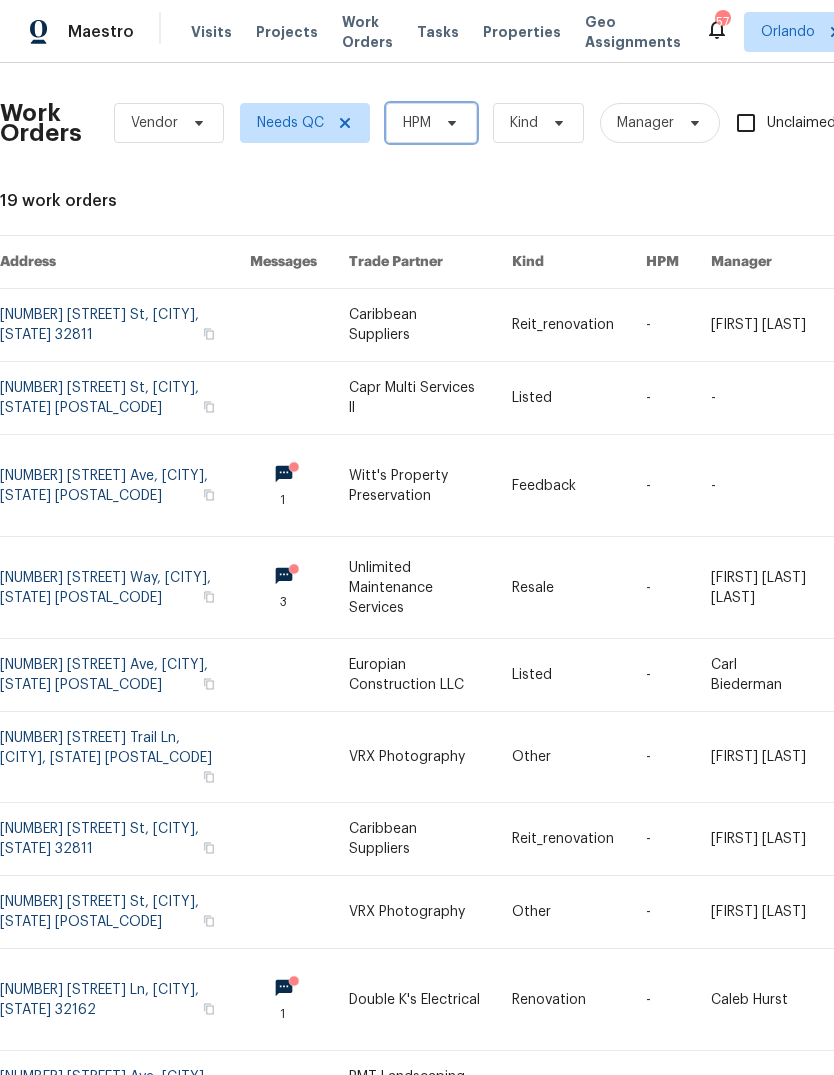 click on "HPM" at bounding box center [417, 123] 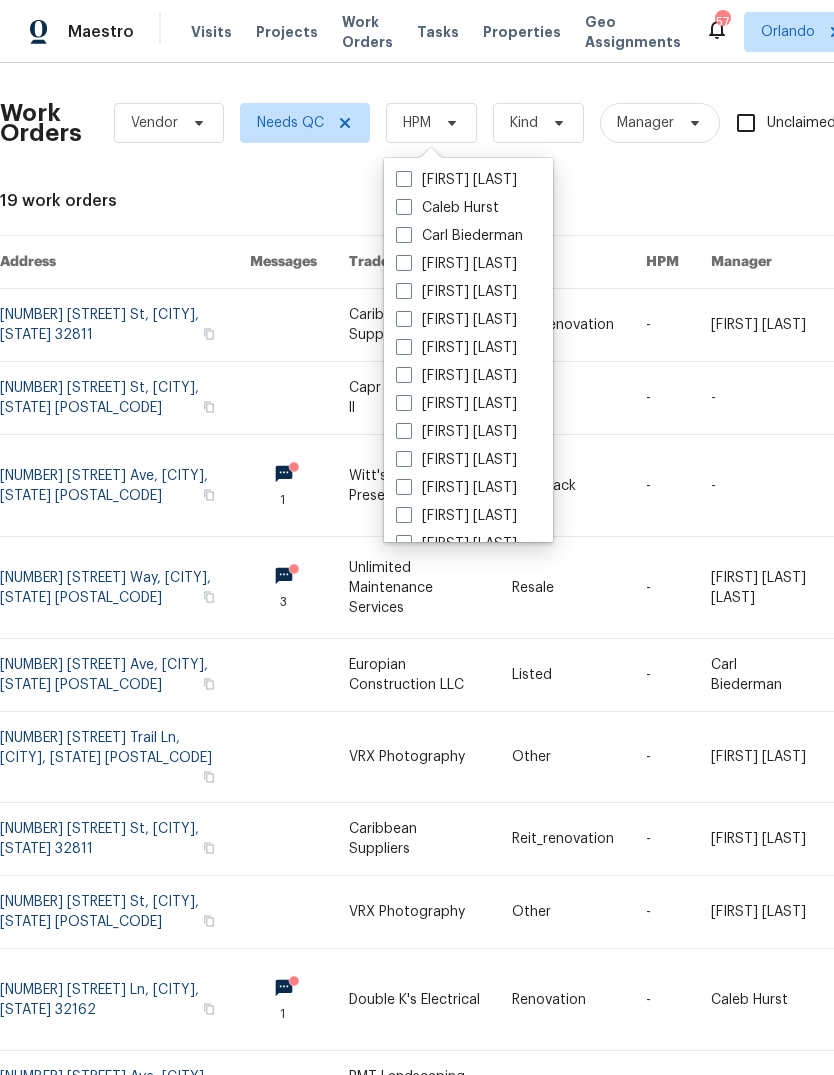 click on "Caleb Hurst" at bounding box center (447, 208) 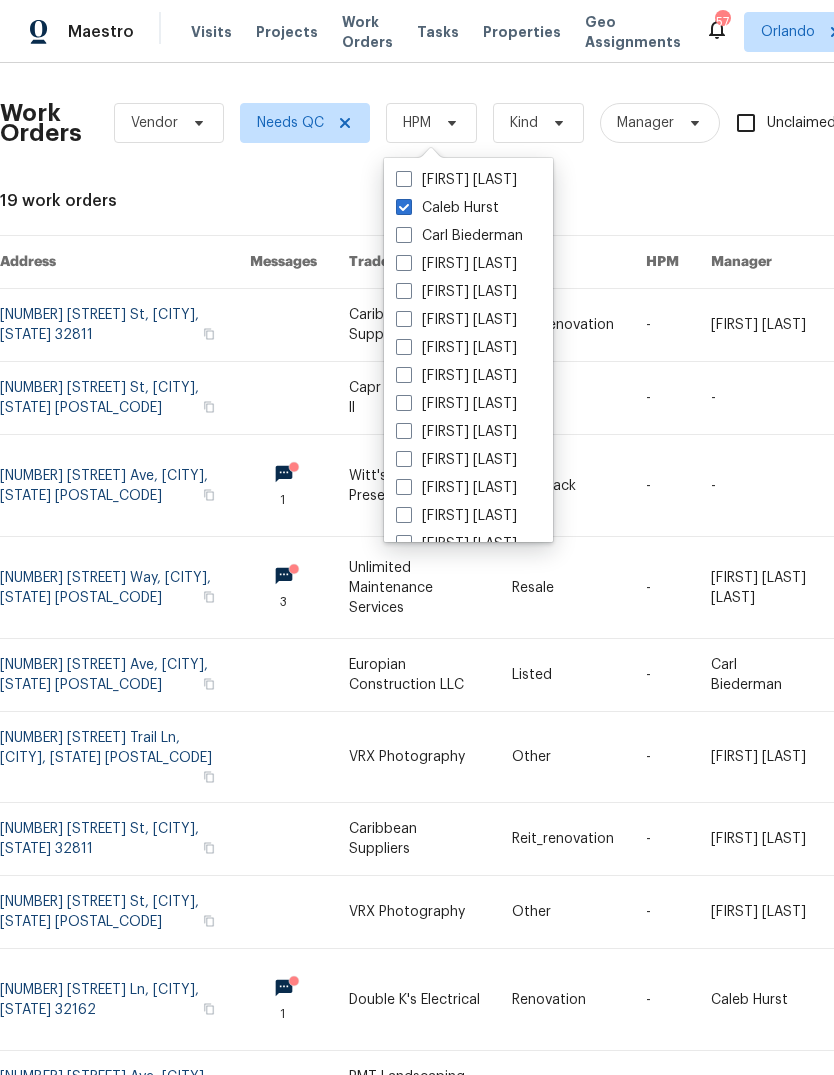 checkbox on "true" 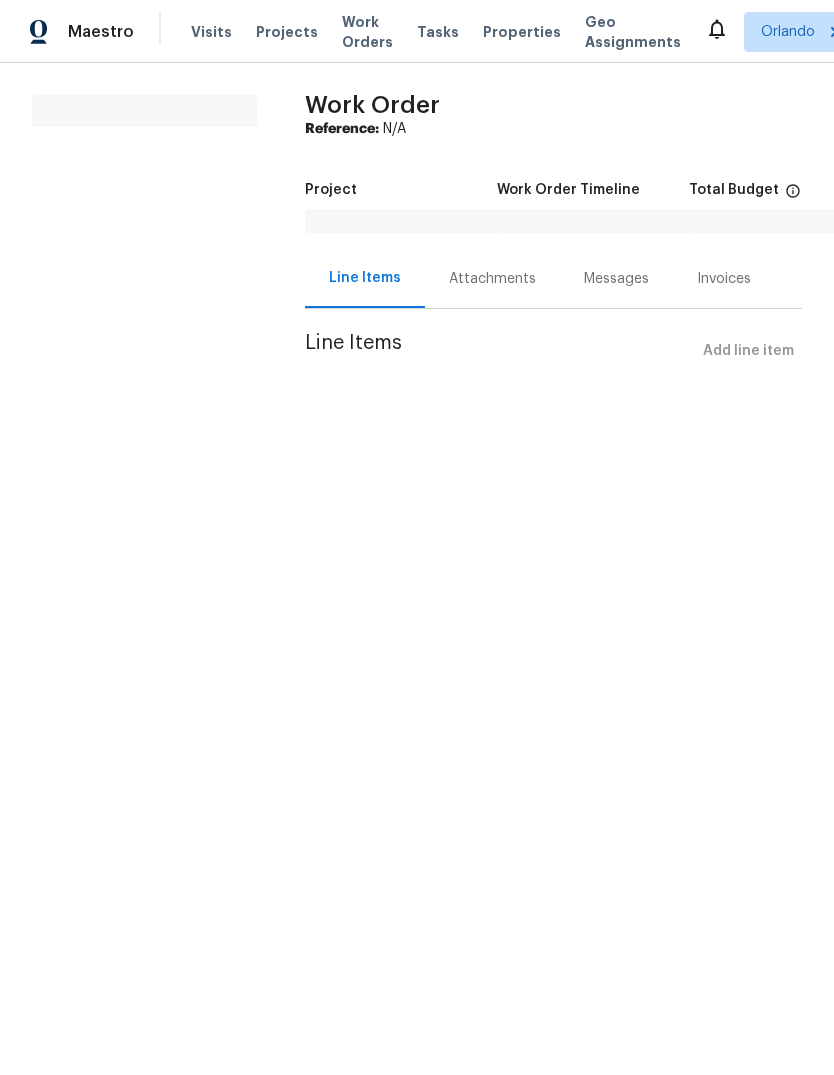 scroll, scrollTop: 0, scrollLeft: 0, axis: both 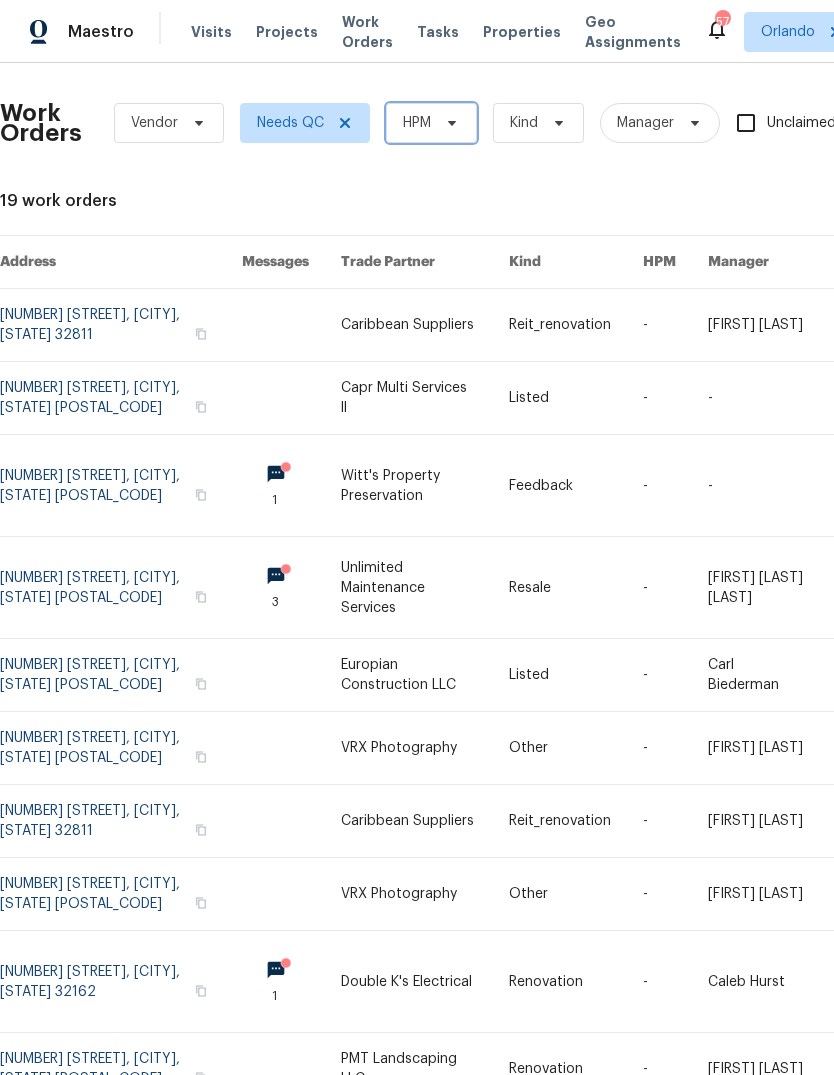 click on "HPM" at bounding box center (431, 123) 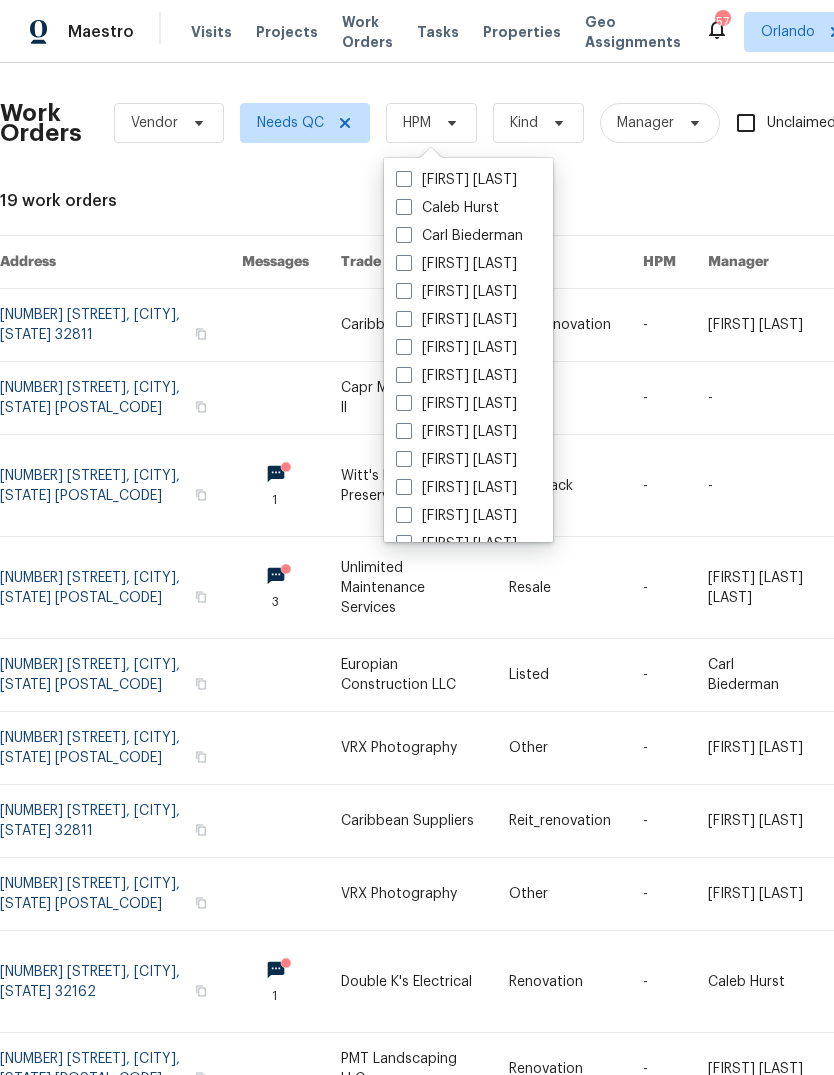 click on "[FIRST] [LAST]" at bounding box center (456, 180) 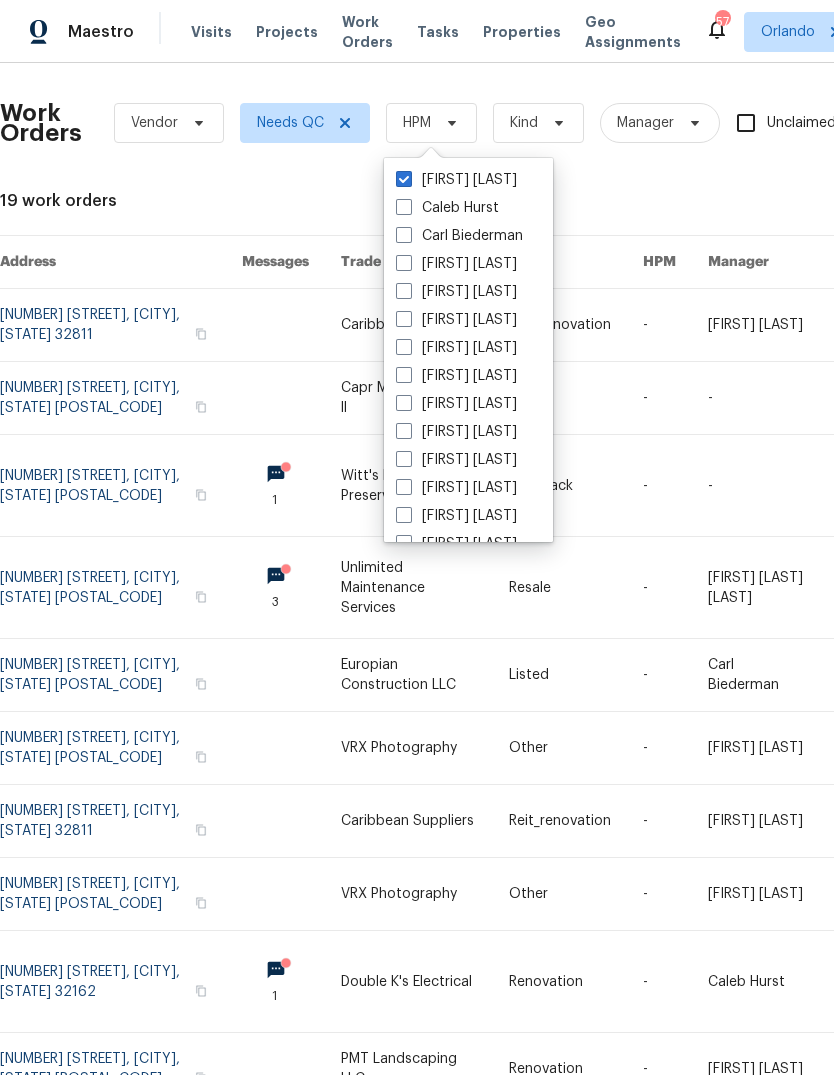 checkbox on "true" 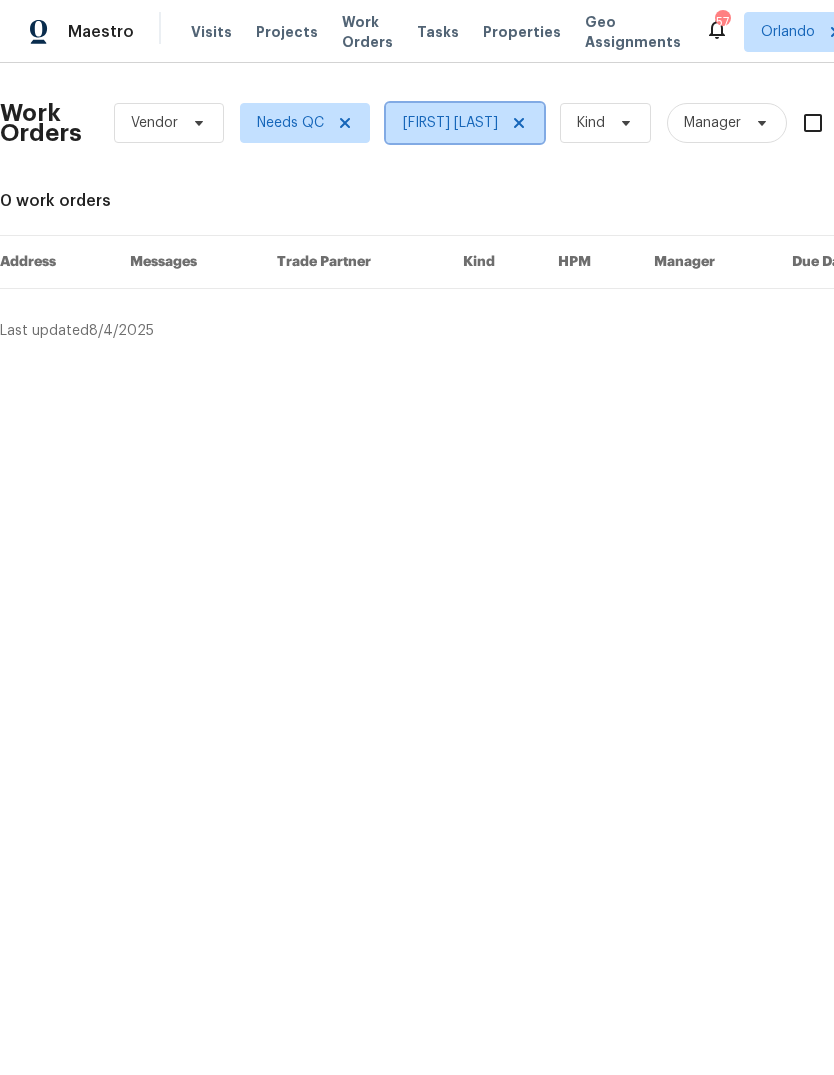 click 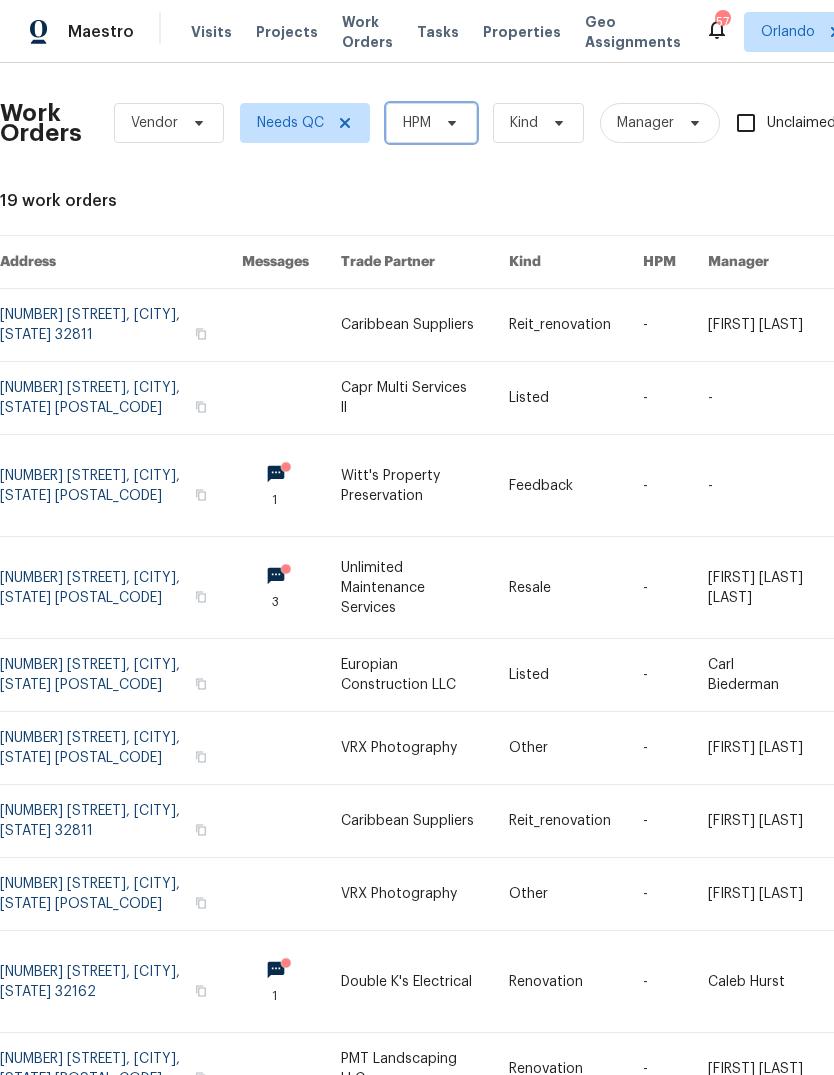 click on "HPM" at bounding box center (431, 123) 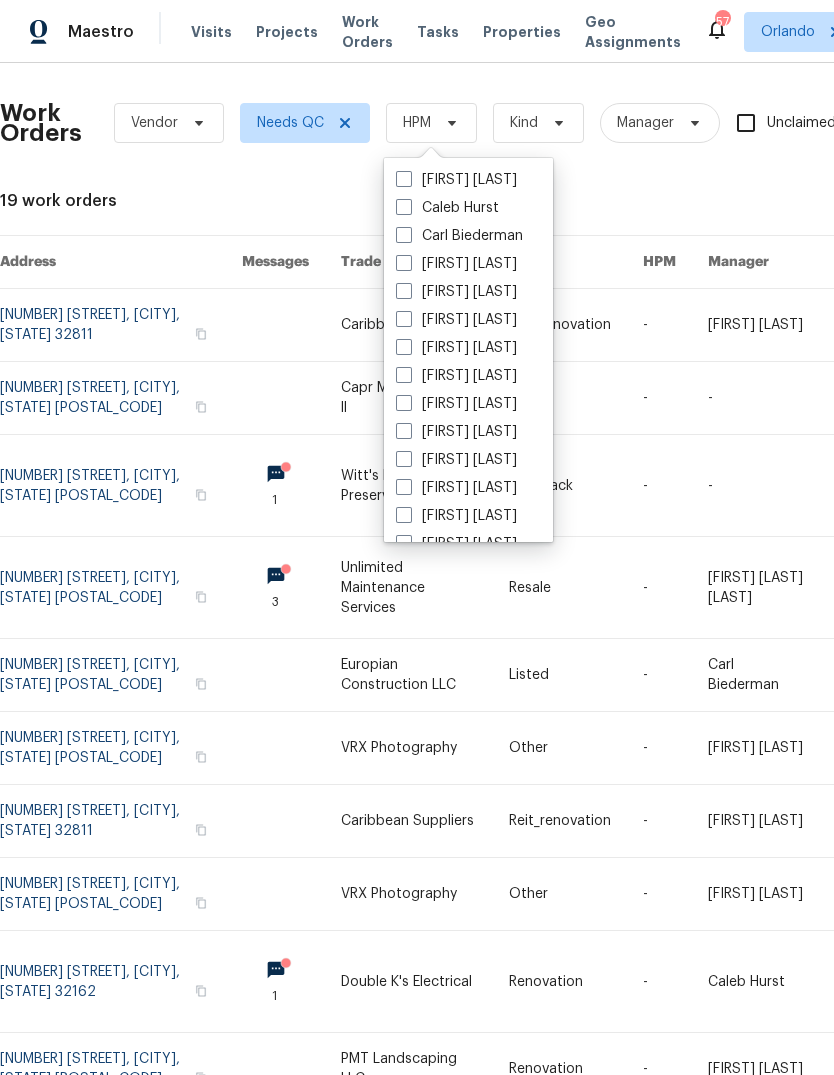 click on "Caleb Hurst" at bounding box center (447, 208) 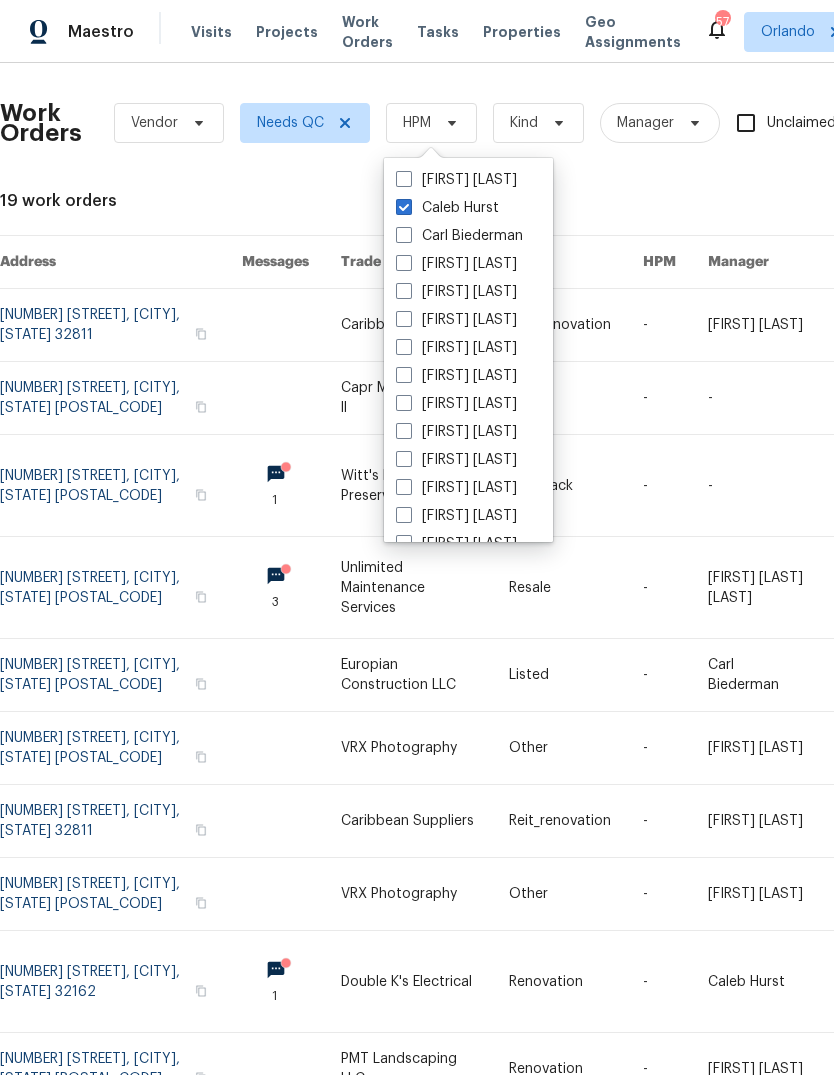 checkbox on "true" 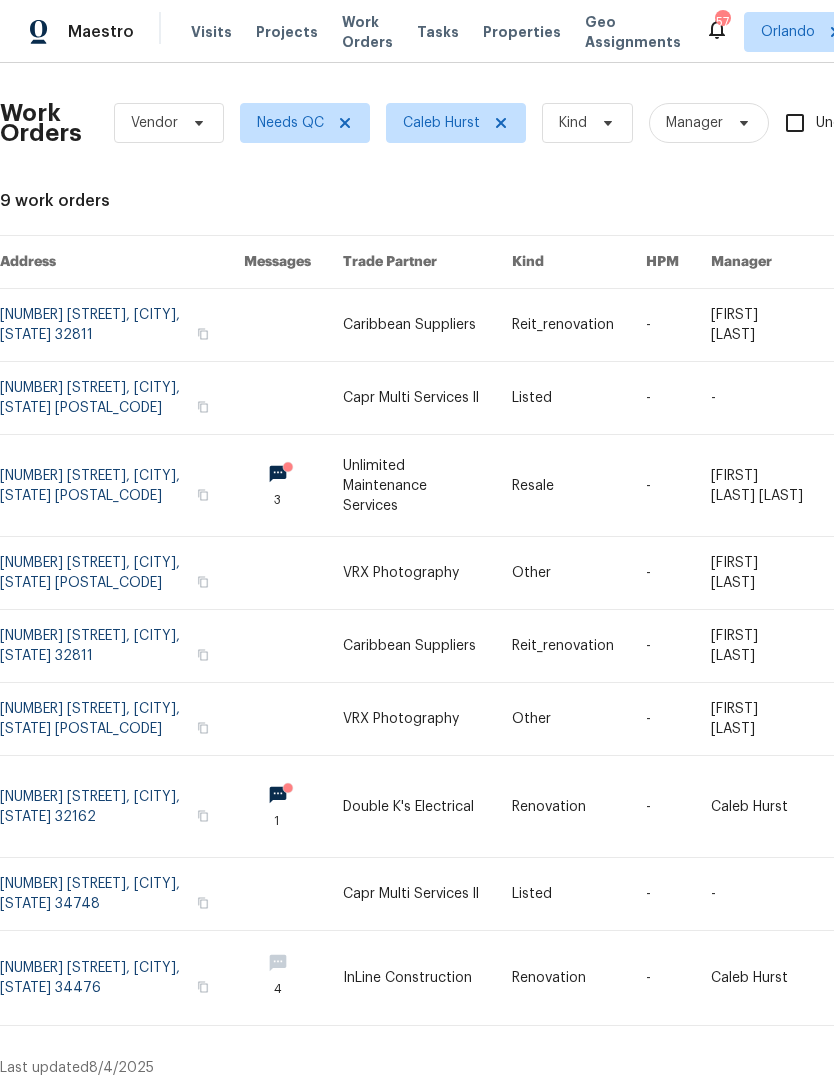 scroll, scrollTop: 0, scrollLeft: 0, axis: both 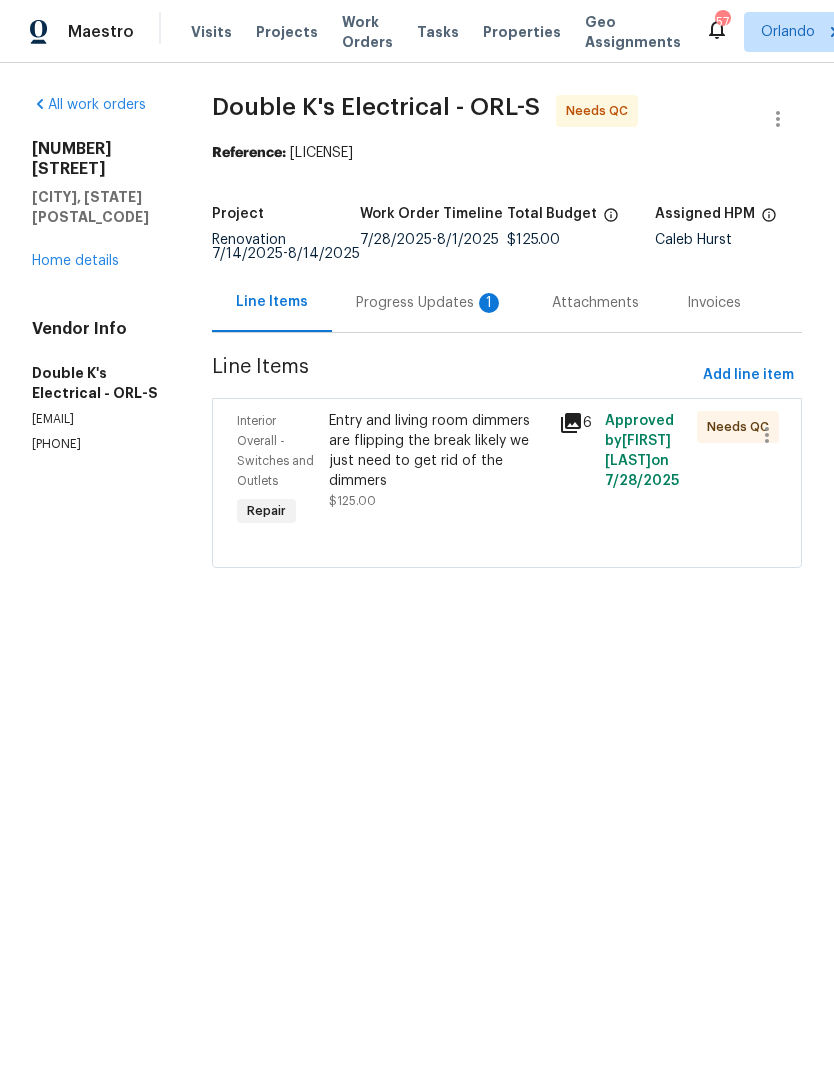 click on "Progress Updates 1" at bounding box center (430, 303) 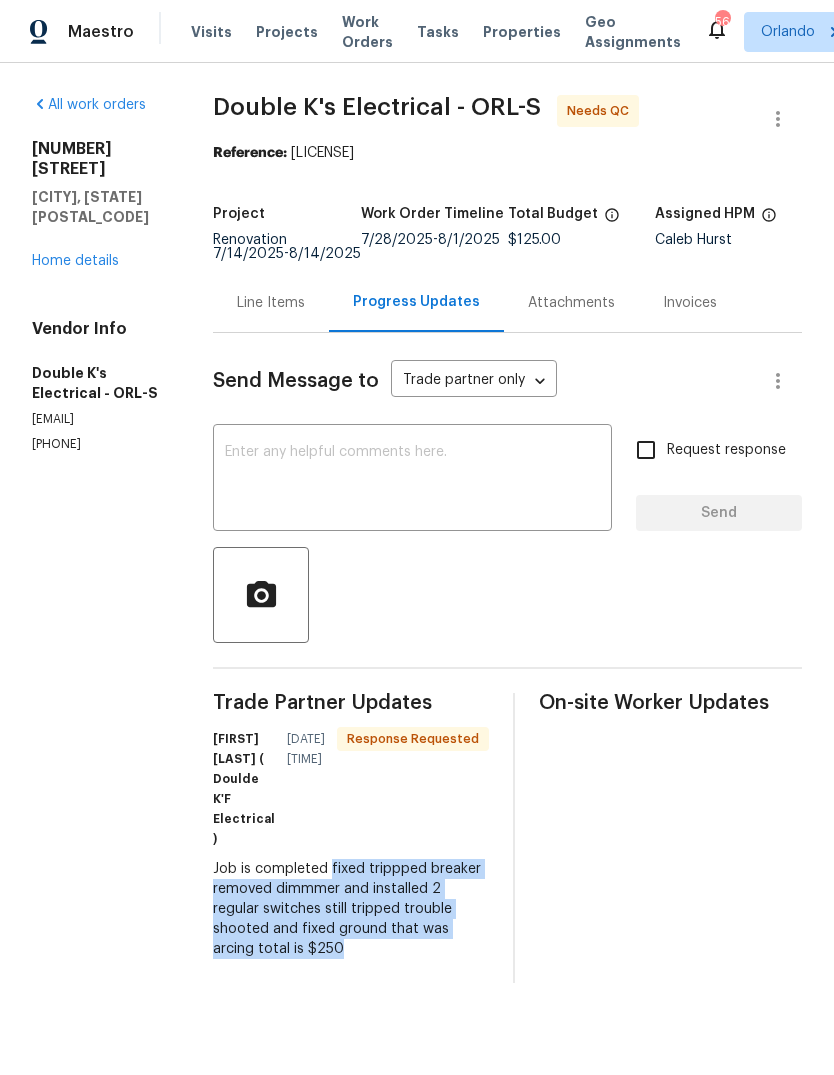 copy on "fixed trippped breaker removed dimmmer and installed 2 regular switches still tripped trouble shooted and fixed ground that was arcing total is $250" 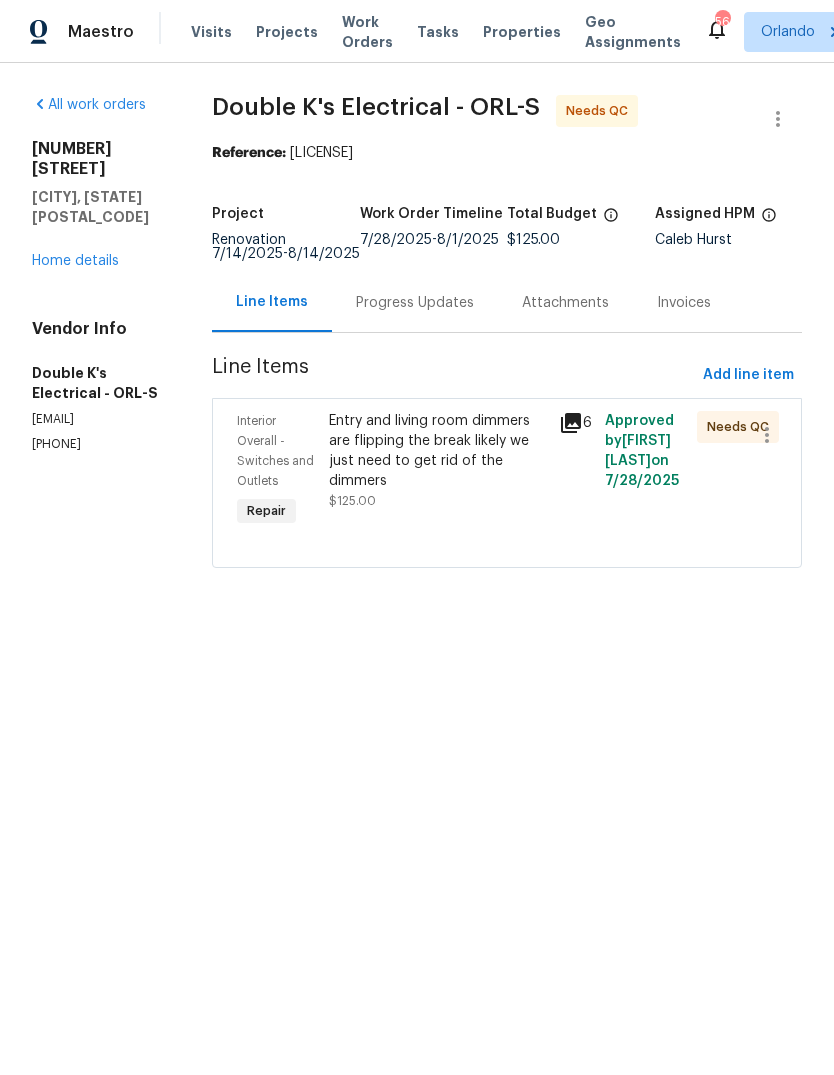 click on "Entry and living room dimmers are flipping the break likely we just need to get rid of the dimmers" at bounding box center (438, 451) 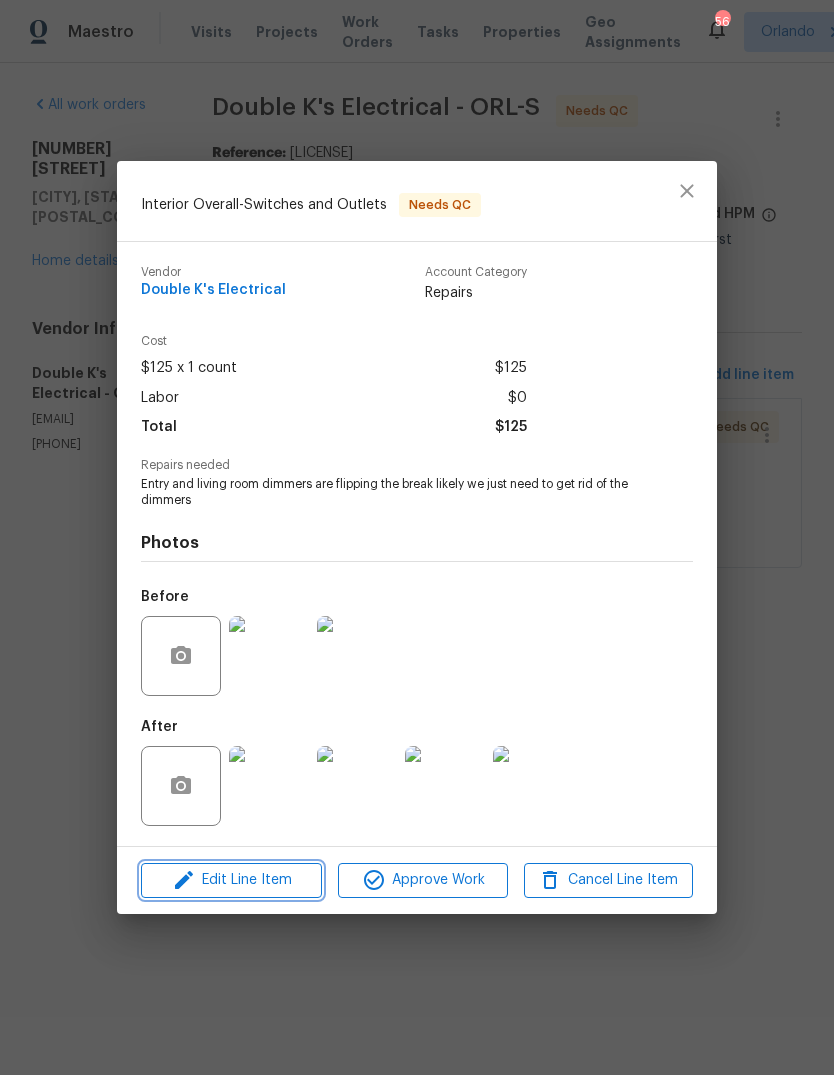 click on "Edit Line Item" at bounding box center (231, 880) 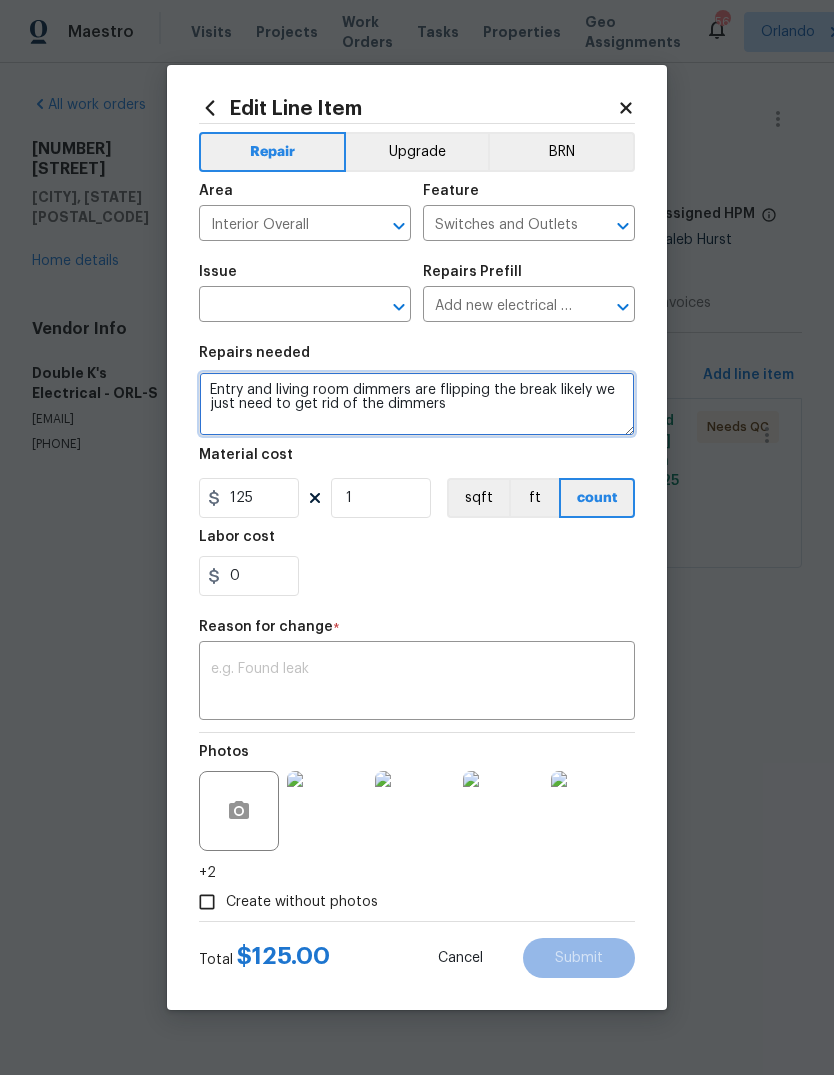 click on "Entry and living room dimmers are flipping the break likely we just need to get rid of the dimmers" at bounding box center [417, 404] 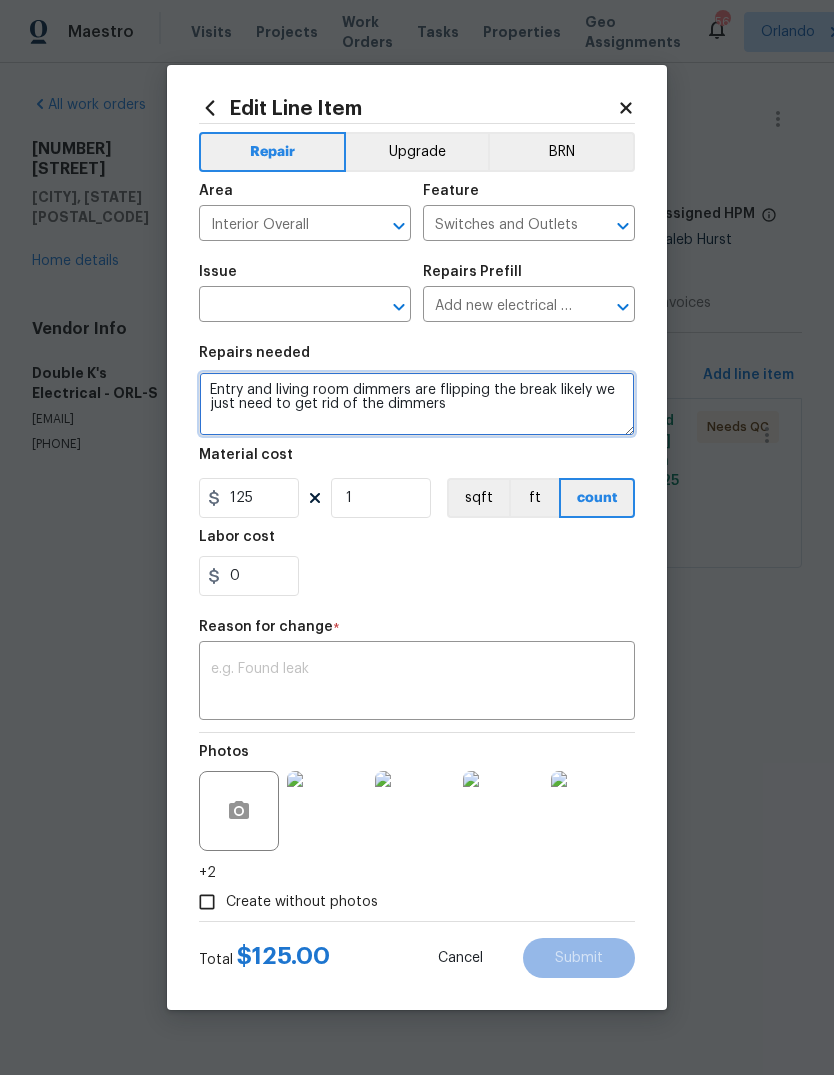 paste on "fixed trippped breaker removed dimmmer and installed 2 regular switches still tripped trouble shooted and fixed ground that was arcing total is $250" 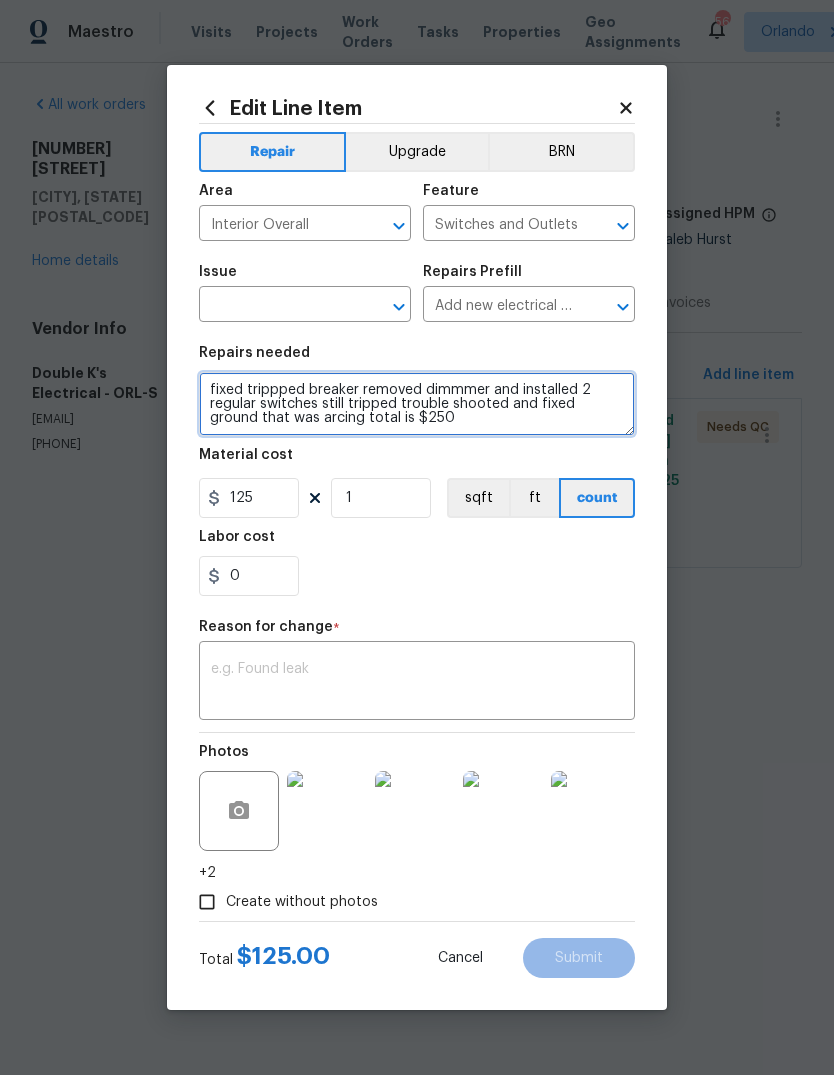 type on "fixed trippped breaker removed dimmmer and installed 2 regular switches still tripped trouble shooted and fixed ground that was arcing total is $250" 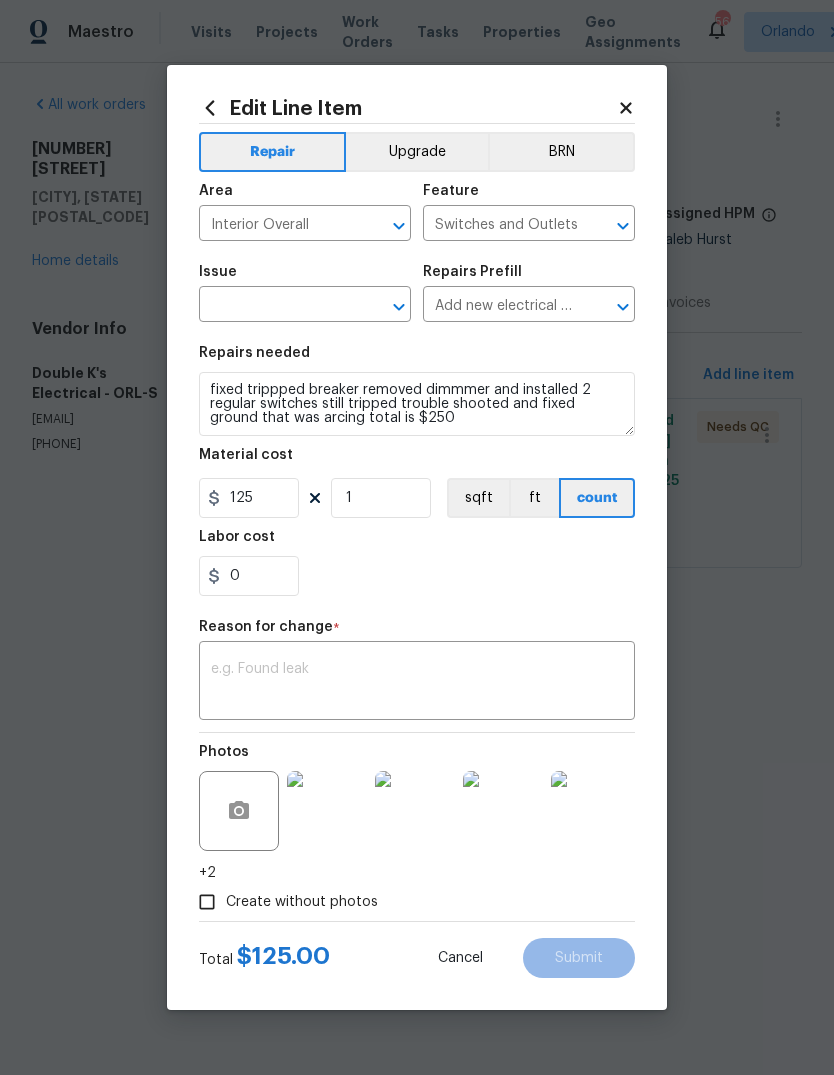 click at bounding box center (277, 306) 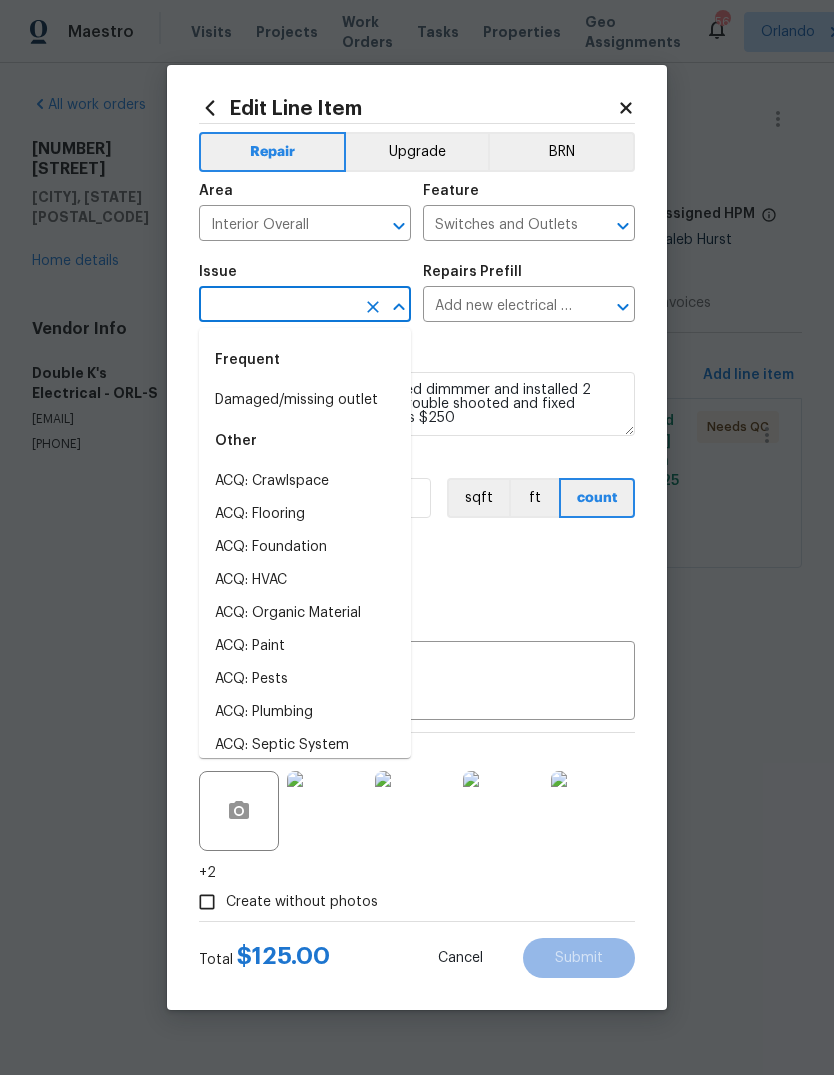 click on "Damaged/missing outlet" at bounding box center (305, 400) 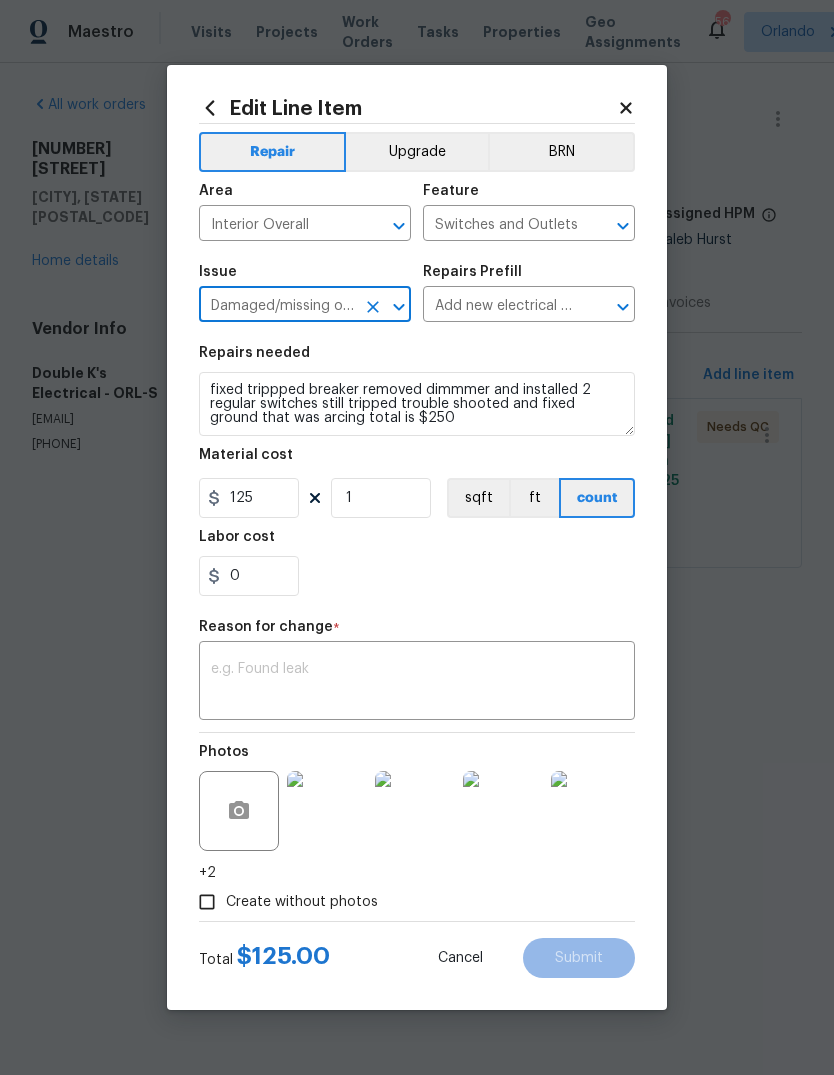 type on "Damaged/missing outlet" 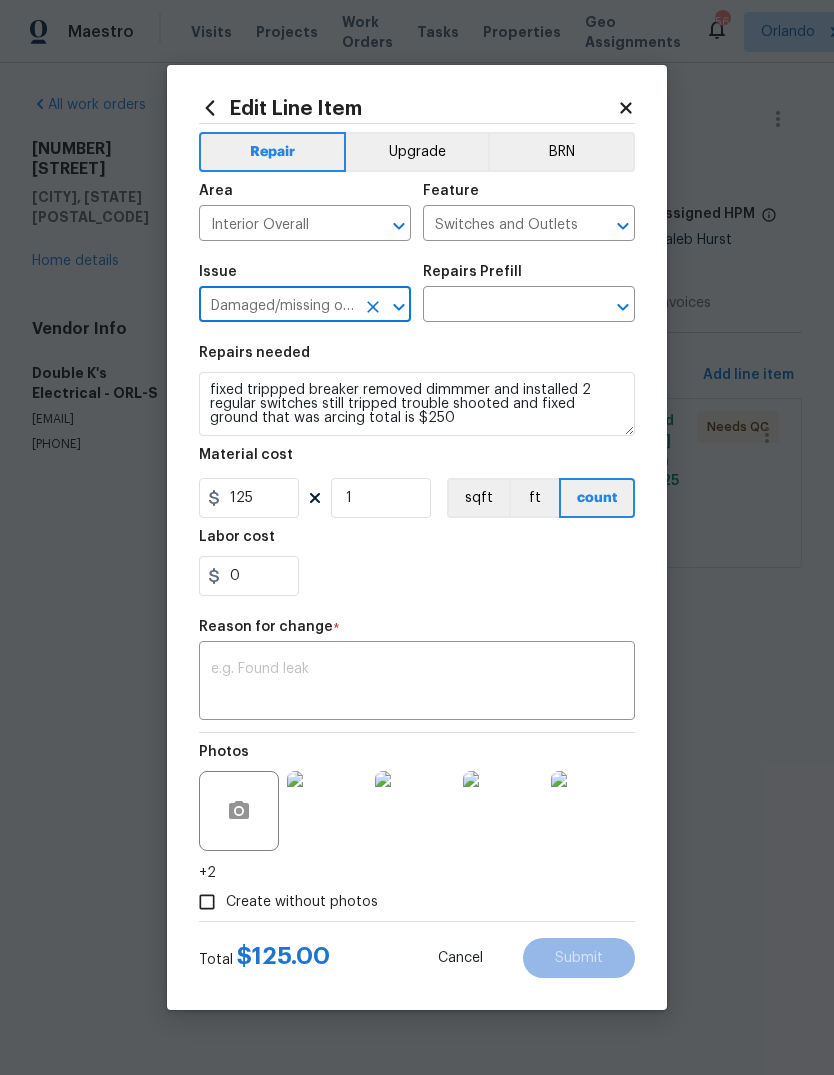 click at bounding box center (417, 683) 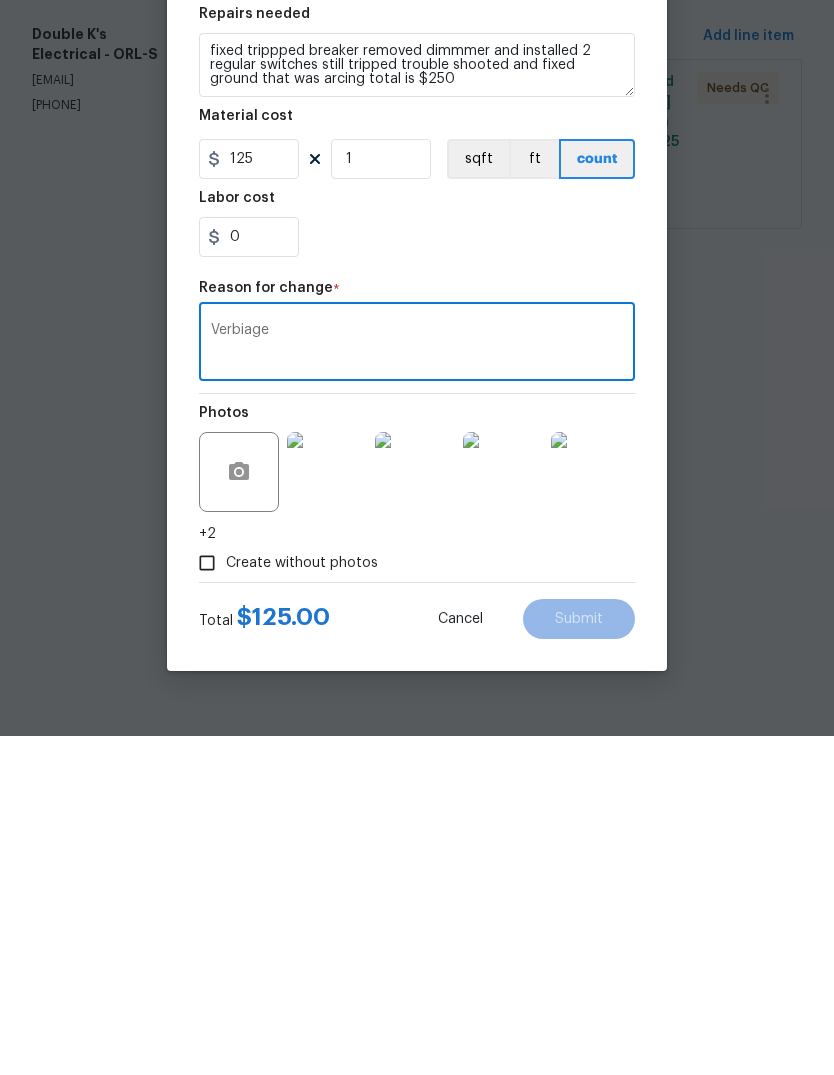 type on "Verbiage" 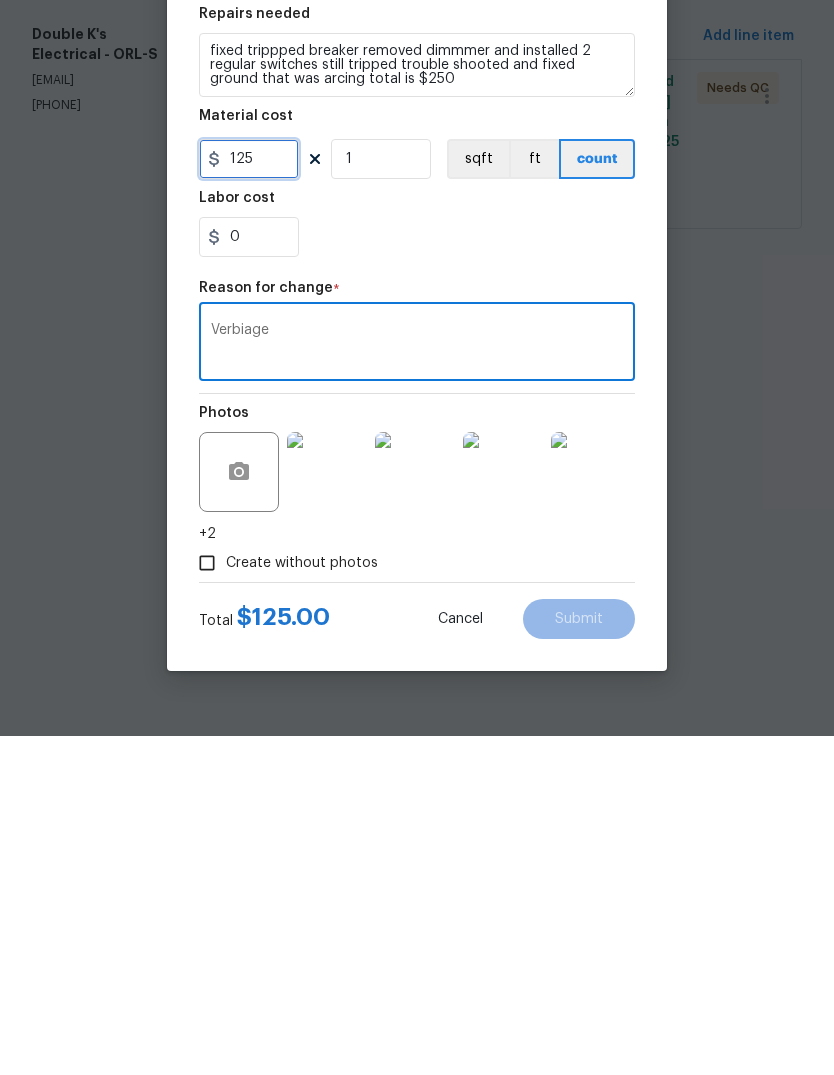 click on "125" at bounding box center [249, 498] 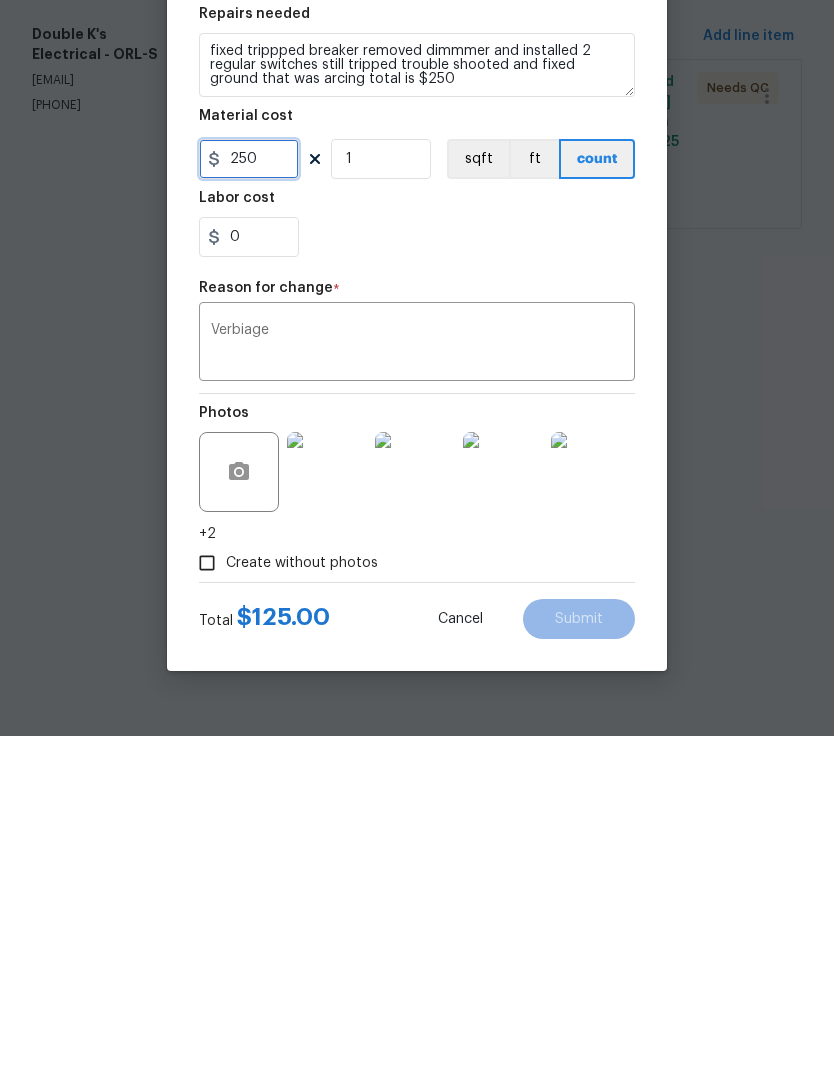 type on "250" 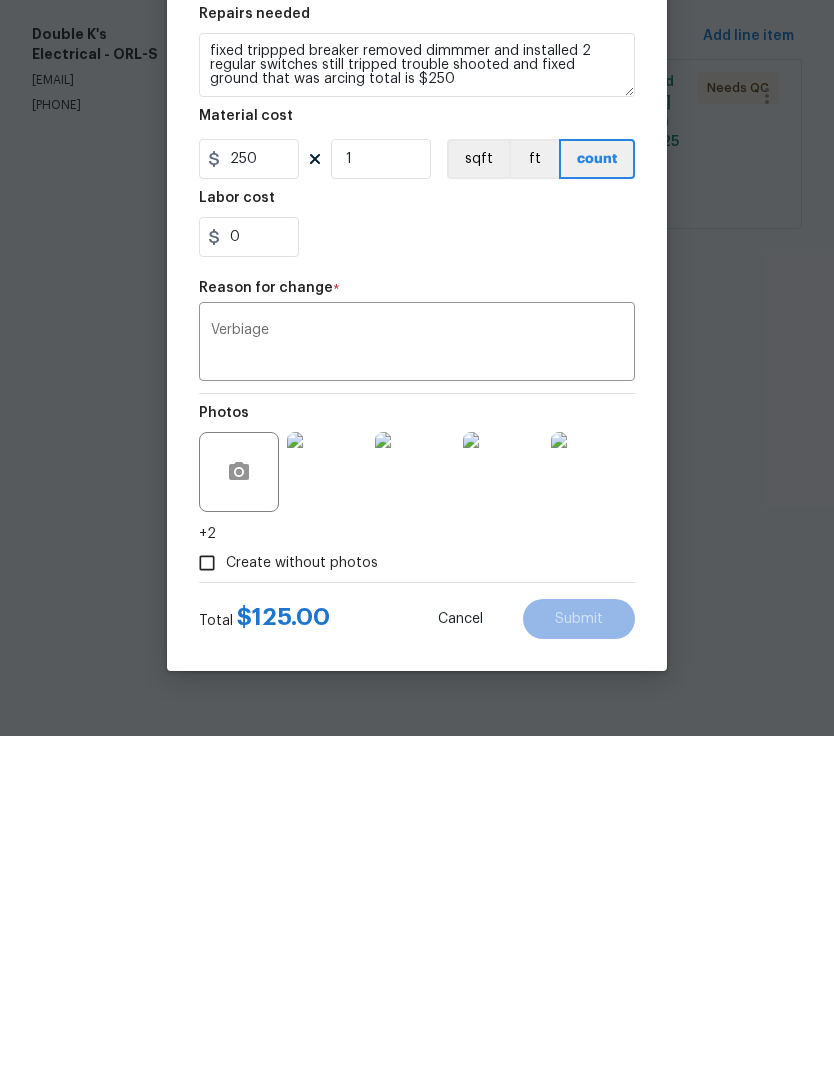 click on "Create without photos" at bounding box center (417, 902) 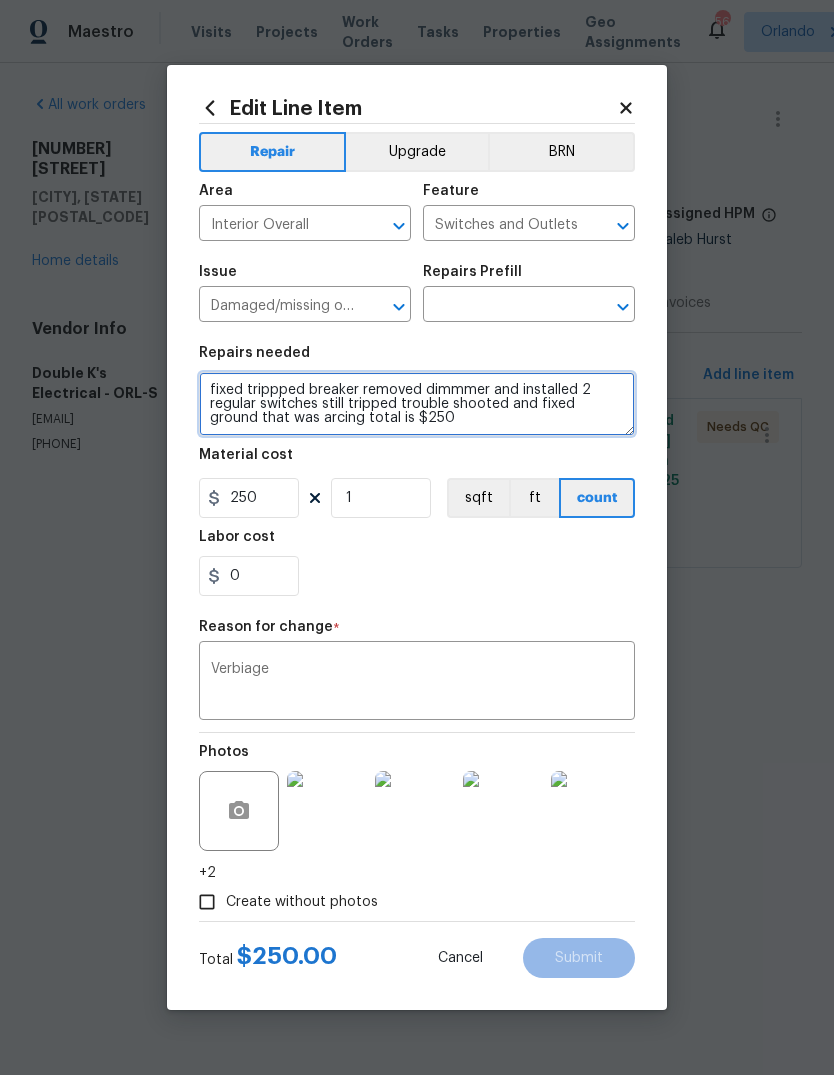 click on "fixed trippped breaker removed dimmmer and installed 2 regular switches still tripped trouble shooted and fixed ground that was arcing total is $250" at bounding box center [417, 404] 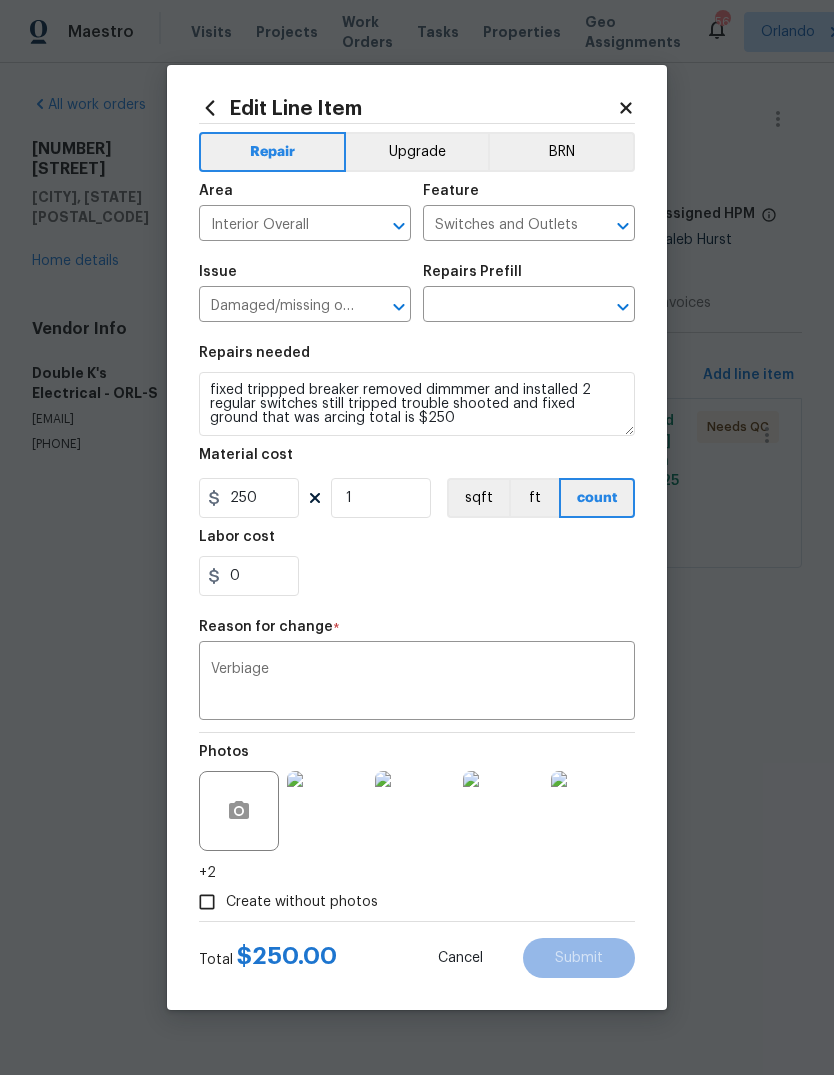 click at bounding box center [501, 306] 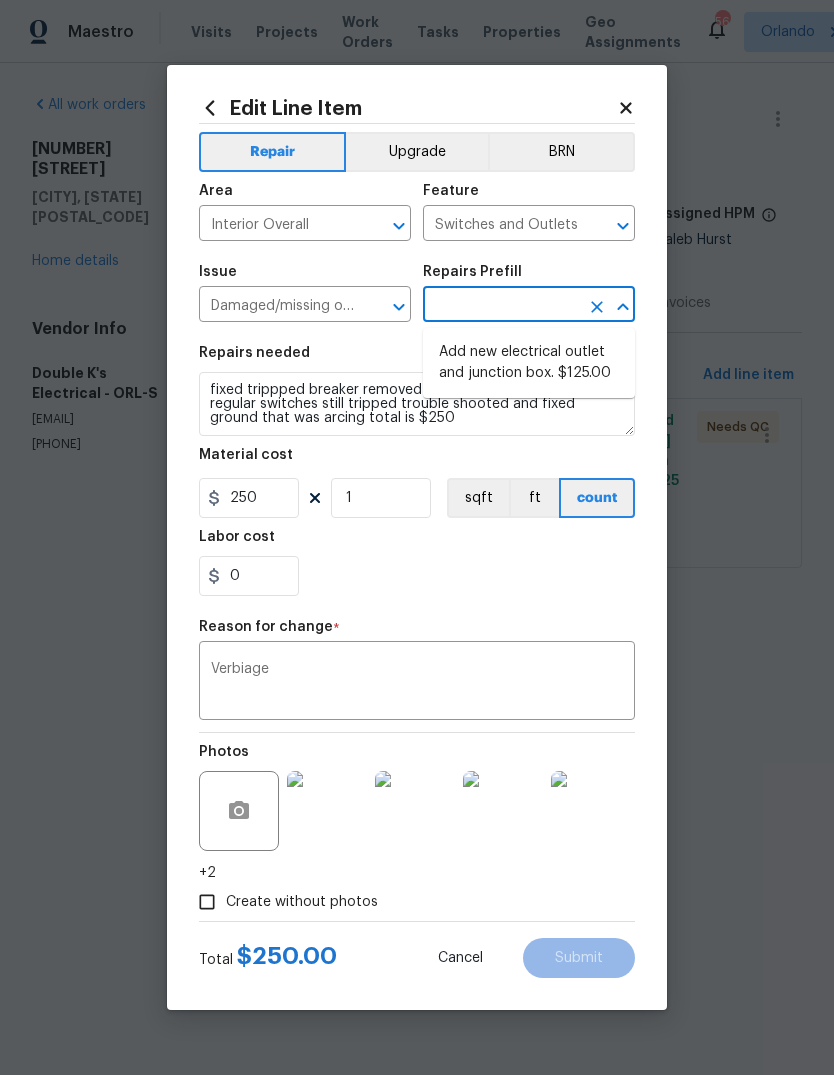 click on "Add new electrical outlet and junction box.  $125.00" at bounding box center [529, 363] 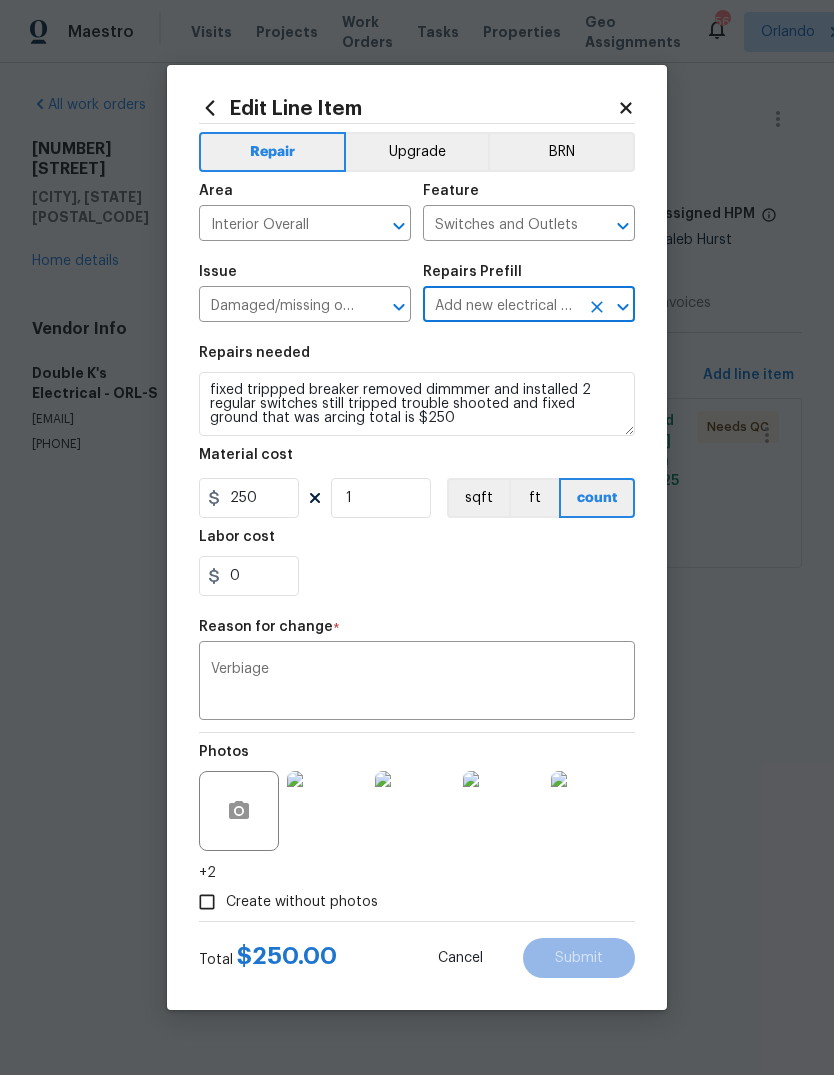 type 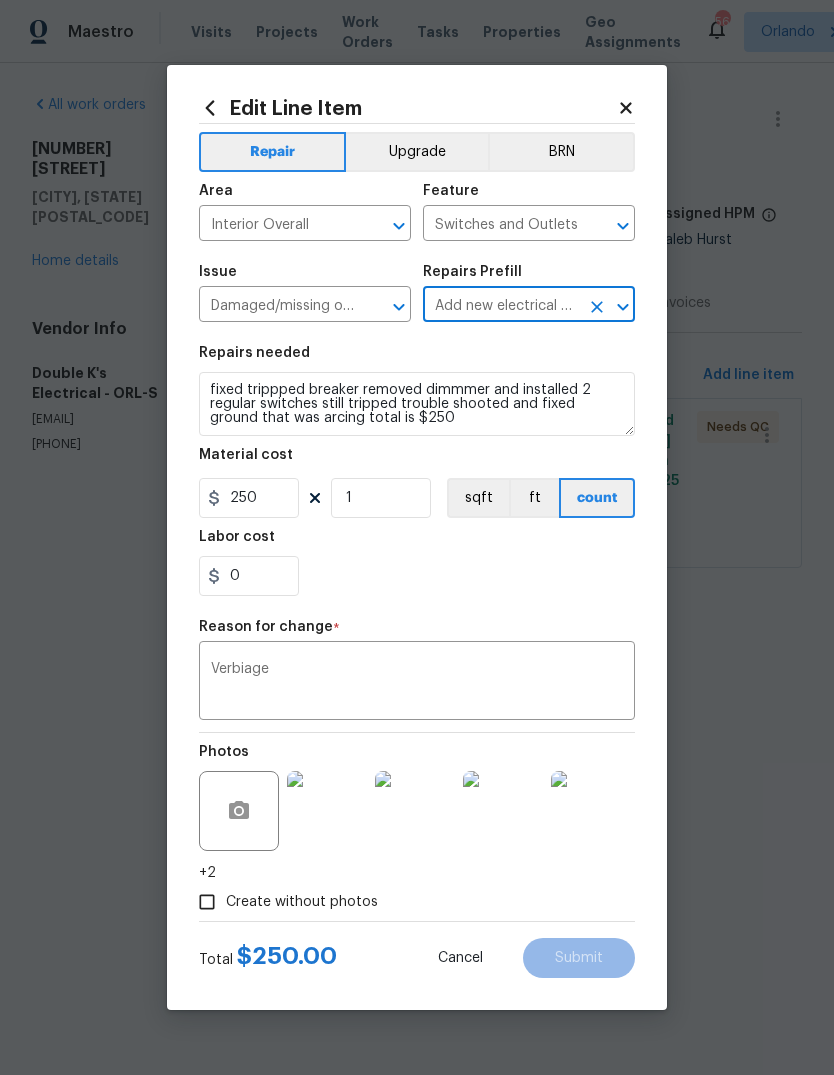 type on "Install new outlet by tying into existing circuit and installing new junction box, outlet and cover plate." 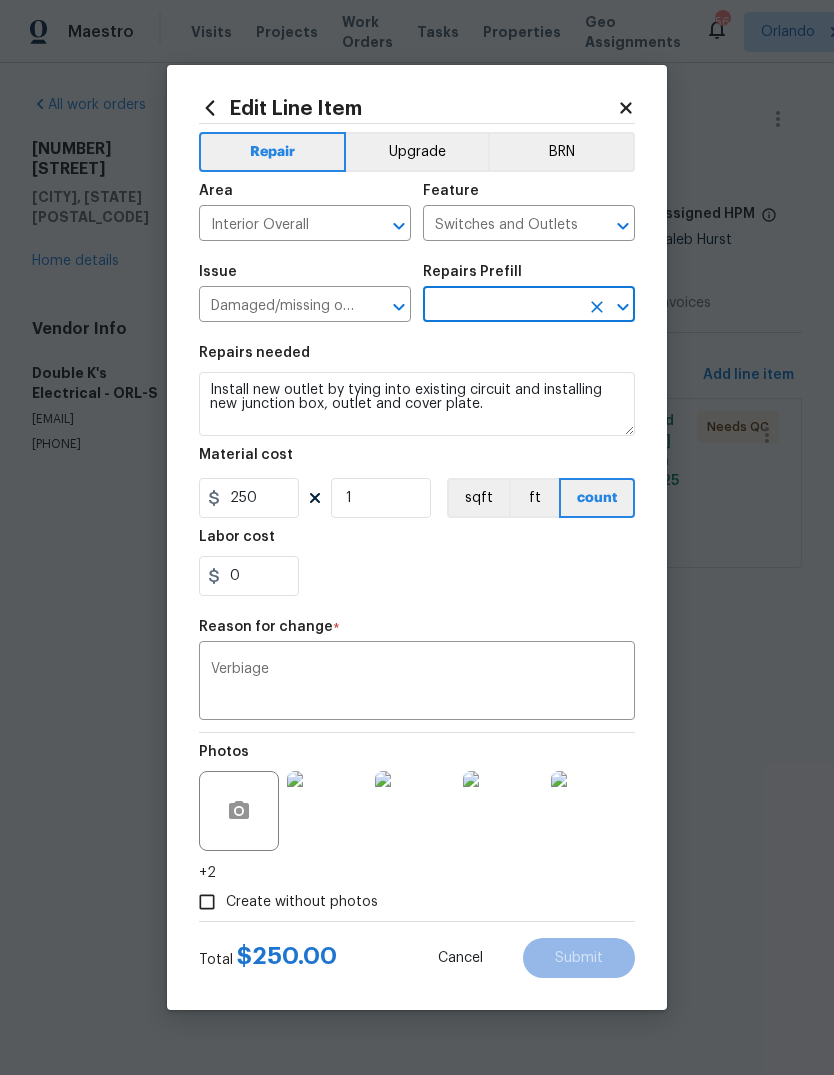 type on "Add new electrical outlet and junction box.  $125.00" 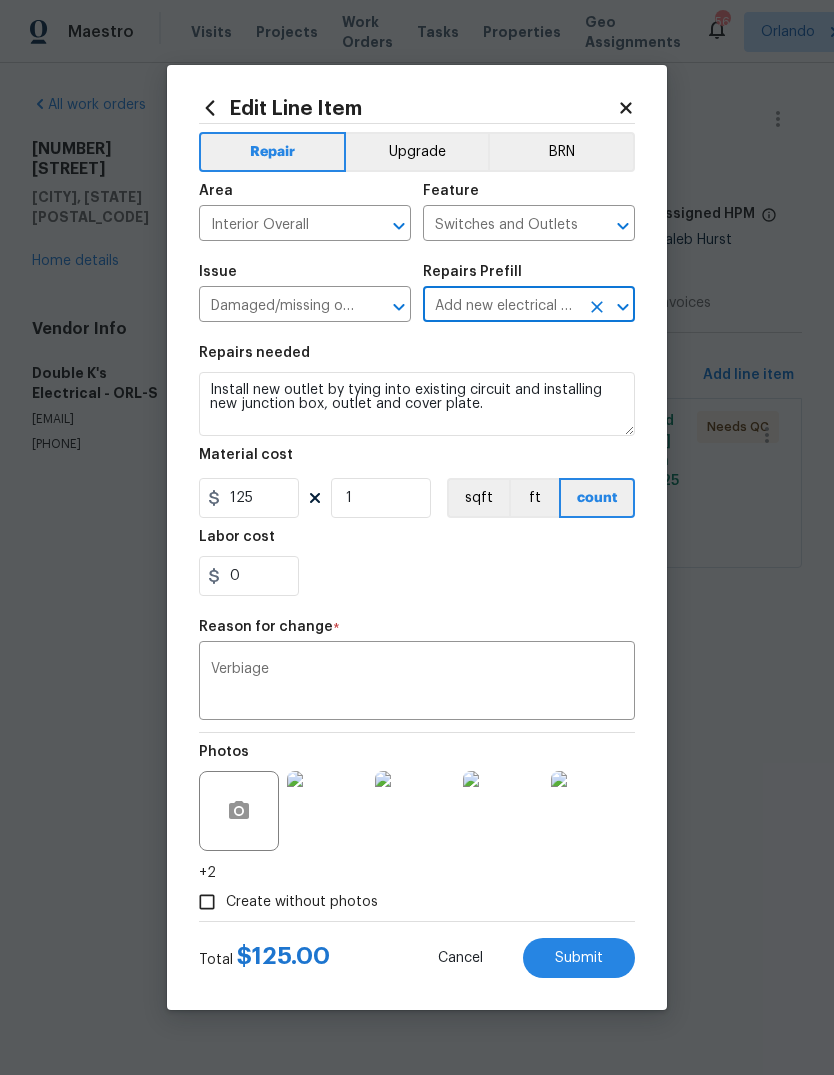 click on "Install new outlet by tying into existing circuit and installing new junction box, outlet and cover plate." at bounding box center [417, 404] 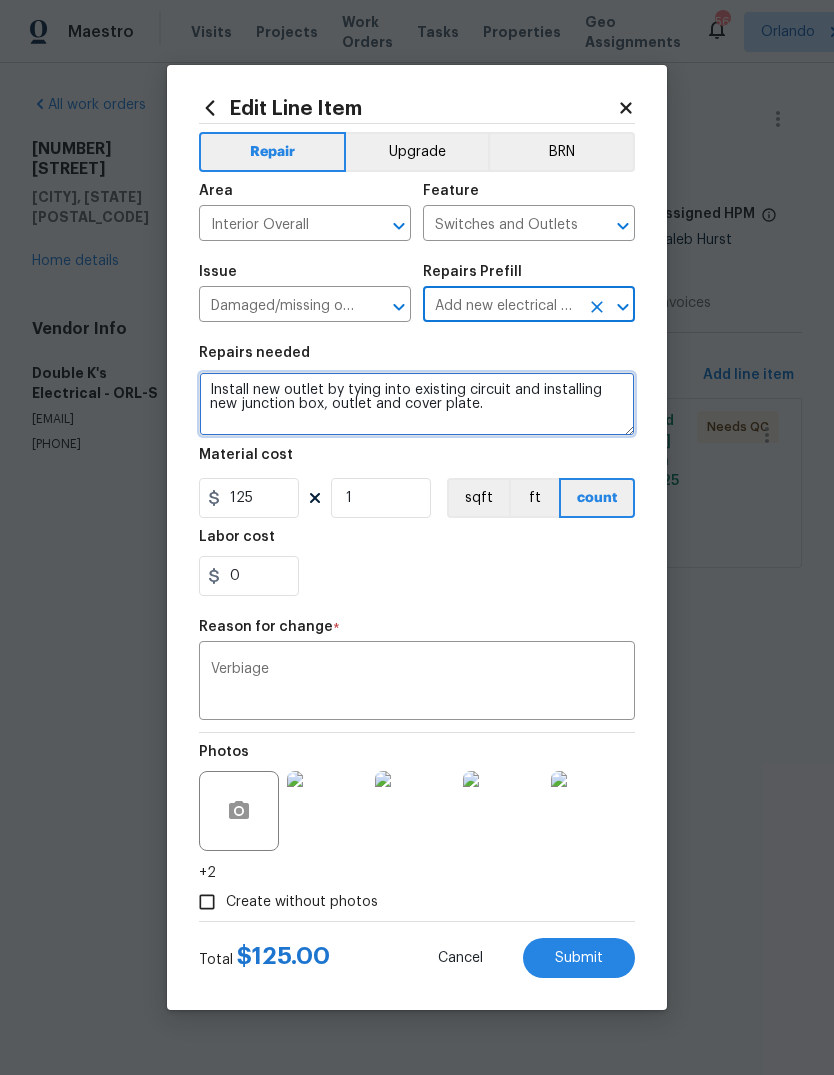 click on "Install new outlet by tying into existing circuit and installing new junction box, outlet and cover plate." at bounding box center [417, 404] 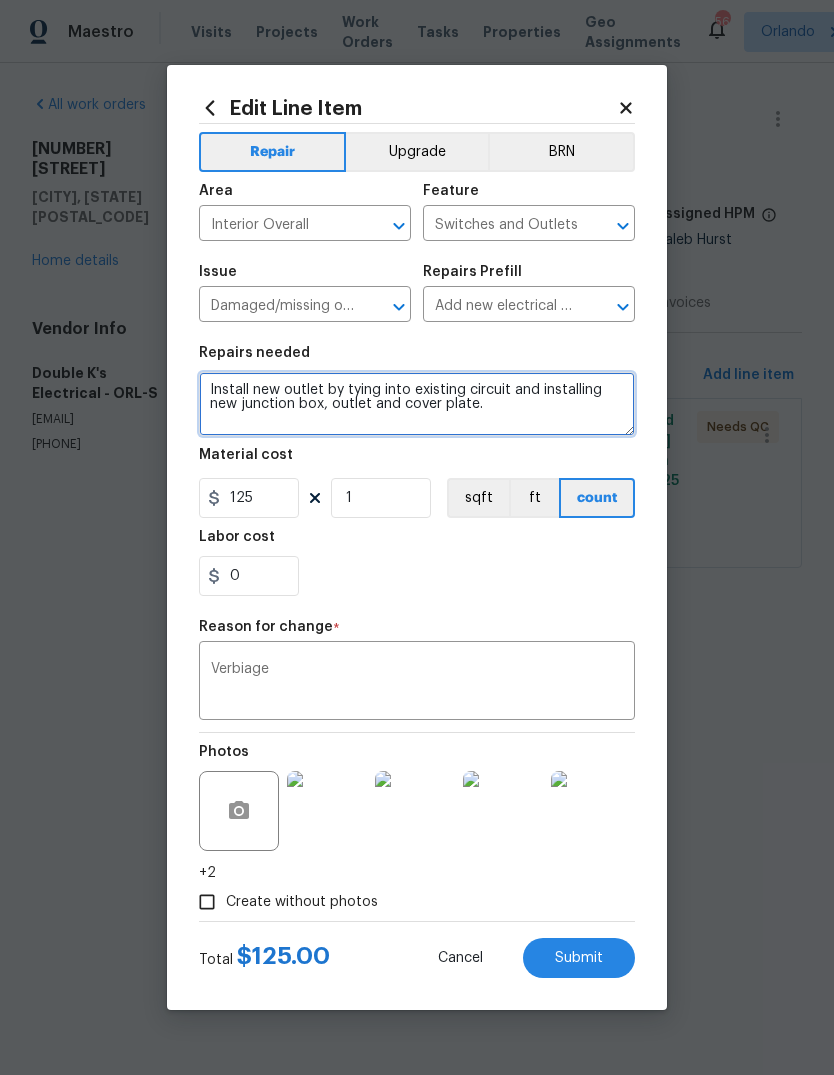 paste on "fixed trippped breaker removed dimmmer and installed 2 regular switches still tripped trouble shooted and fixed ground that was arcing total is $250" 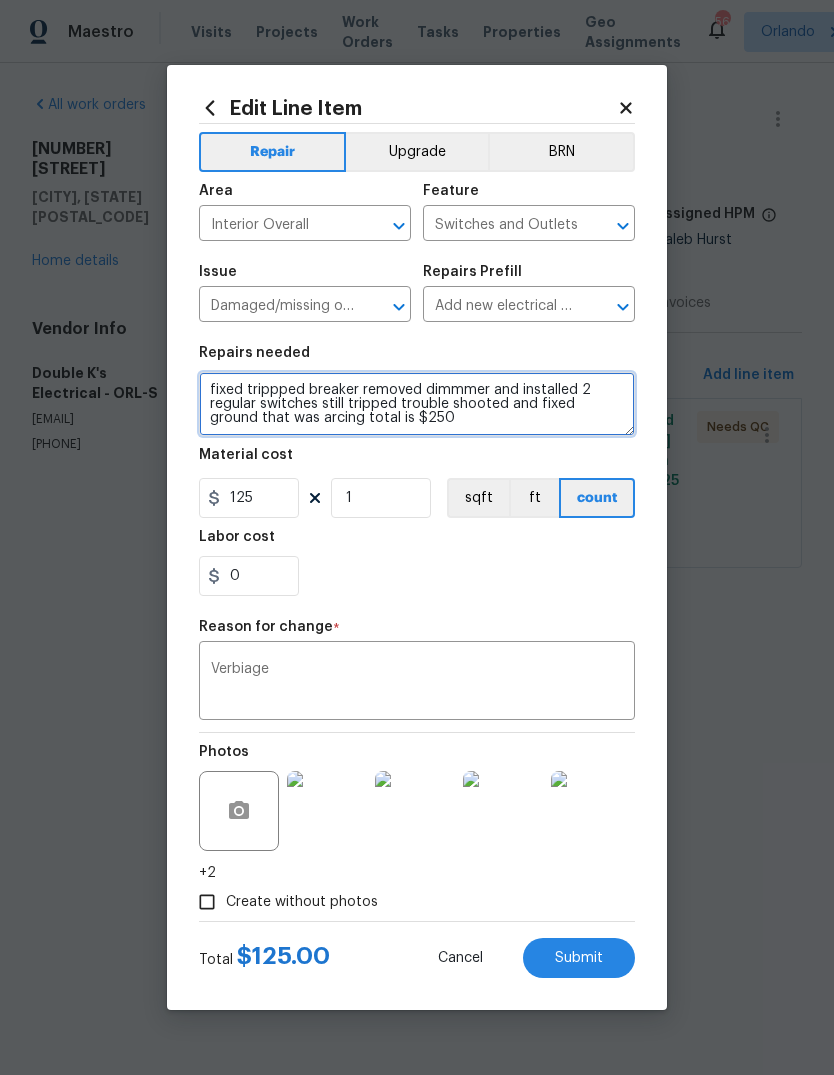 type on "fixed trippped breaker removed dimmmer and installed 2 regular switches still tripped trouble shooted and fixed ground that was arcing total is $250" 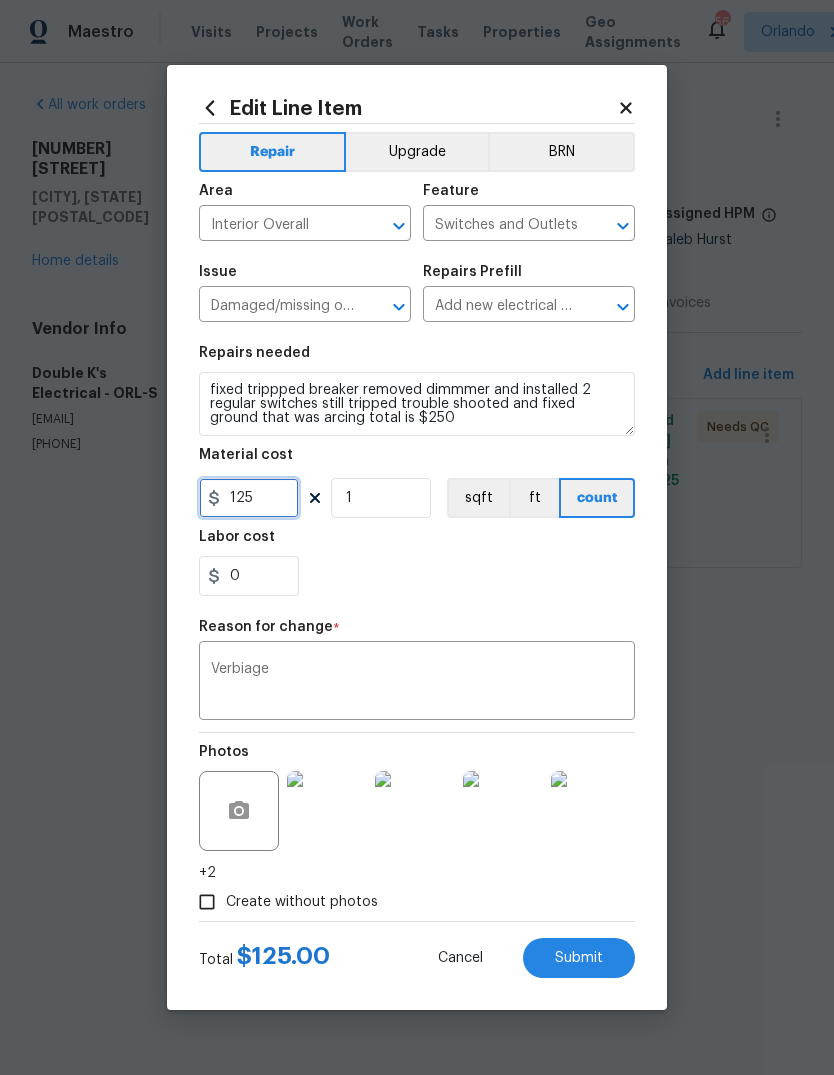 click on "125" at bounding box center [249, 498] 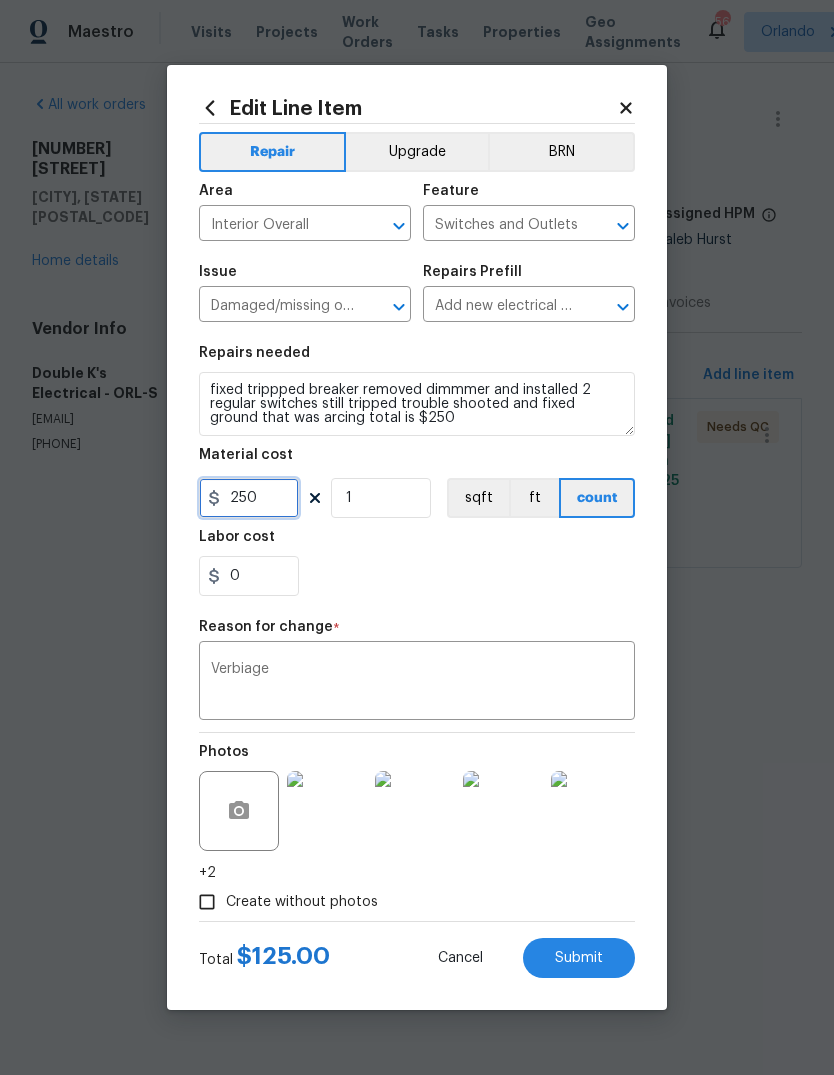 type on "250" 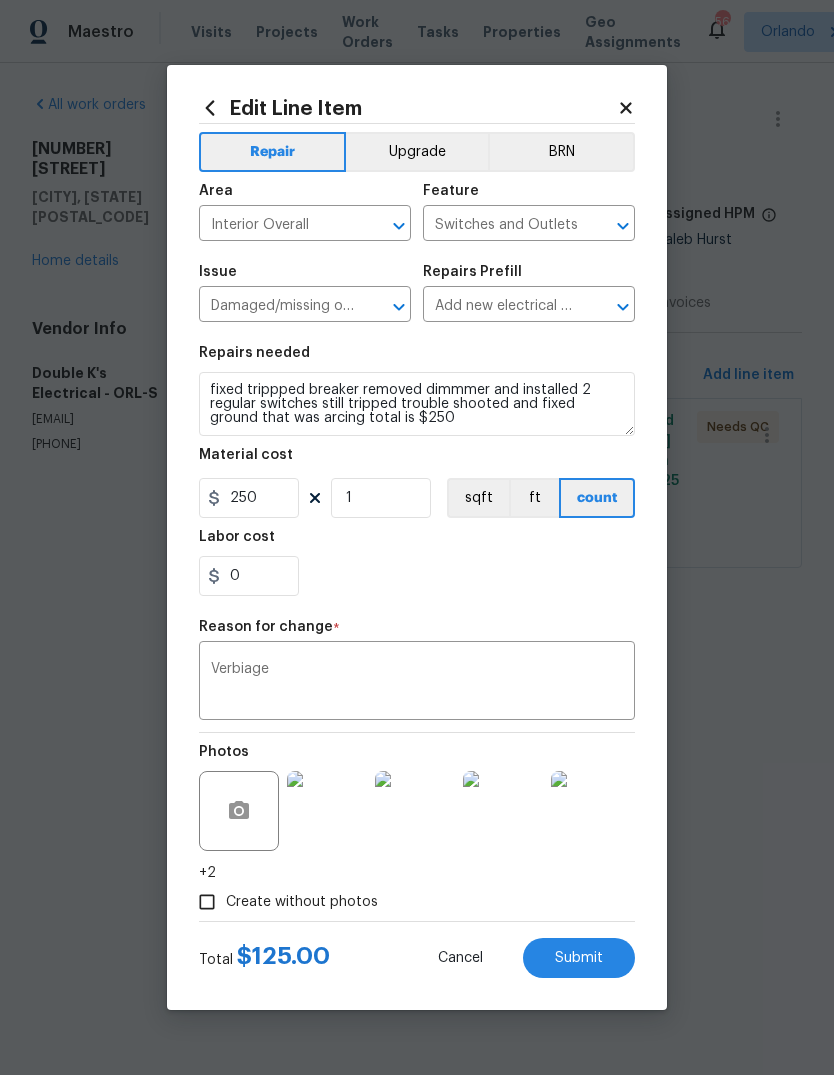 click on "0" at bounding box center [417, 576] 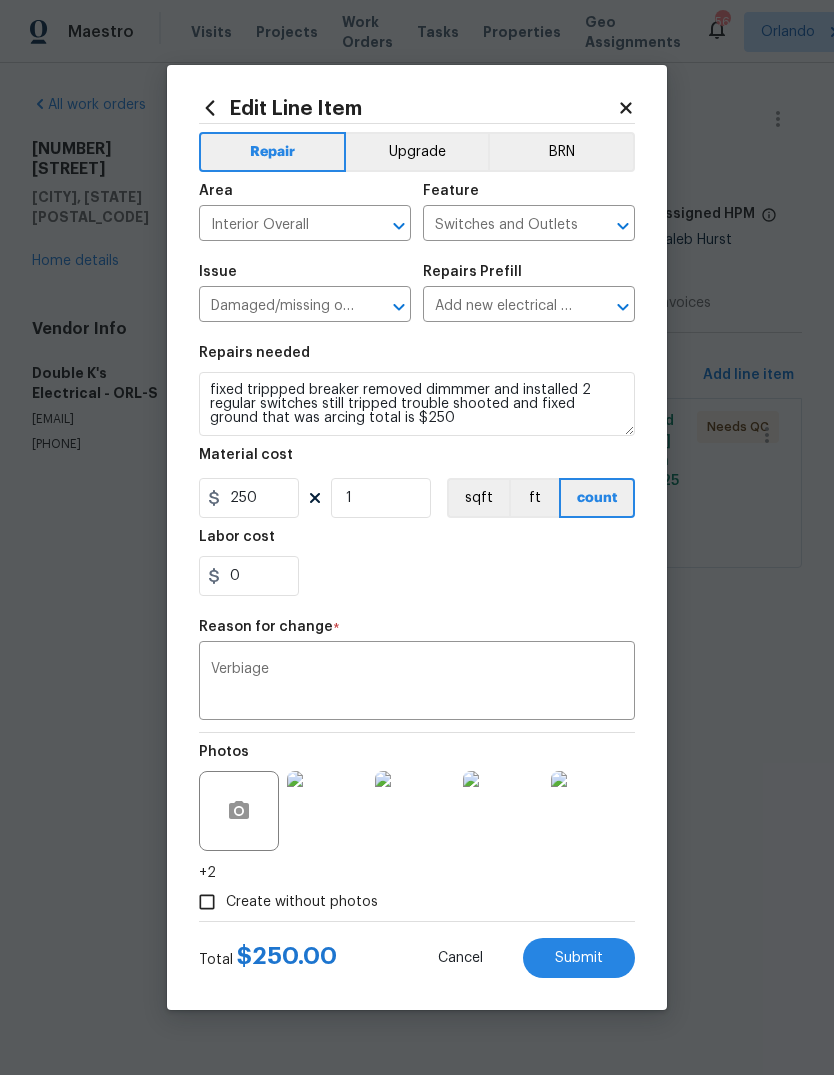 click on "Submit" at bounding box center (579, 958) 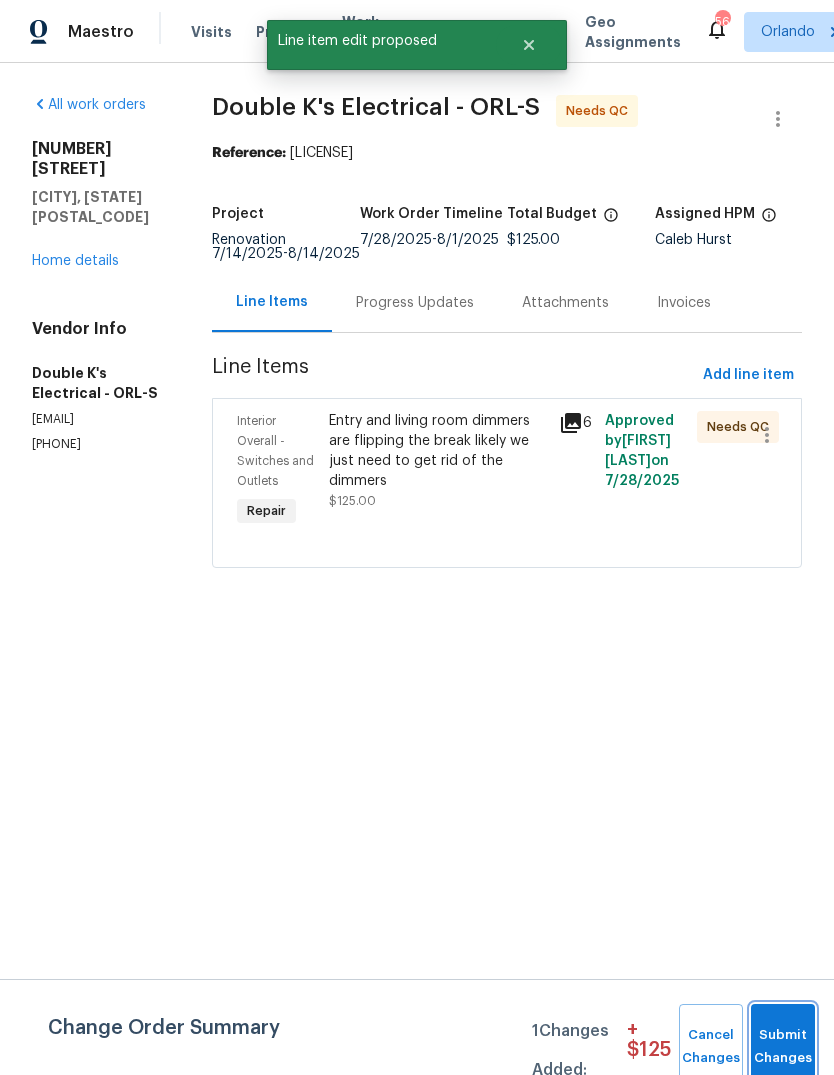 click on "Submit Changes" at bounding box center [783, 1047] 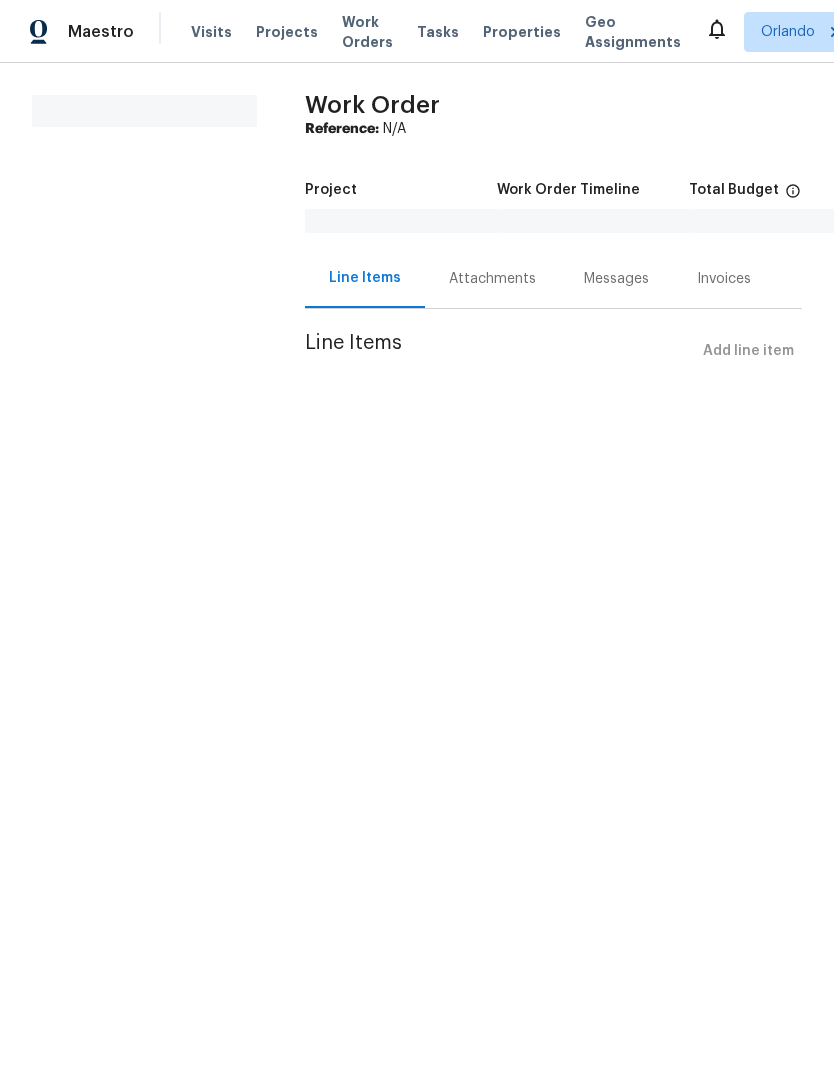 scroll, scrollTop: 0, scrollLeft: 0, axis: both 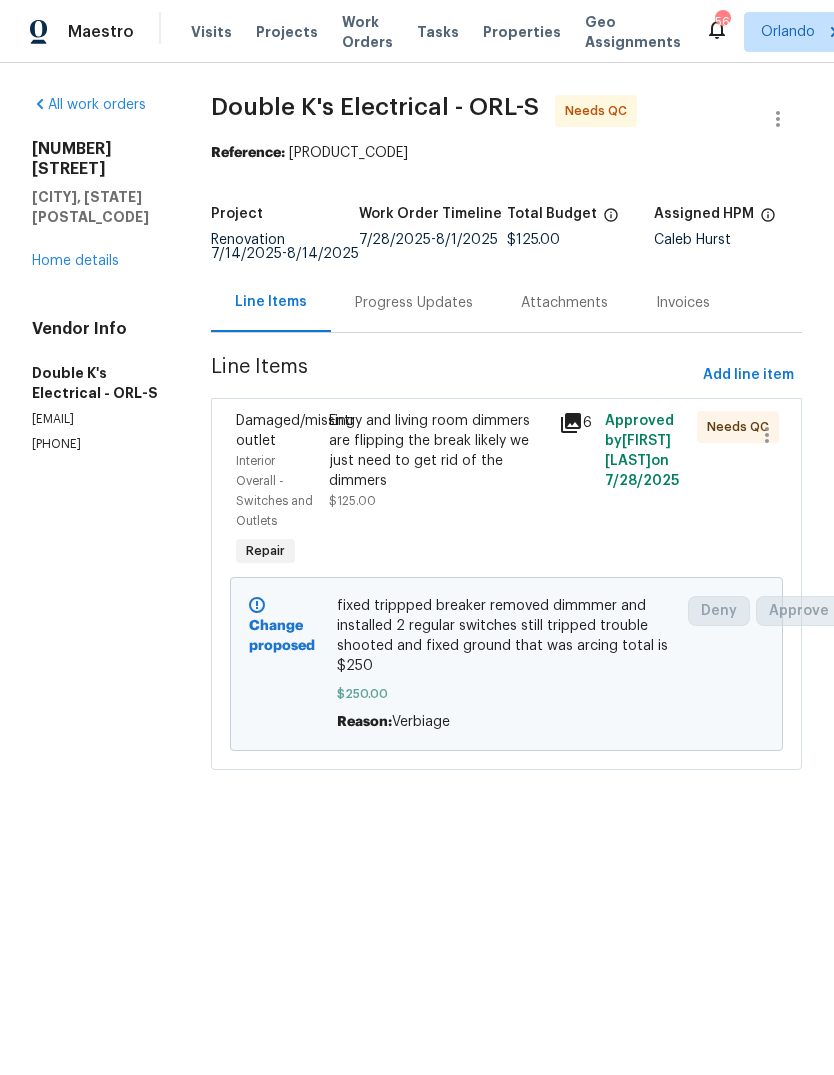 click on "Work Orders" at bounding box center (367, 32) 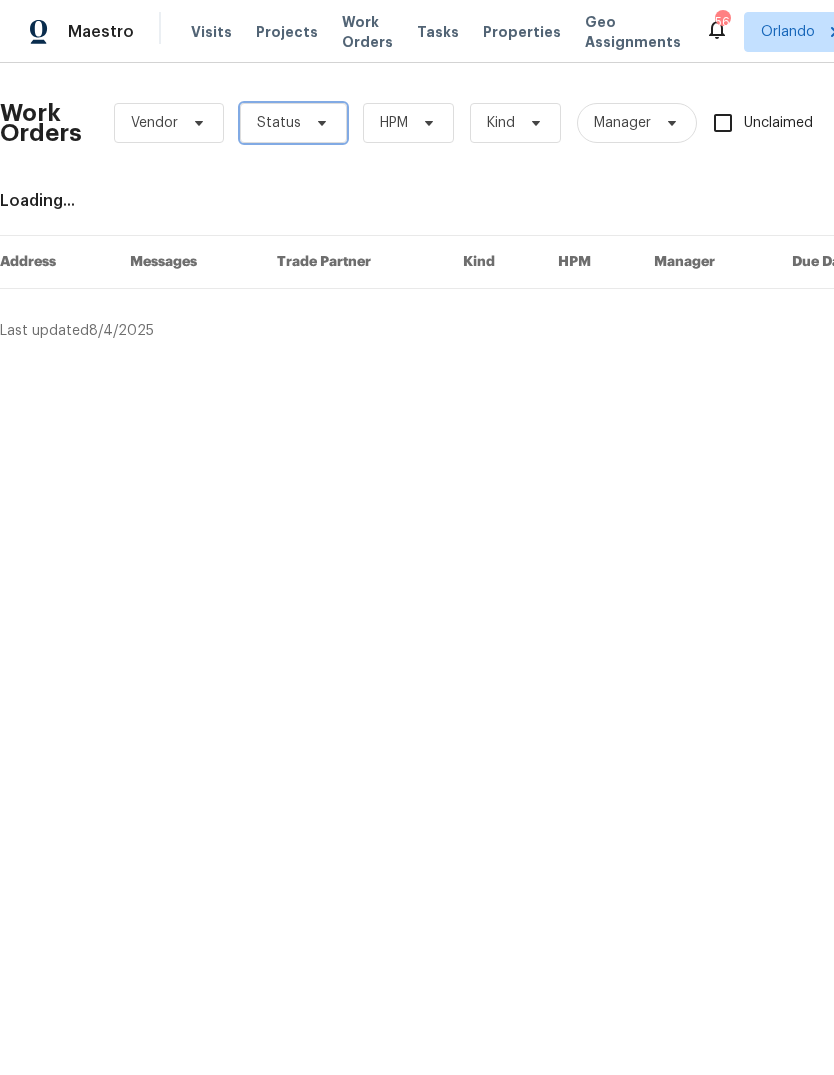 click on "Status" at bounding box center (293, 123) 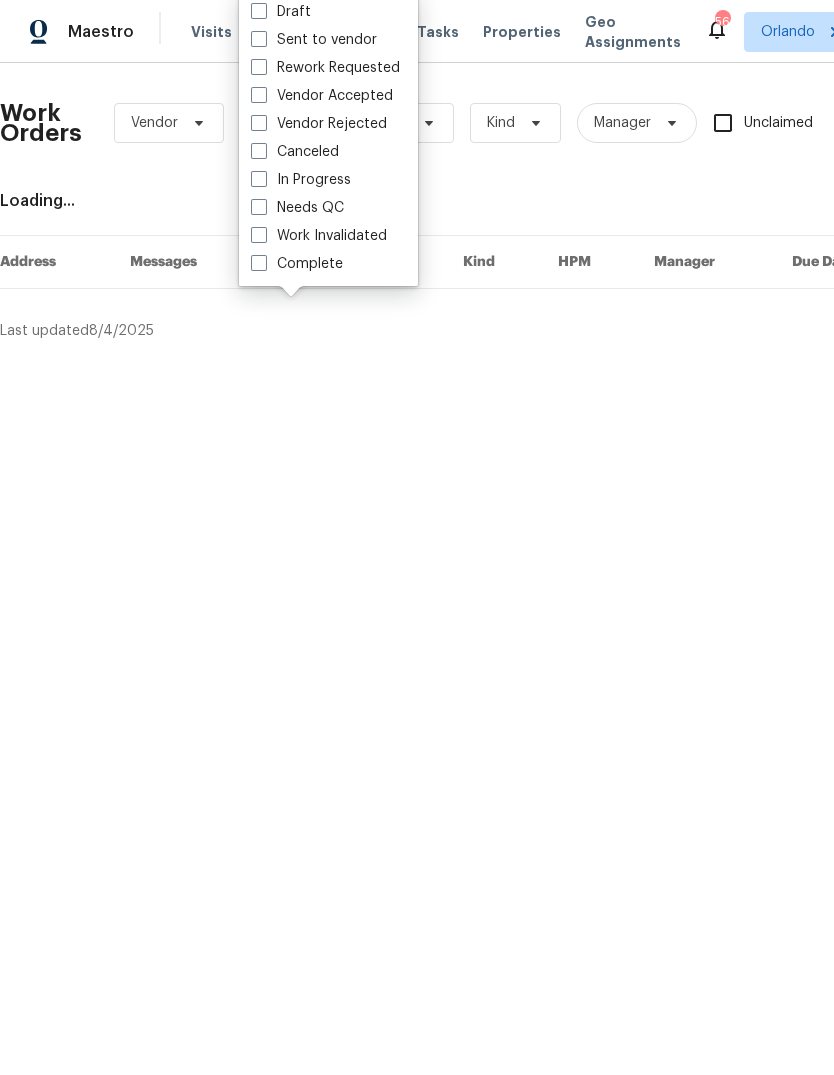 click at bounding box center [259, 207] 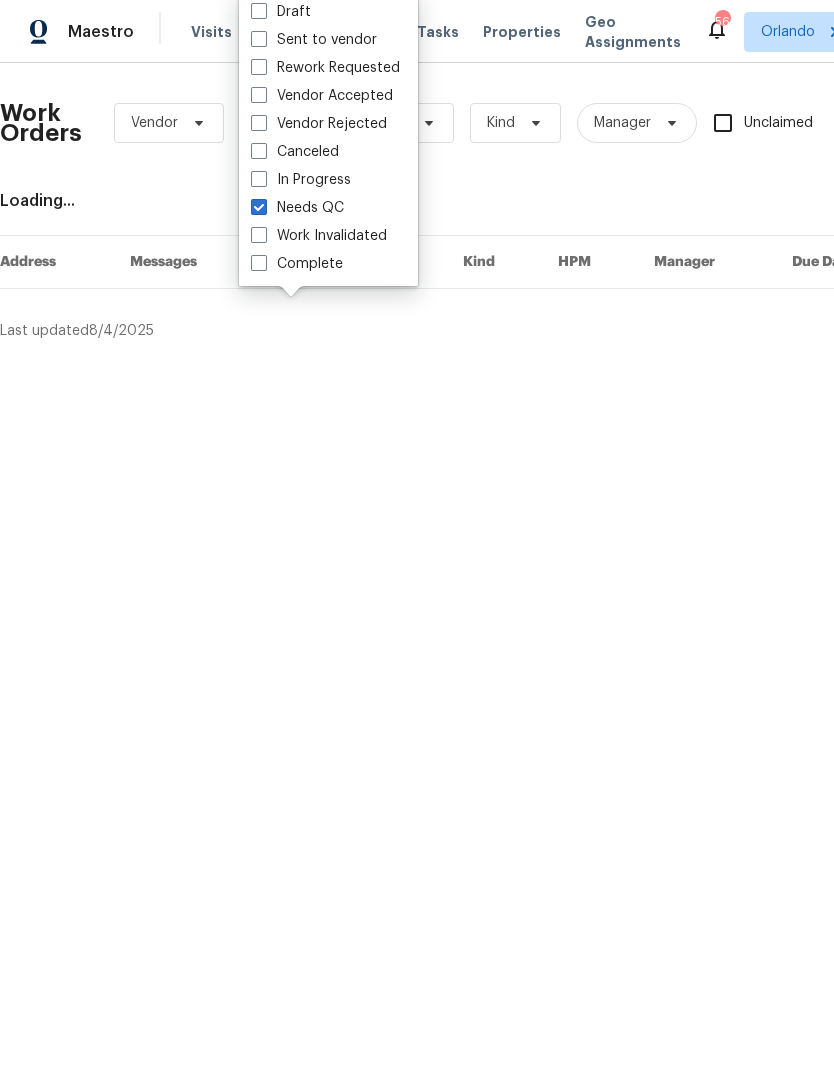 checkbox on "true" 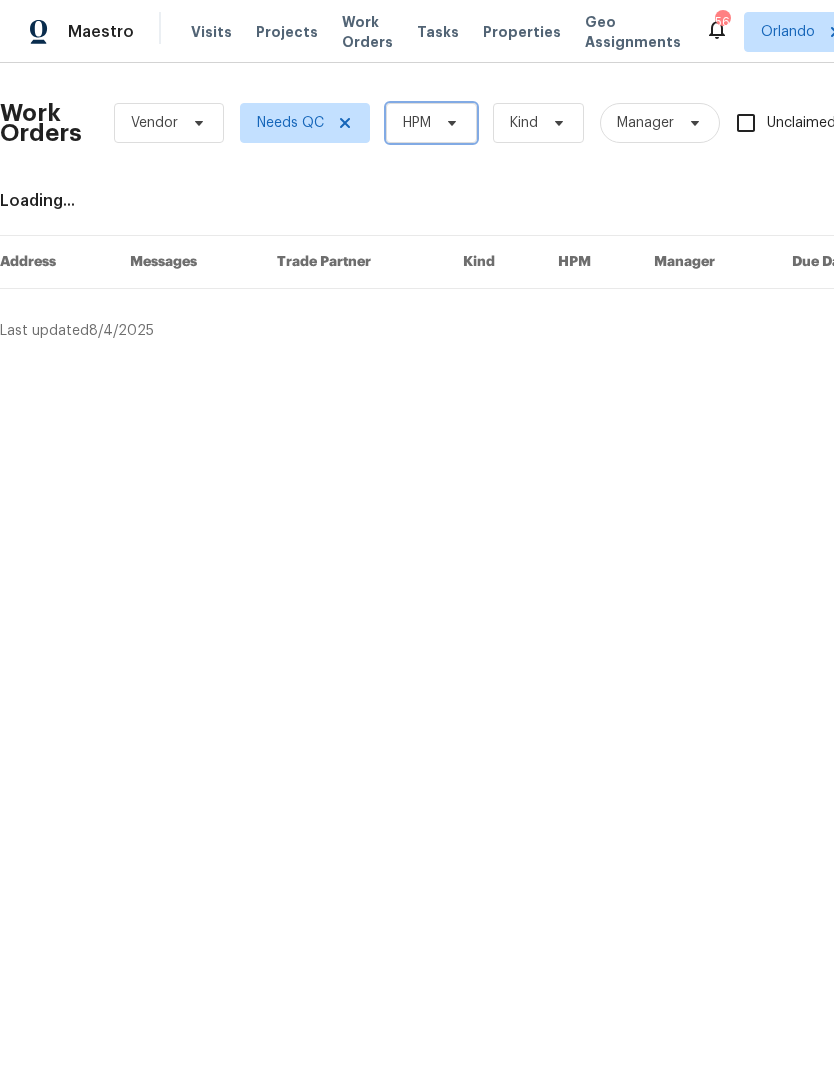 click on "HPM" at bounding box center (431, 123) 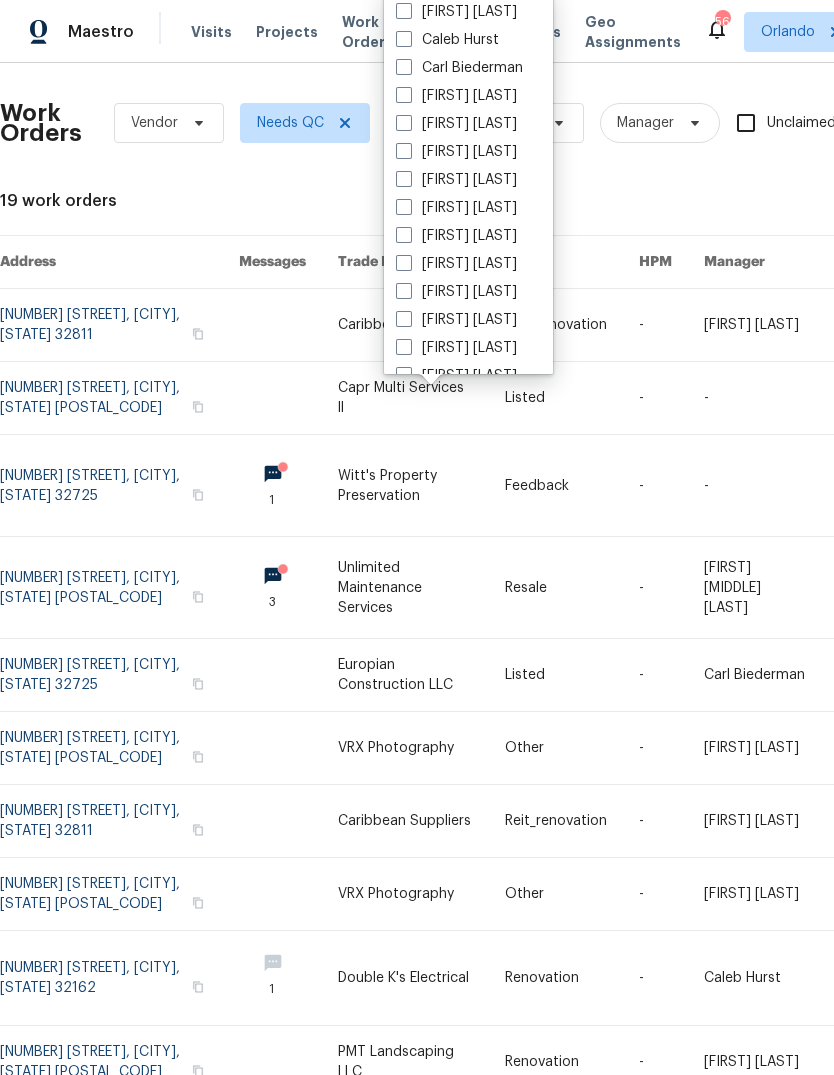 click on "Caleb Hurst" at bounding box center [447, 40] 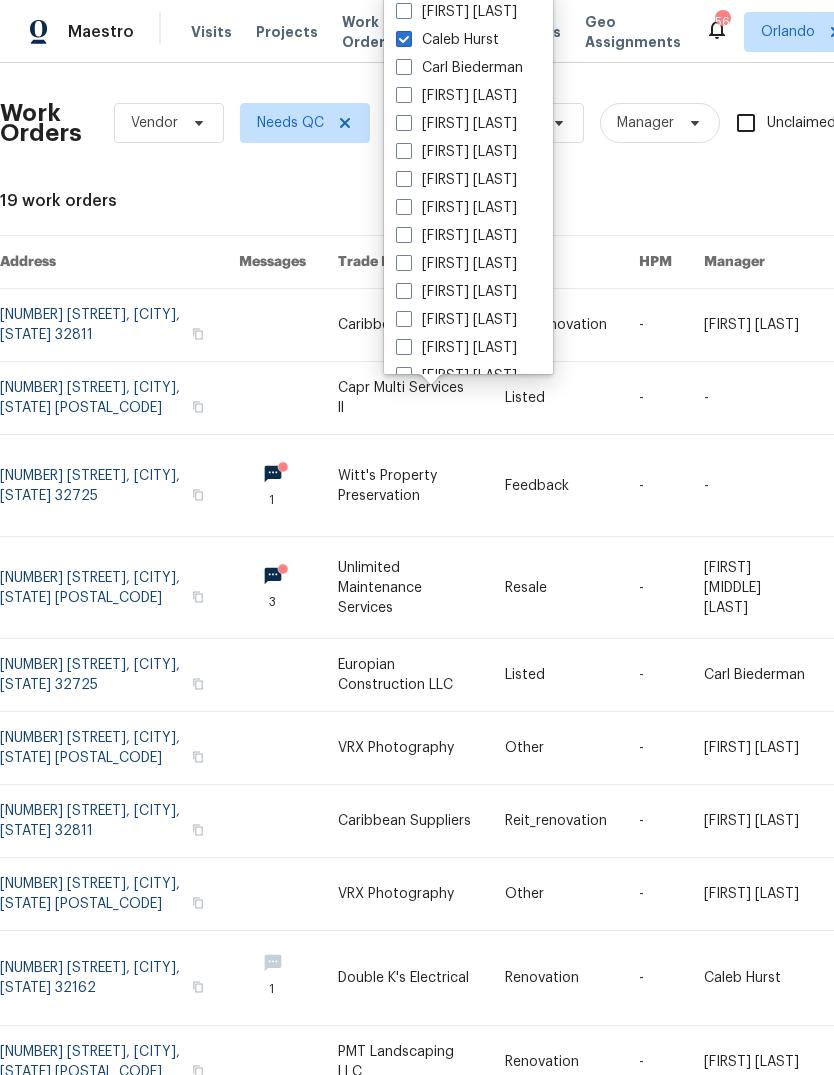 checkbox on "true" 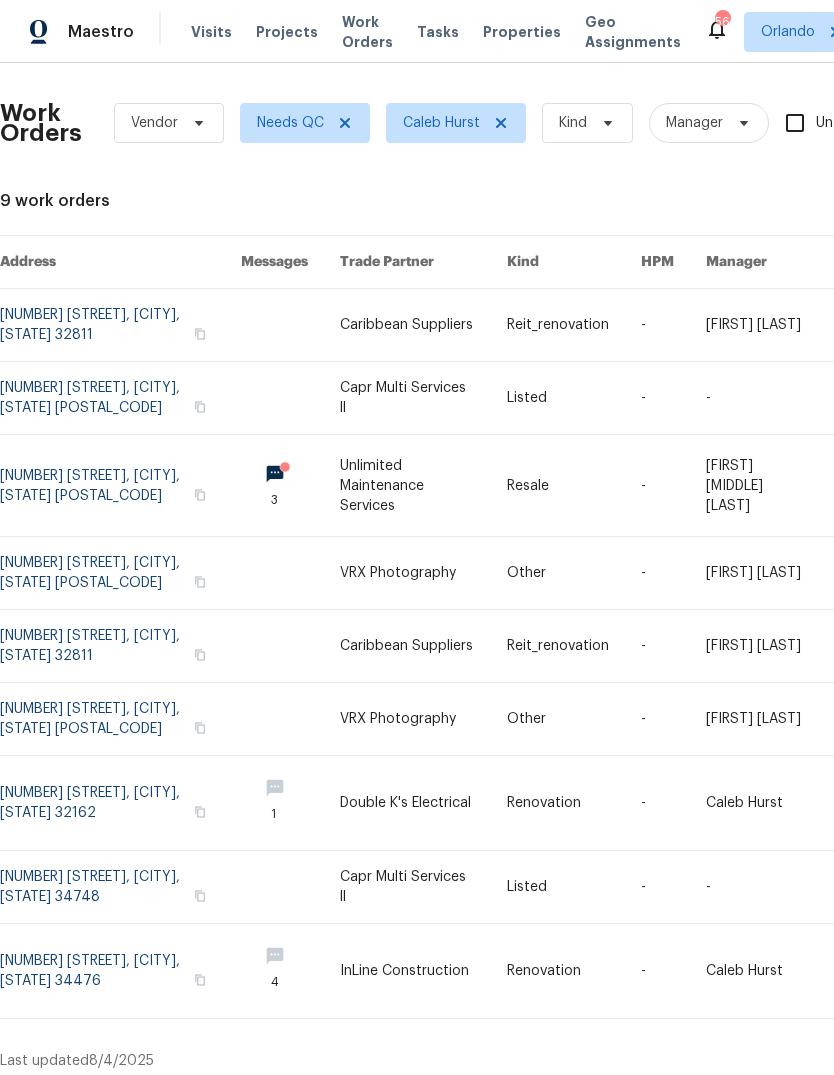 click at bounding box center [120, 971] 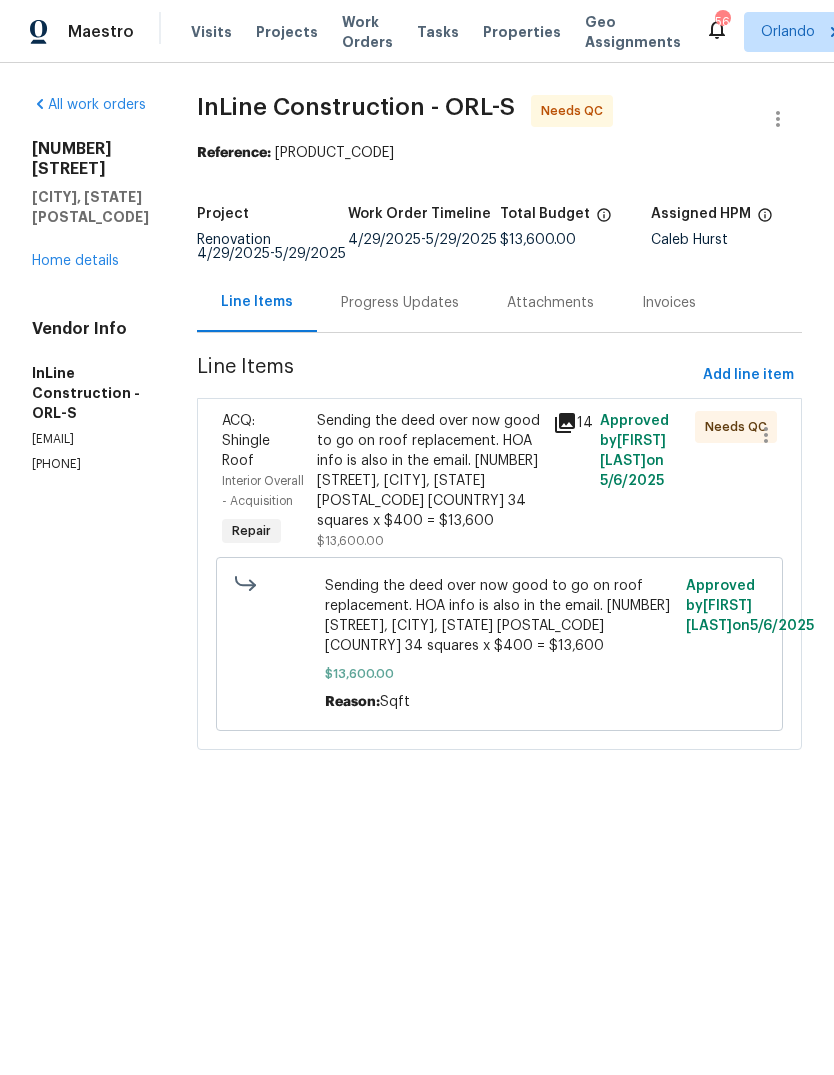 click on "Sending the deed over now good to go on roof replacement. HOA info is also in the email. [NUMBER] [STREET], [CITY], [STATE] [POSTAL_CODE] [COUNTRY] 34 squares x $400 = $13,600" at bounding box center [429, 471] 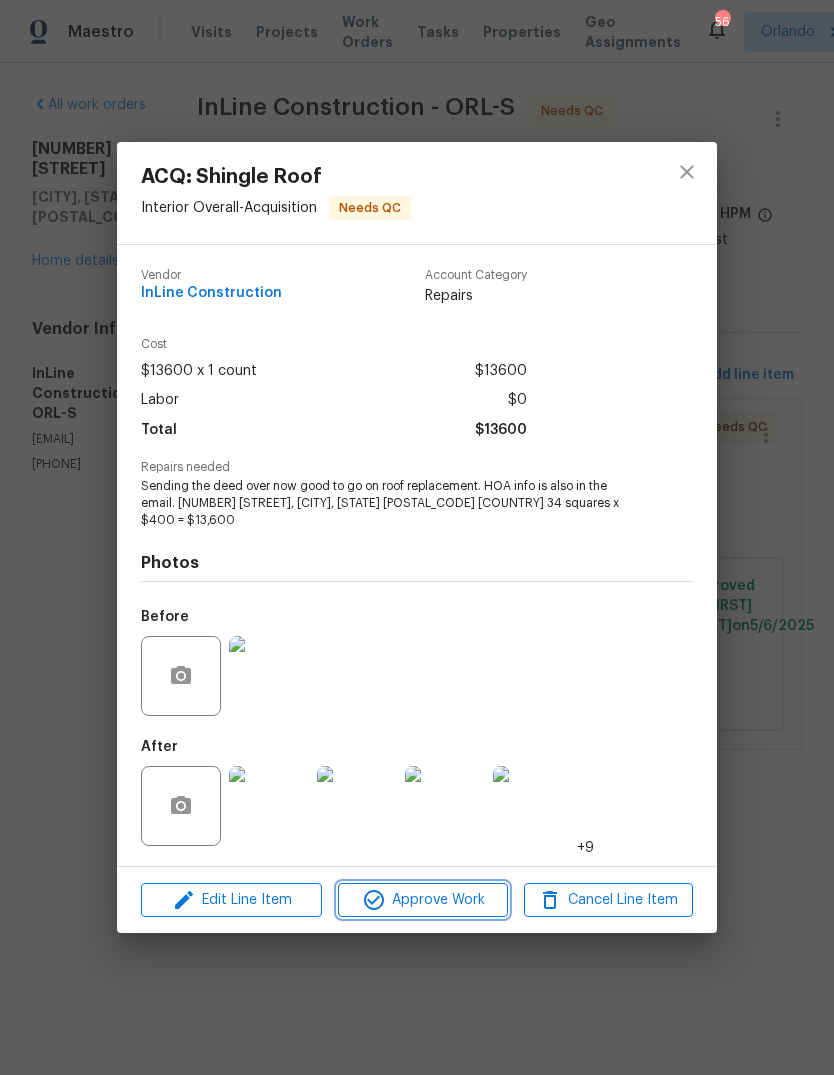 click on "Approve Work" at bounding box center (422, 900) 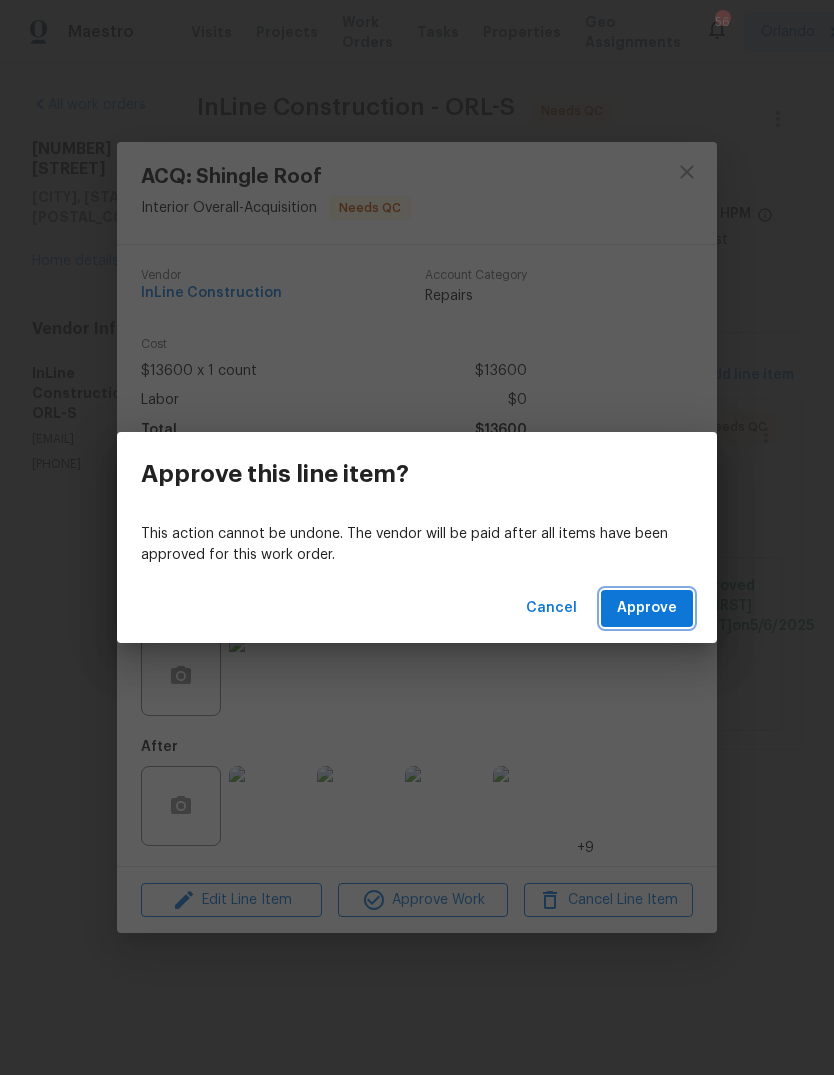 click on "Approve" at bounding box center (647, 608) 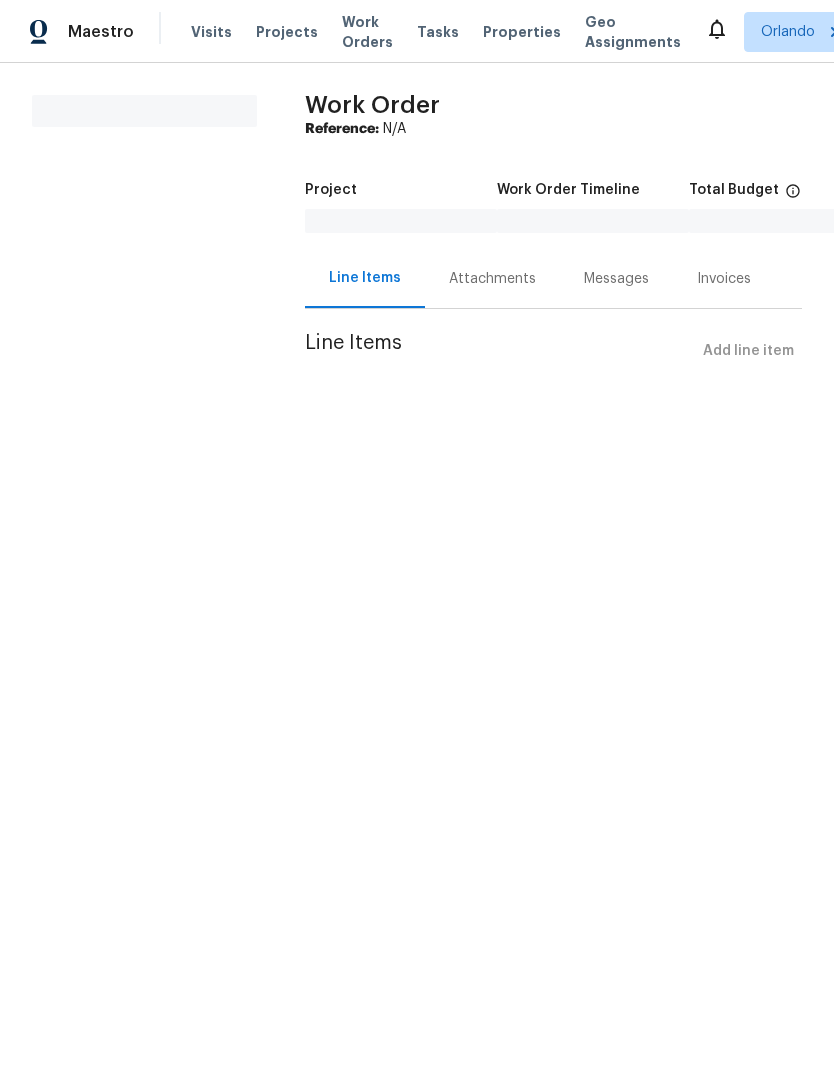scroll, scrollTop: 0, scrollLeft: 0, axis: both 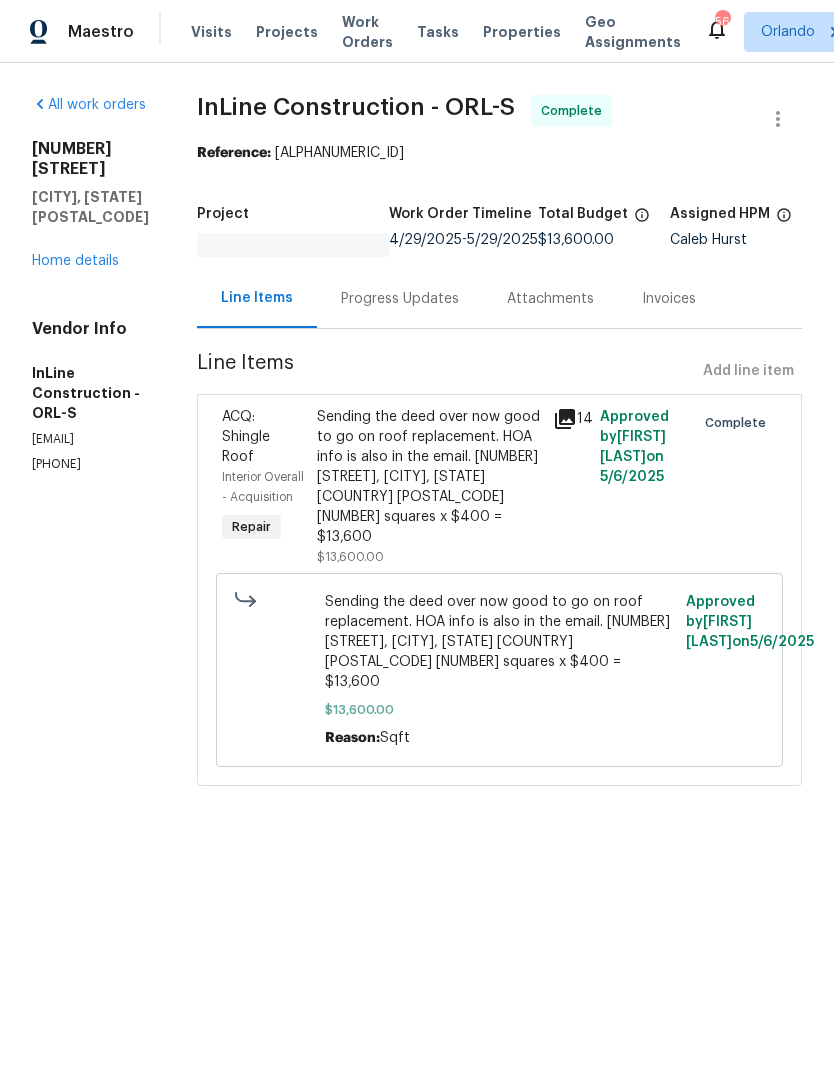 click on "Work Orders" at bounding box center (367, 32) 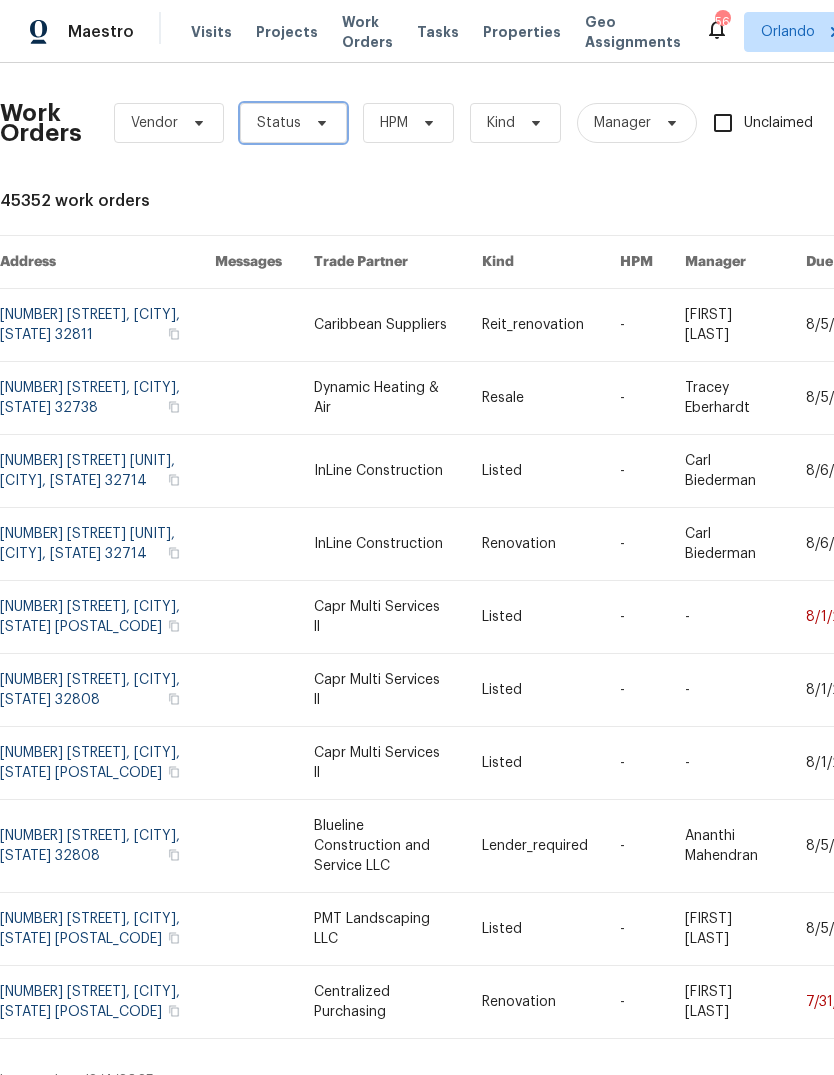 click on "Status" at bounding box center (293, 123) 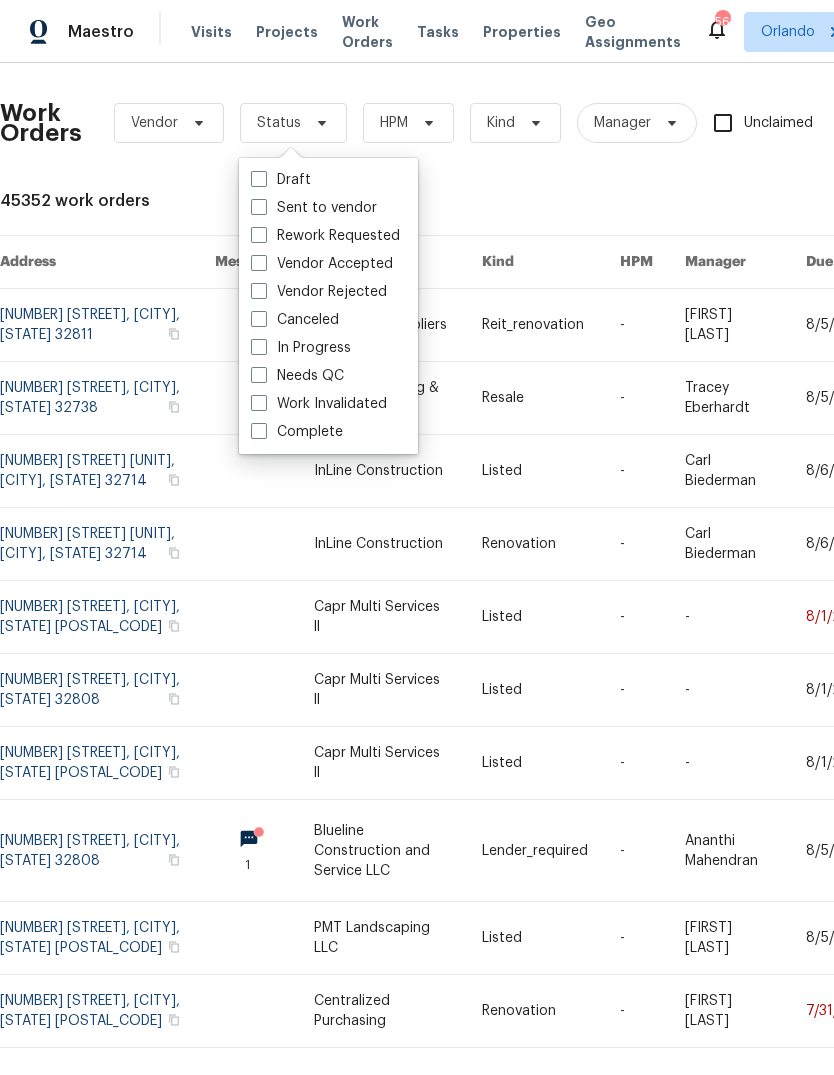 click at bounding box center (259, 375) 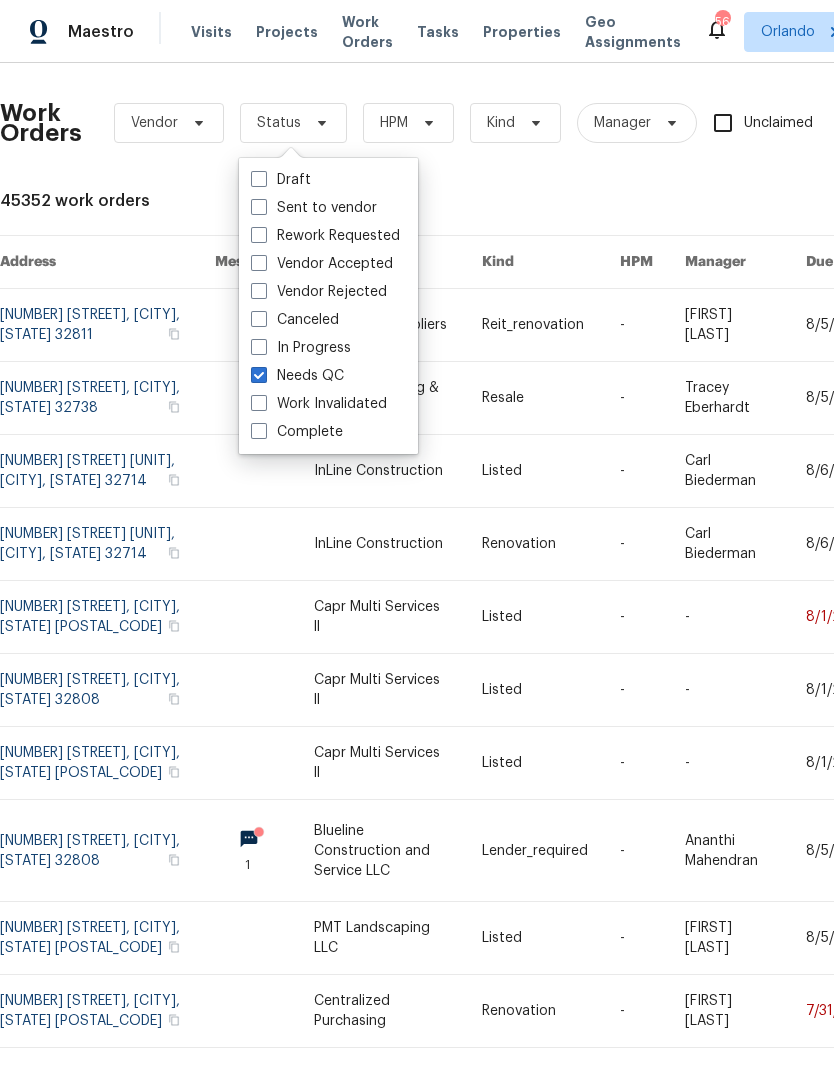 checkbox on "true" 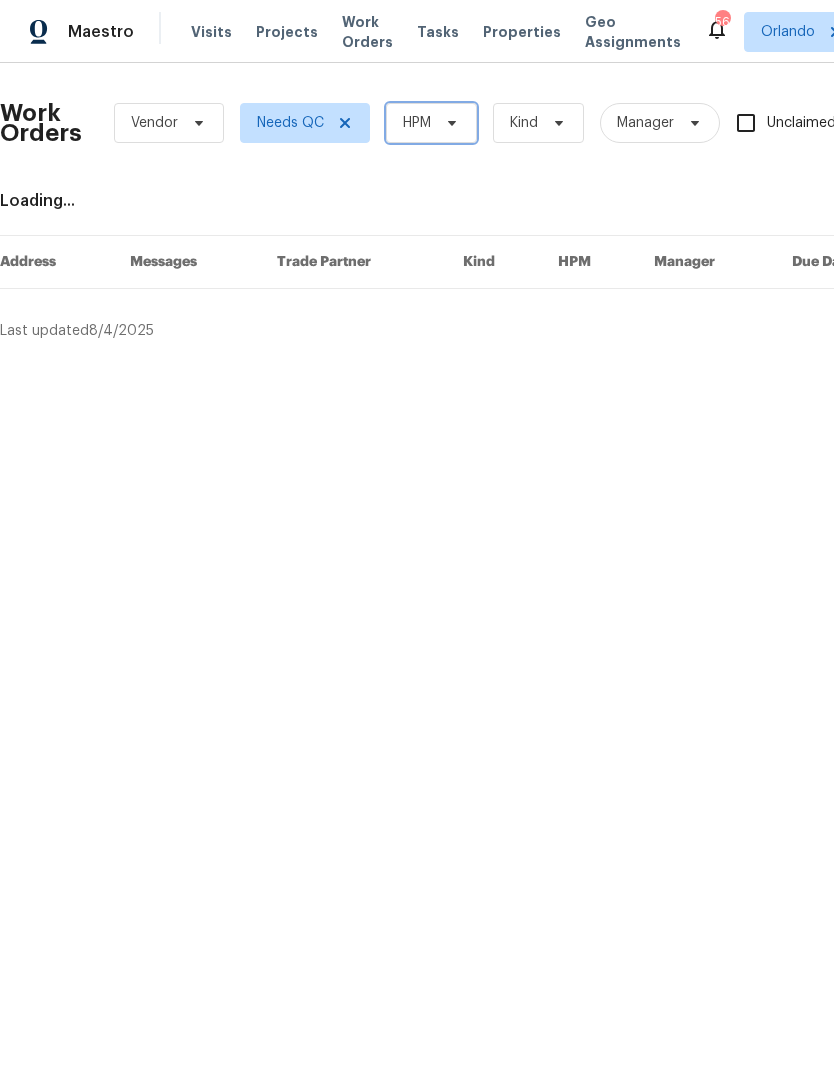 click on "HPM" at bounding box center [417, 123] 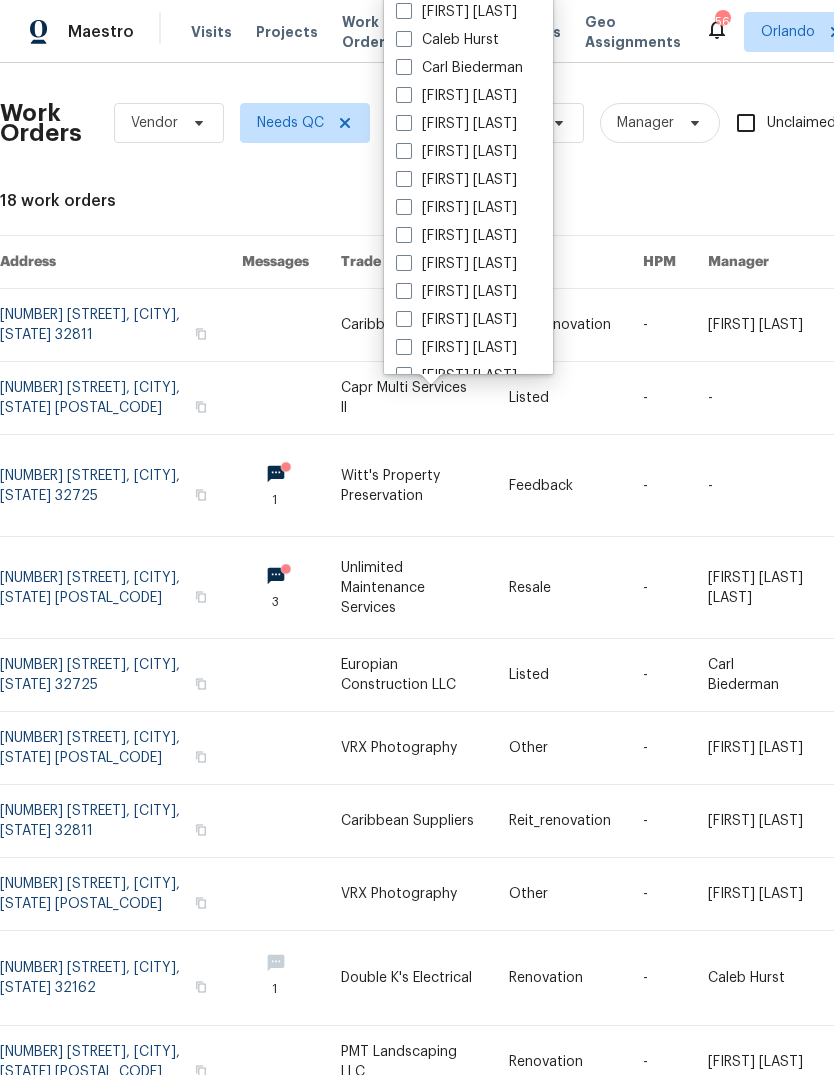 click on "Caleb Hurst" at bounding box center [447, 40] 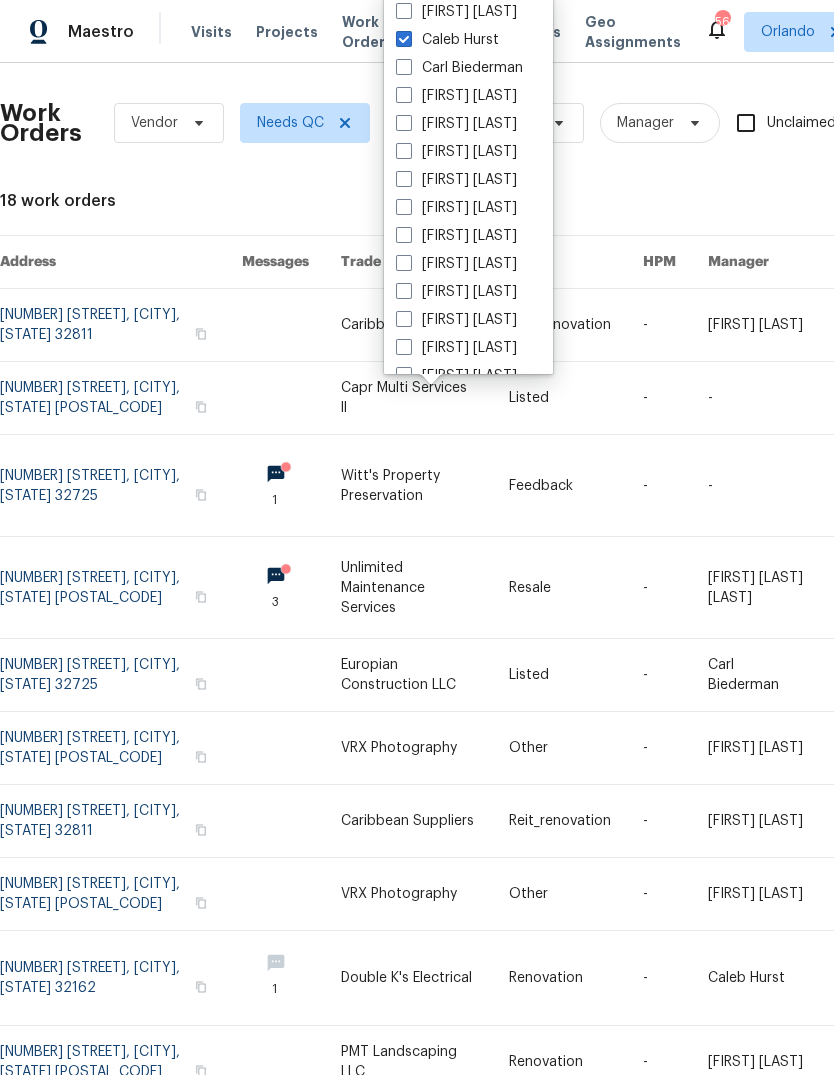 checkbox on "true" 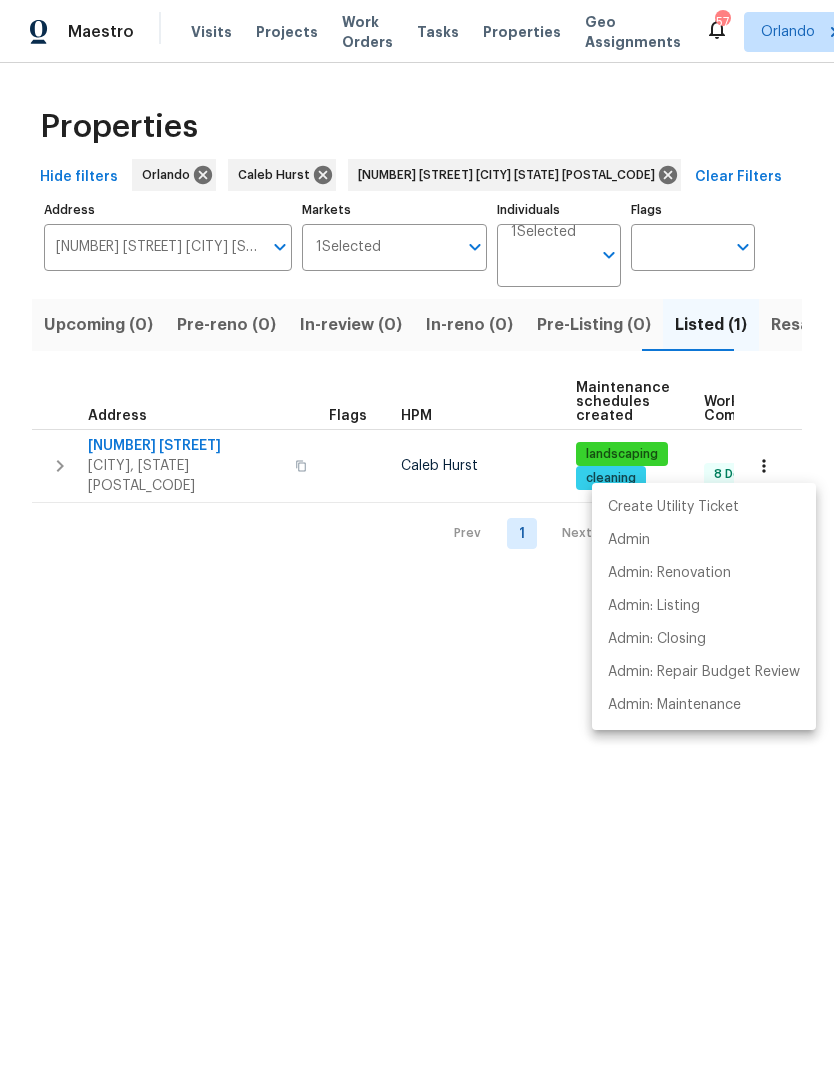 scroll, scrollTop: 0, scrollLeft: 0, axis: both 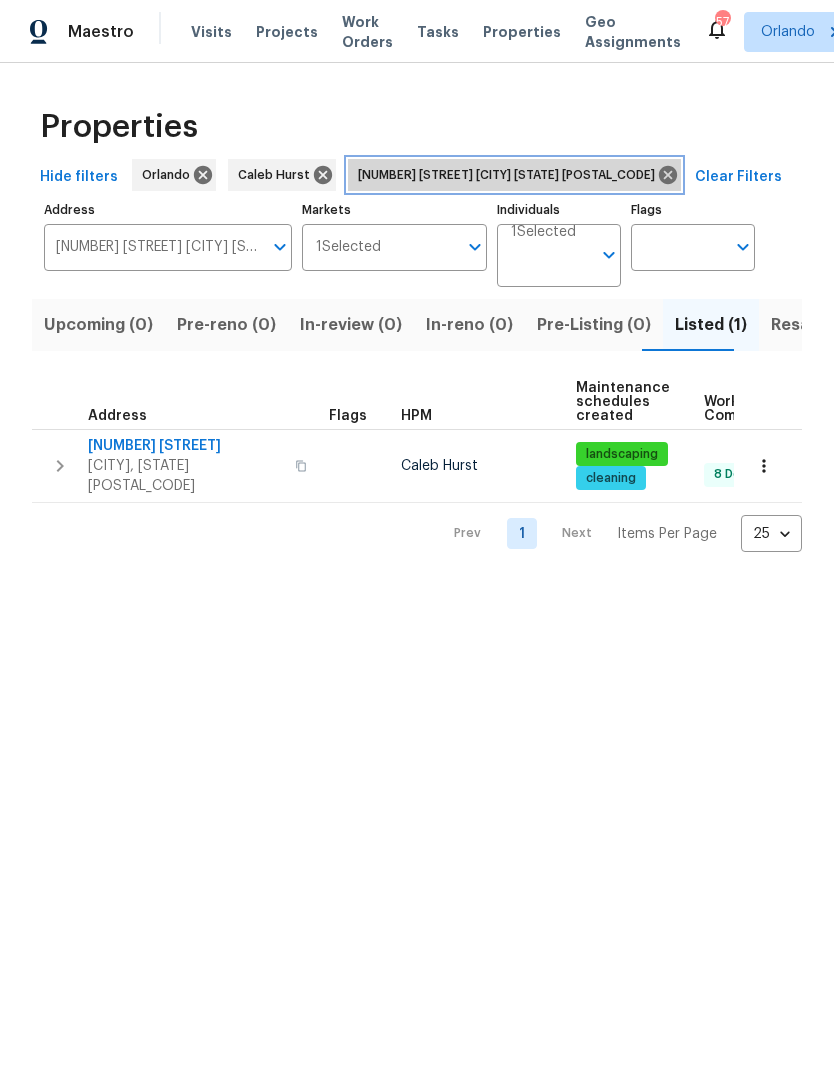 click 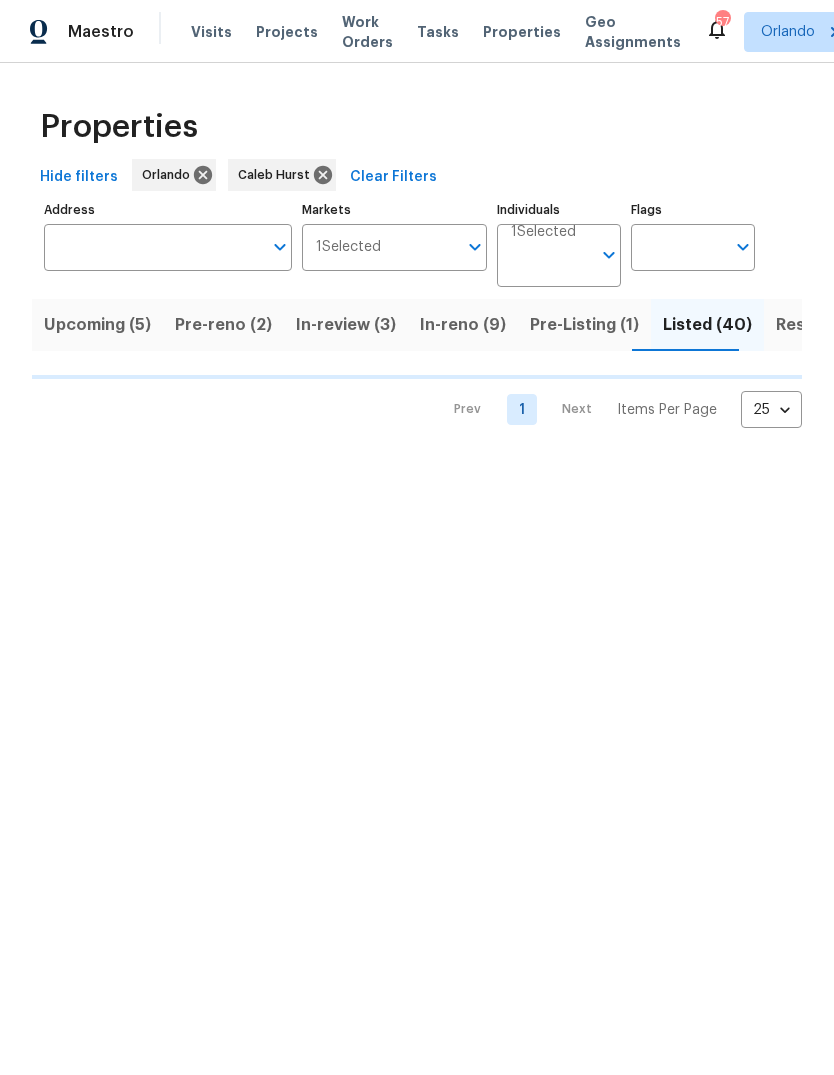 click on "Upcoming (5)" at bounding box center [97, 325] 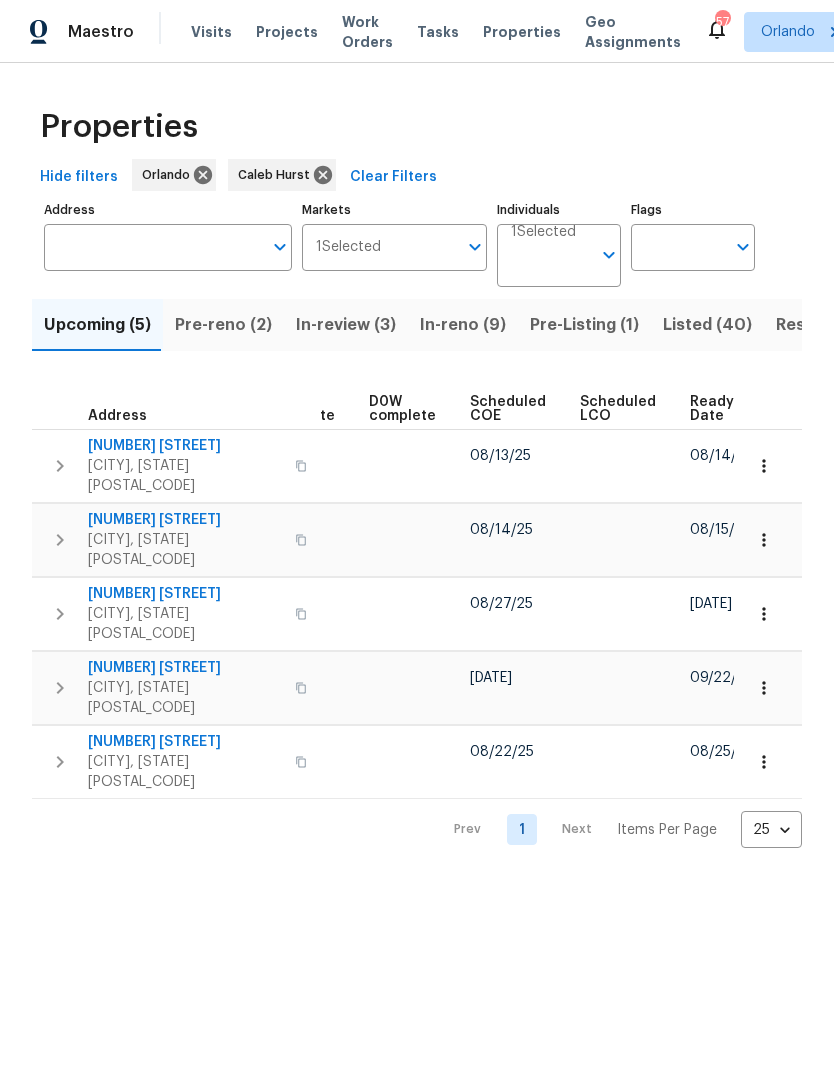scroll, scrollTop: 0, scrollLeft: 522, axis: horizontal 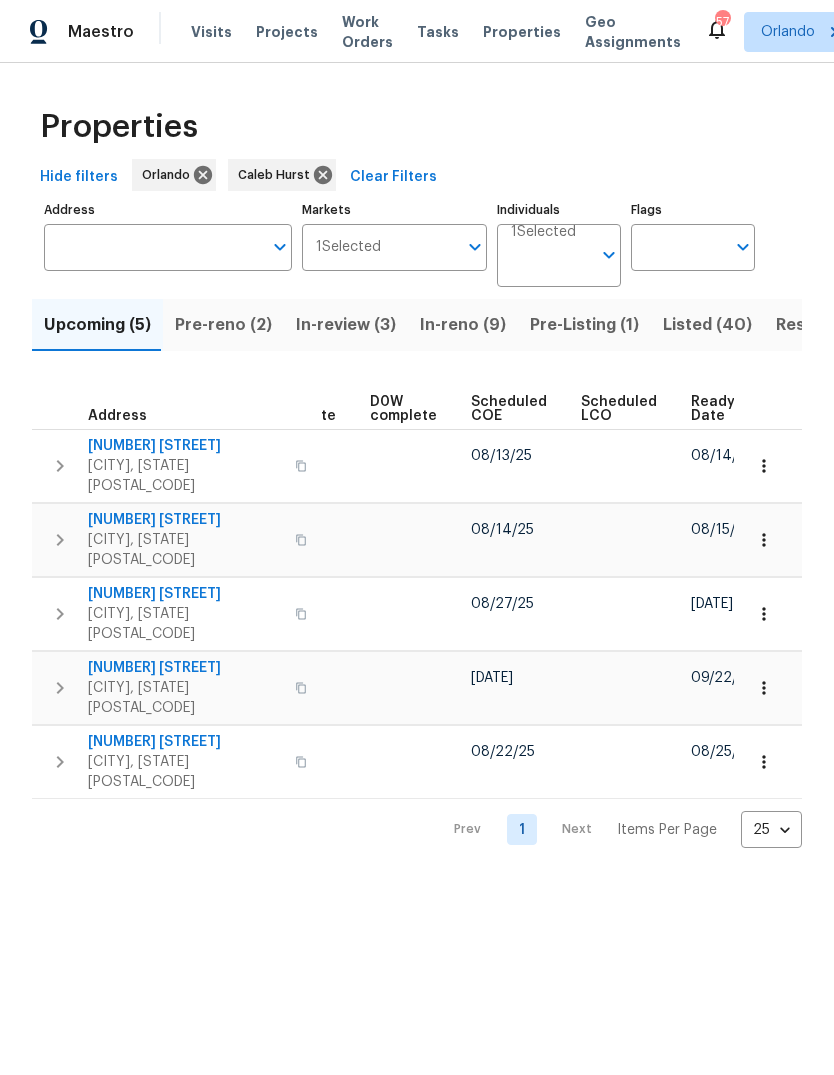 click on "Ready Date" at bounding box center [713, 409] 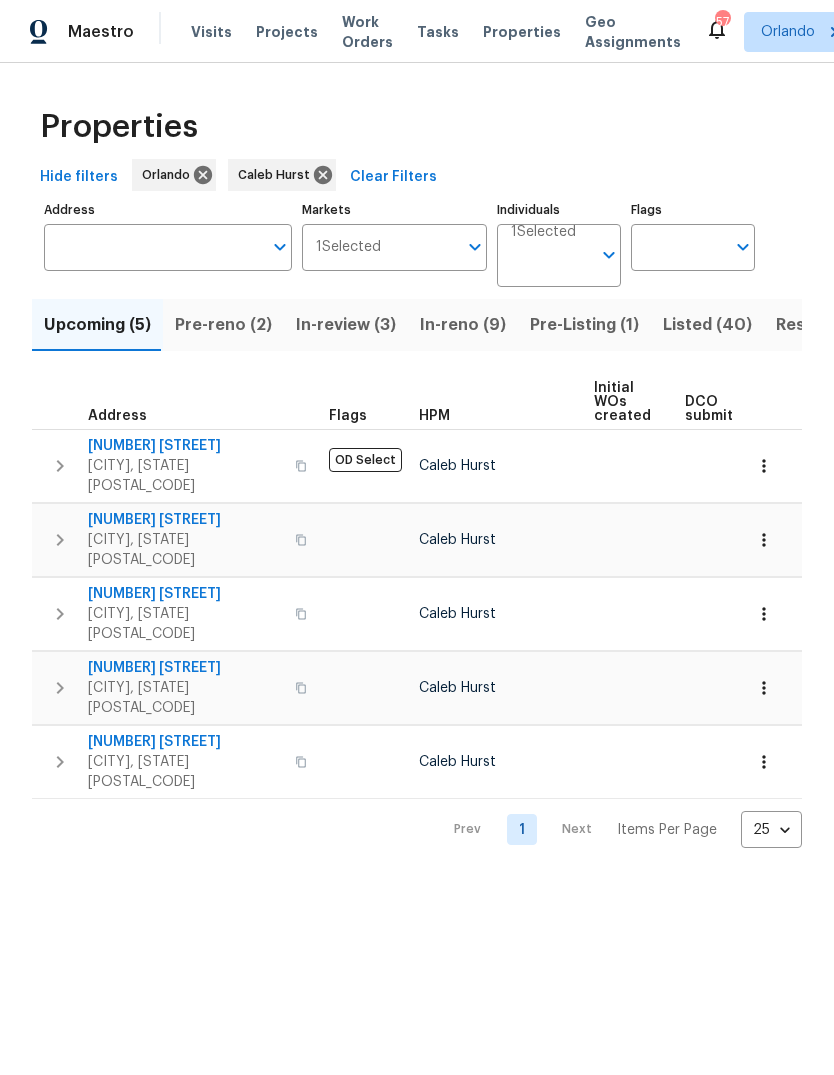 scroll, scrollTop: 0, scrollLeft: 0, axis: both 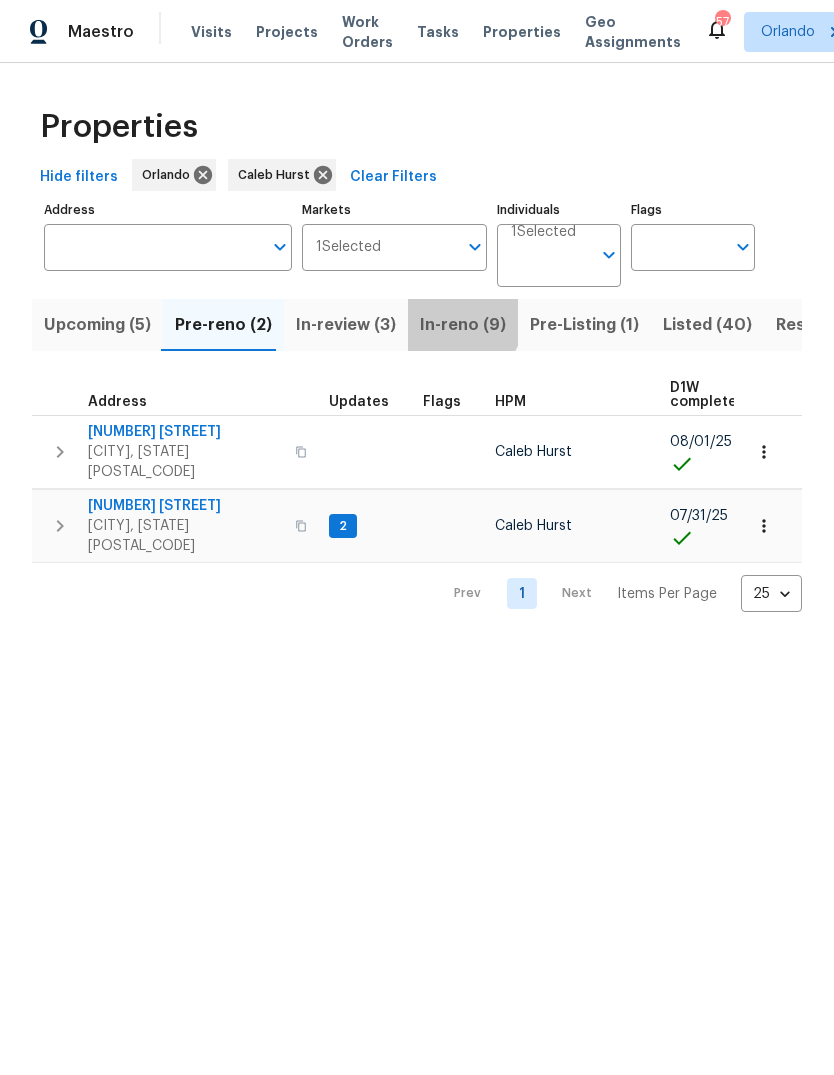 click on "In-reno (9)" at bounding box center (463, 325) 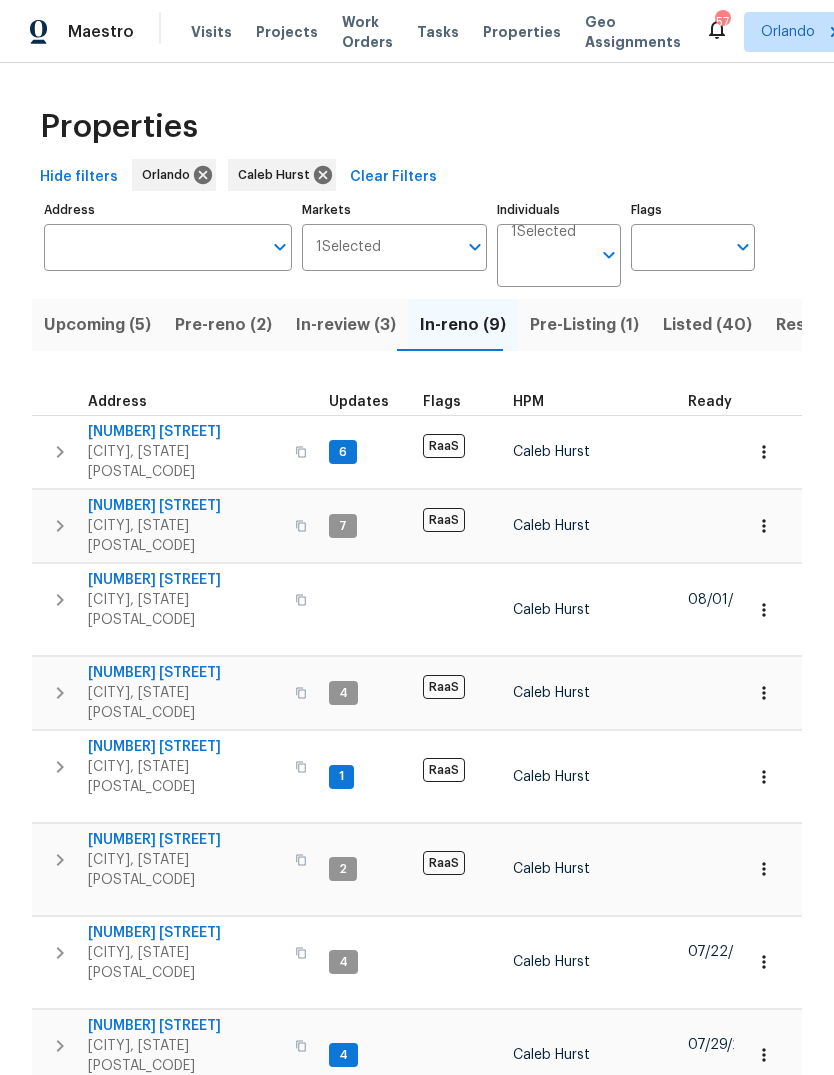 scroll, scrollTop: 16, scrollLeft: 0, axis: vertical 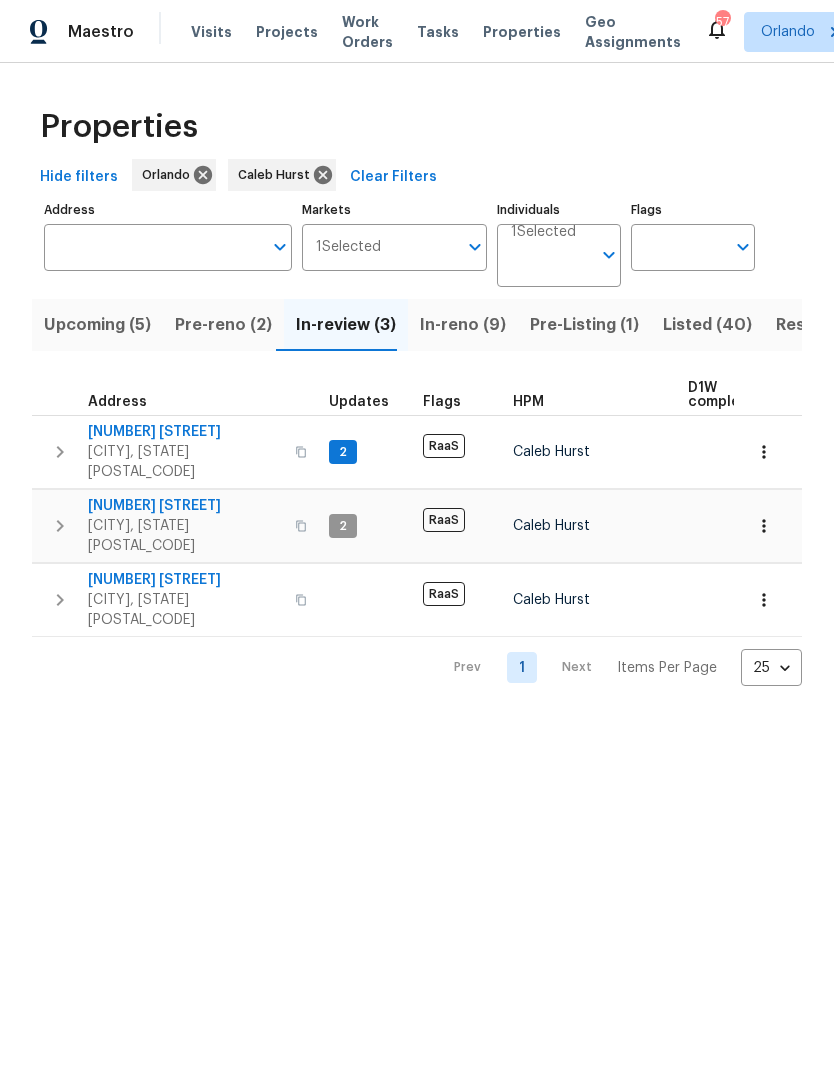 click on "Upcoming (5)" at bounding box center [97, 325] 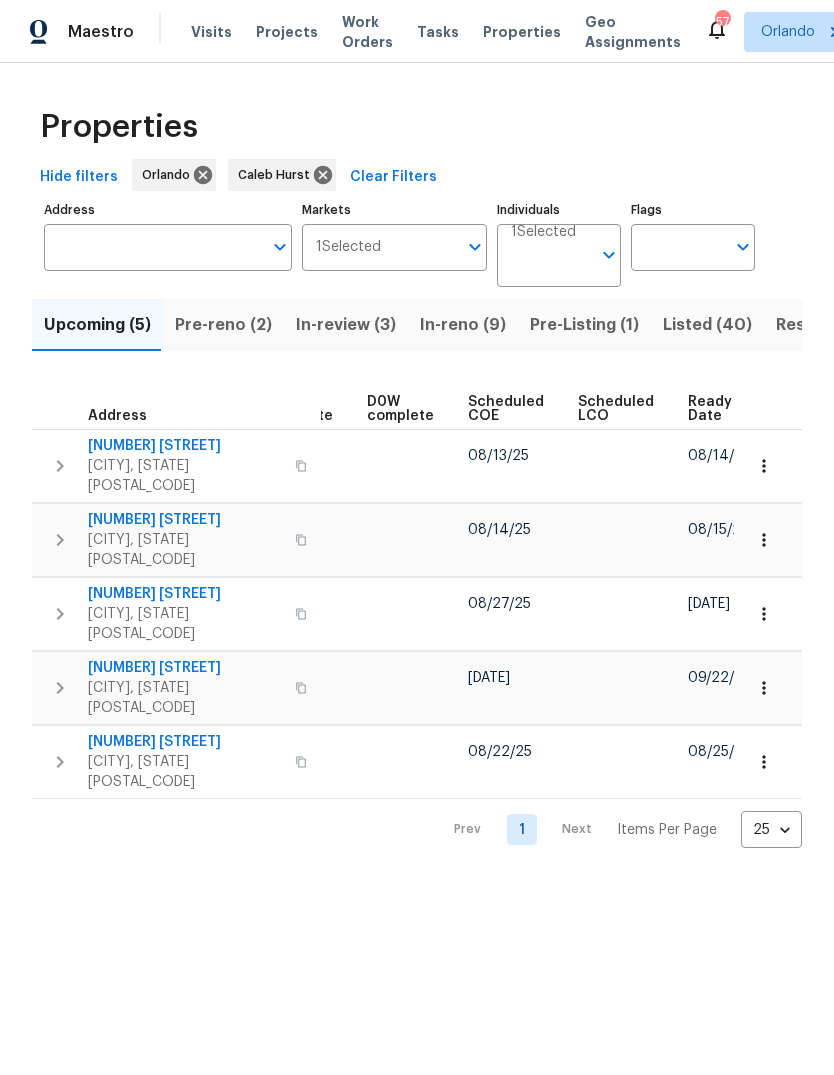 scroll, scrollTop: 0, scrollLeft: 523, axis: horizontal 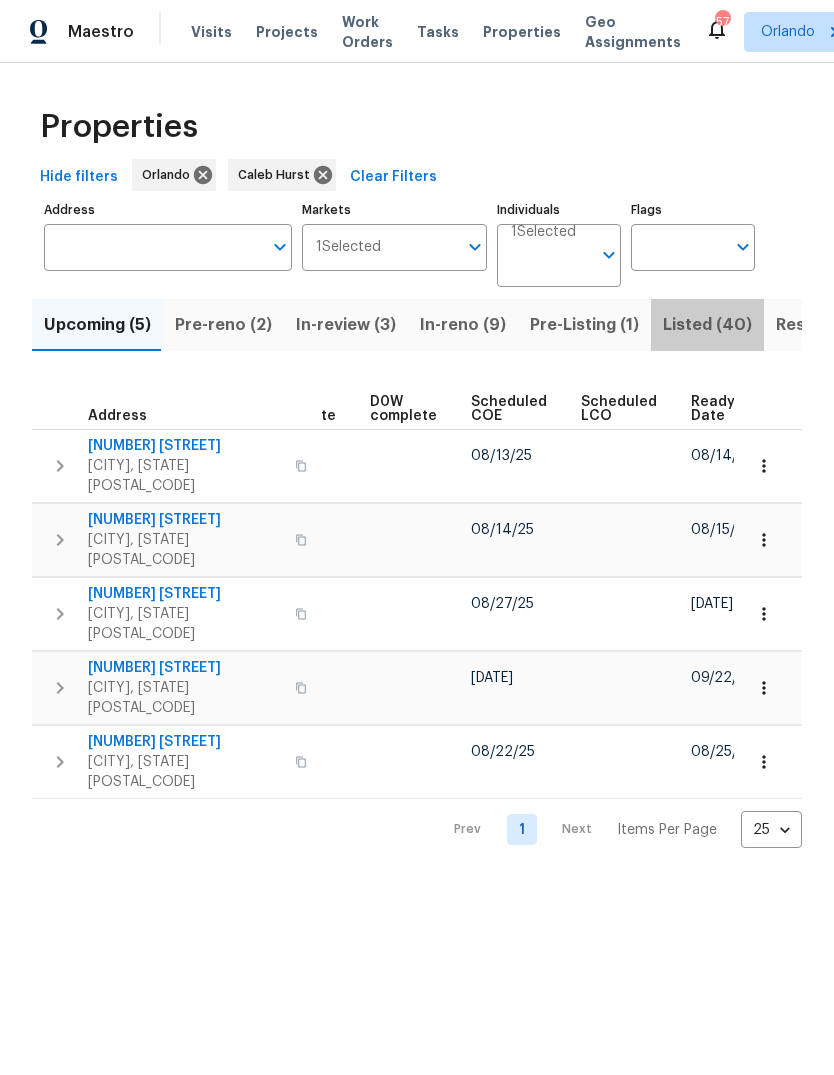click on "Listed (40)" at bounding box center [707, 325] 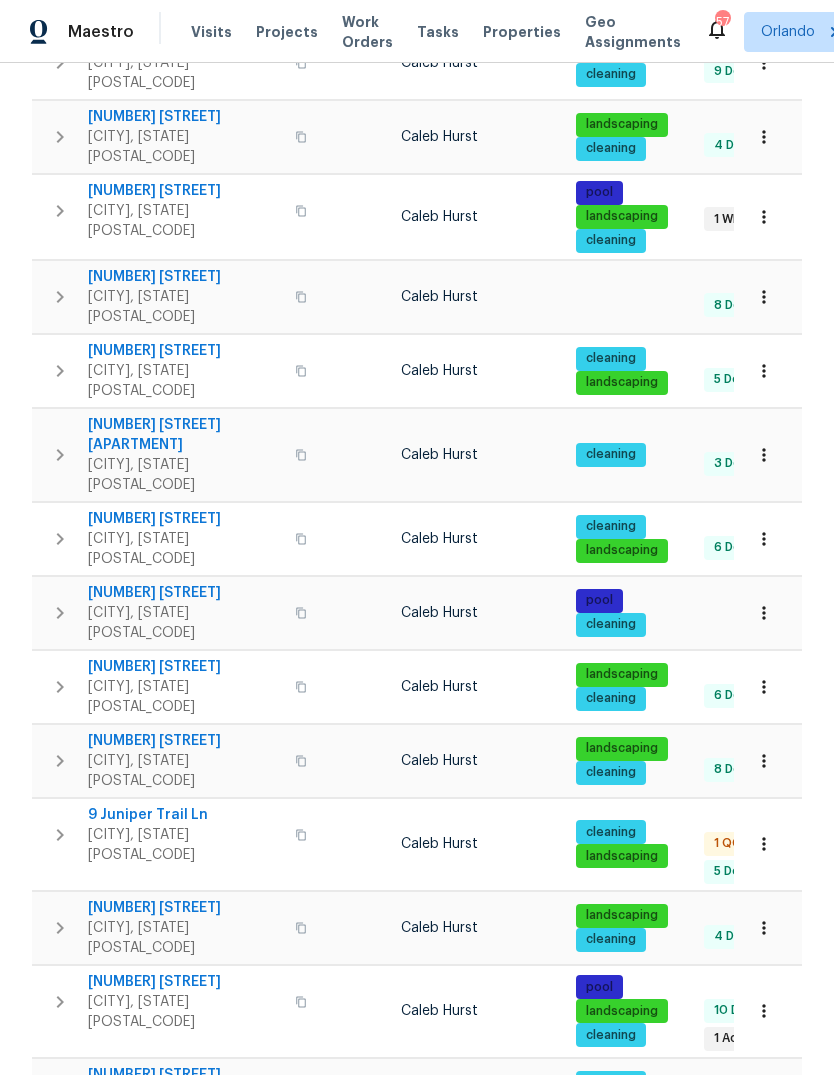 scroll, scrollTop: 995, scrollLeft: 0, axis: vertical 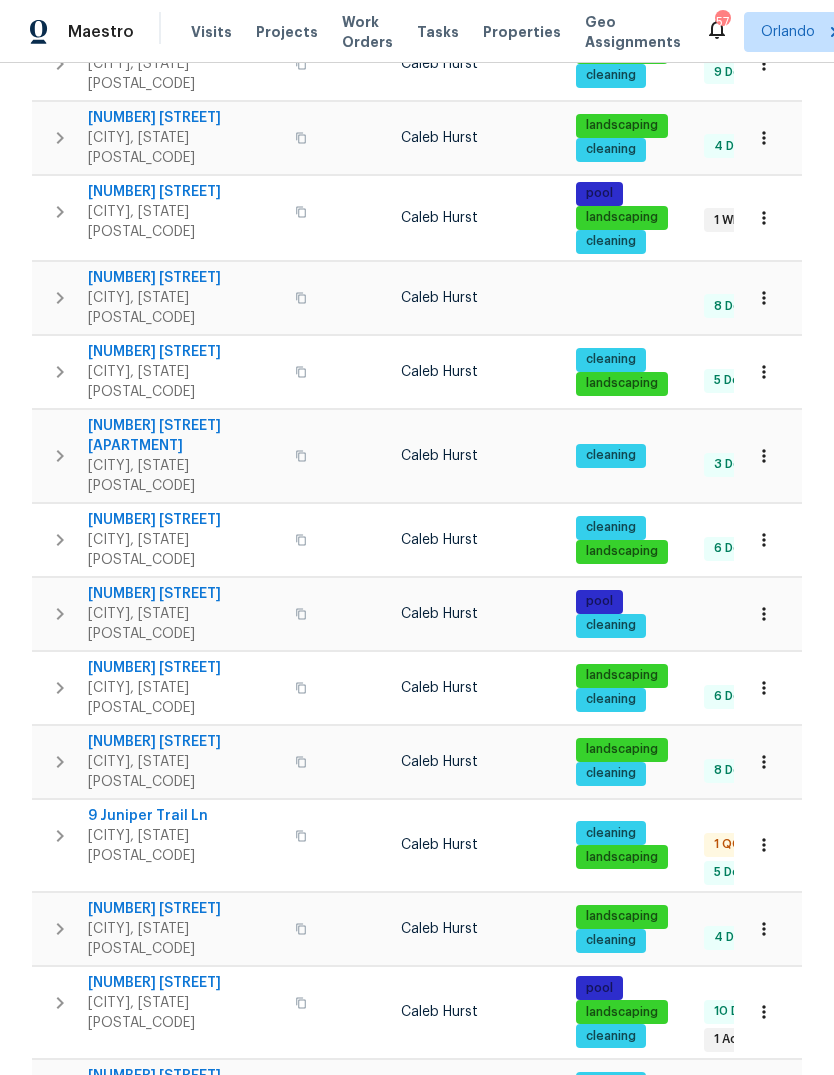 click on "2" at bounding box center [522, 1397] 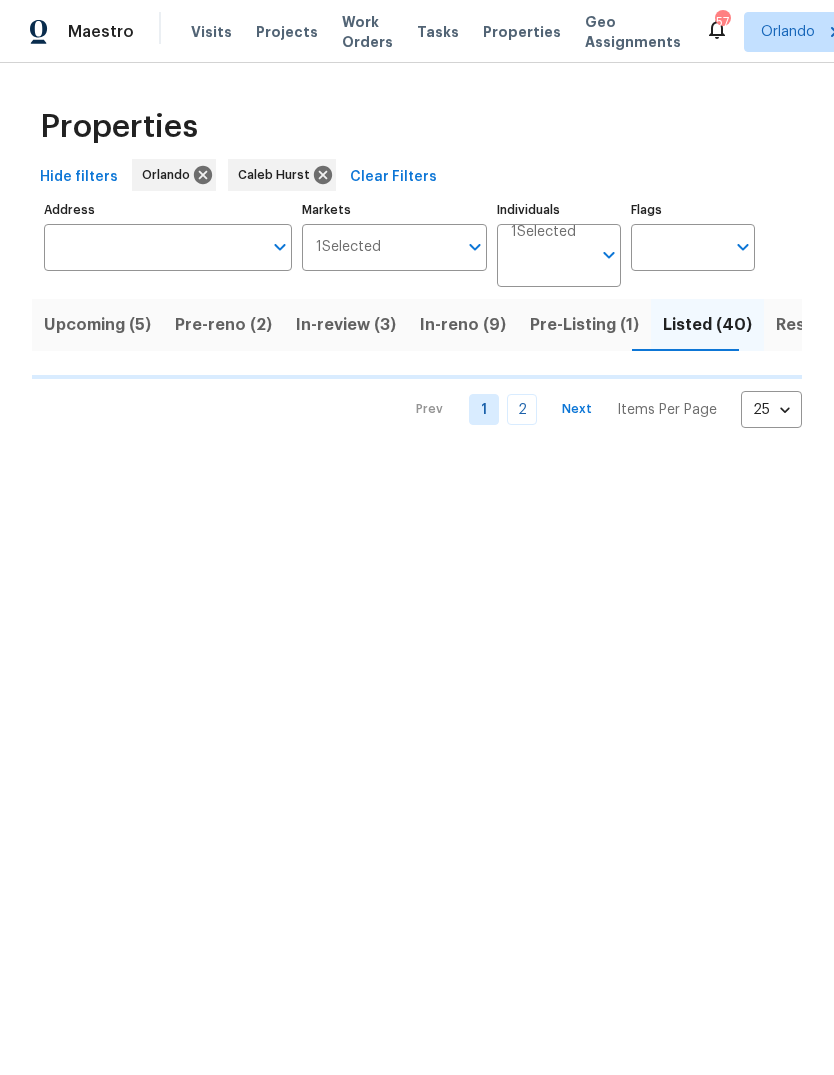 scroll, scrollTop: 0, scrollLeft: 0, axis: both 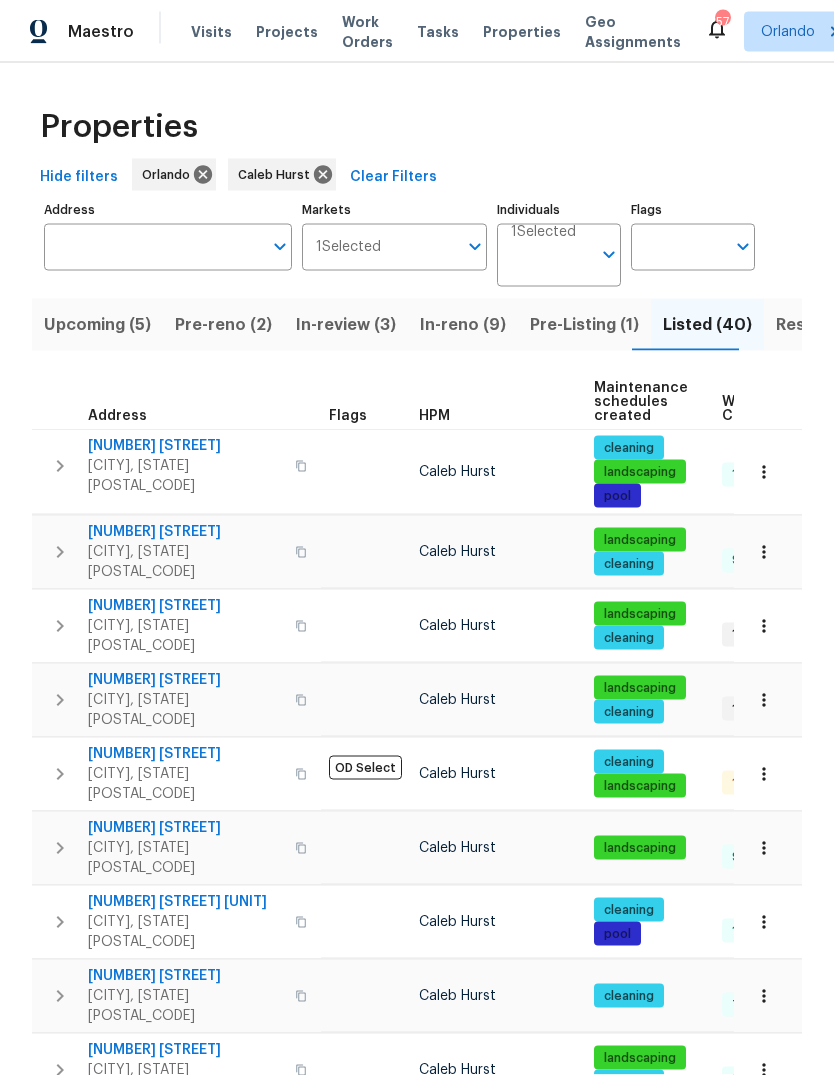 click on "Resale (16)" at bounding box center [819, 325] 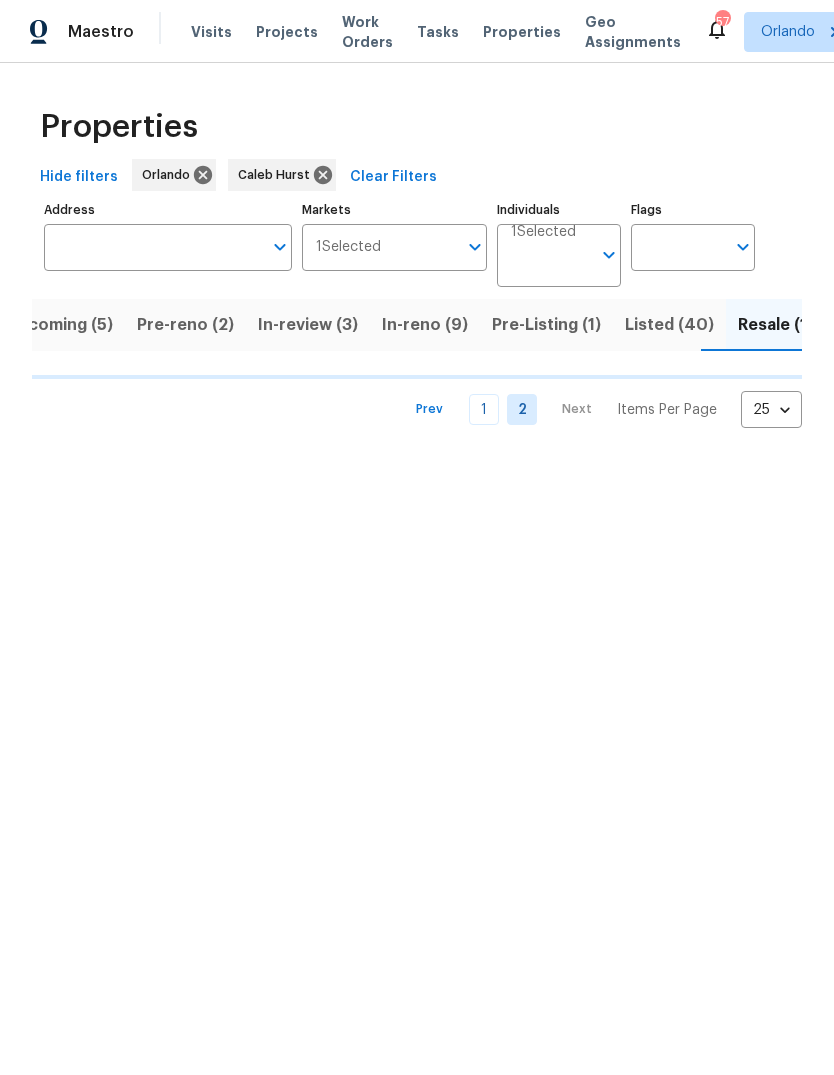 scroll, scrollTop: 0, scrollLeft: 43, axis: horizontal 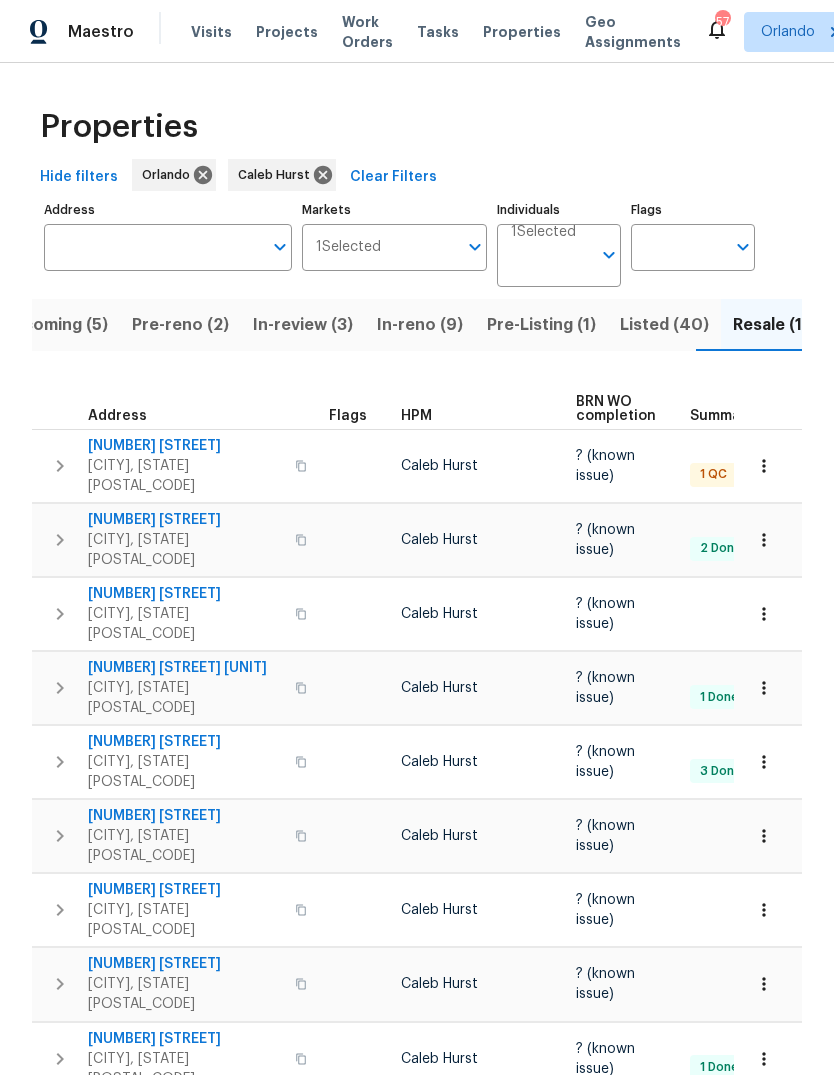 click on "Listed (40)" at bounding box center (664, 325) 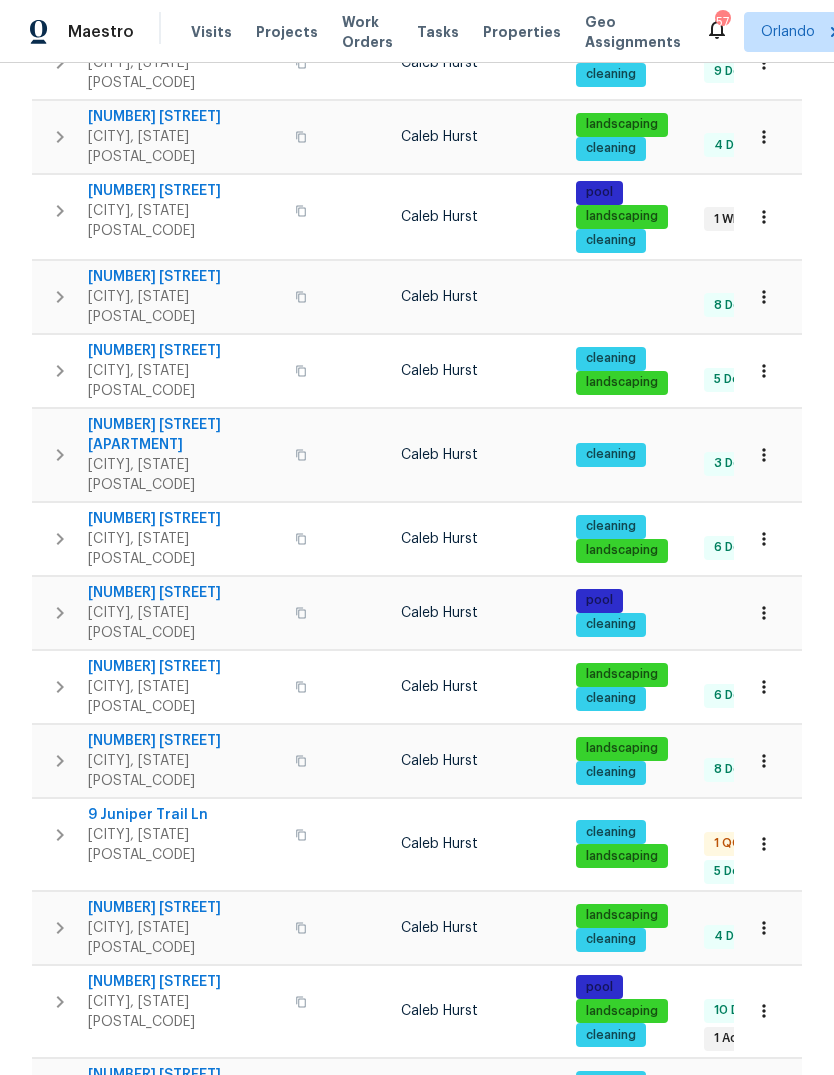 scroll, scrollTop: 995, scrollLeft: 0, axis: vertical 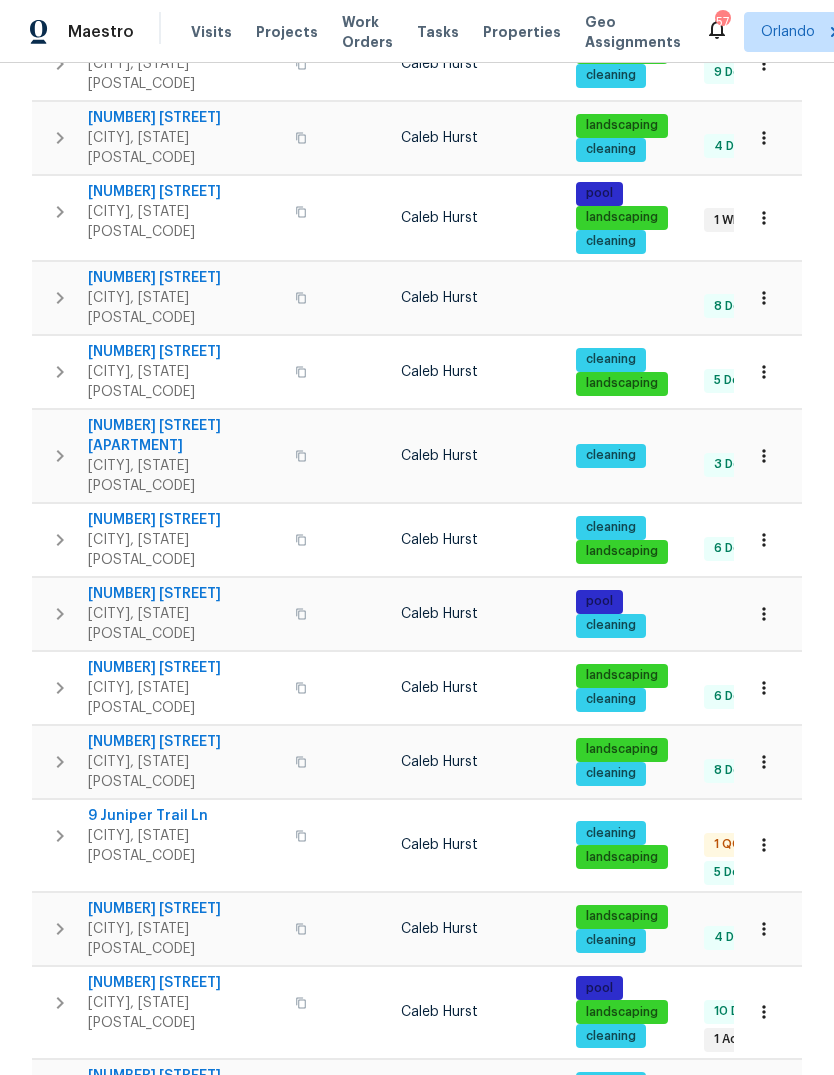 click on "2" at bounding box center (522, 1397) 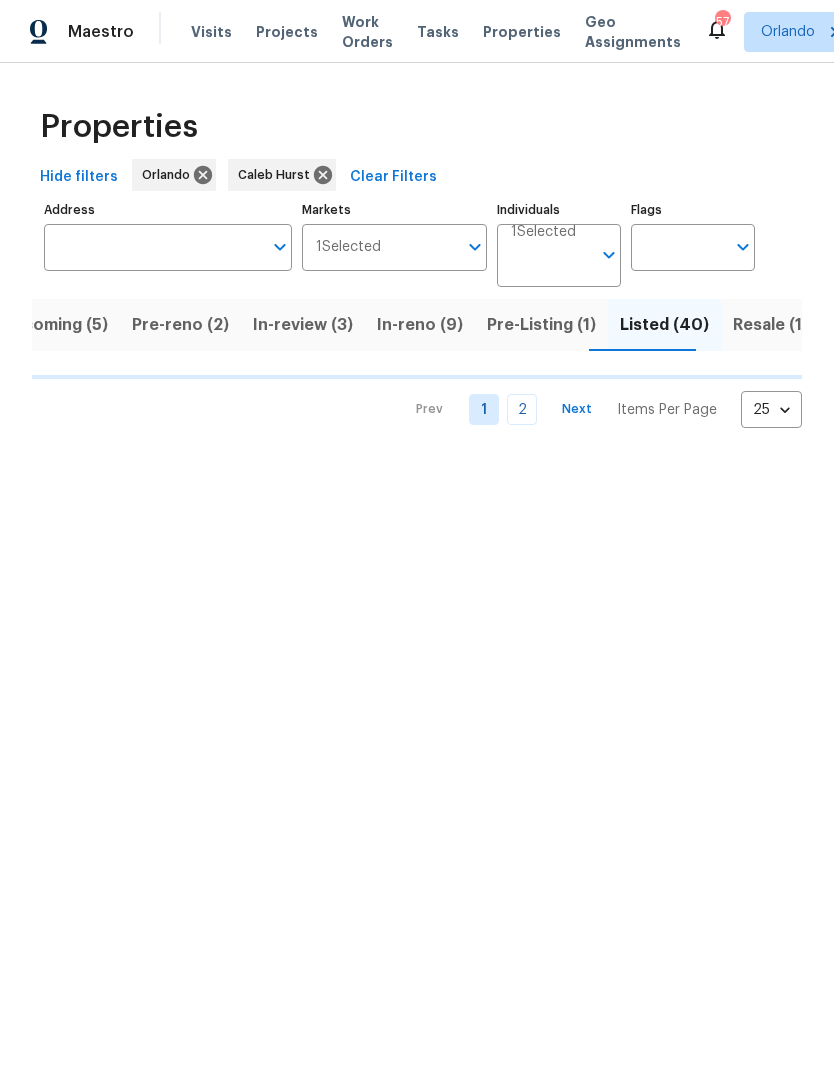 scroll, scrollTop: 0, scrollLeft: 0, axis: both 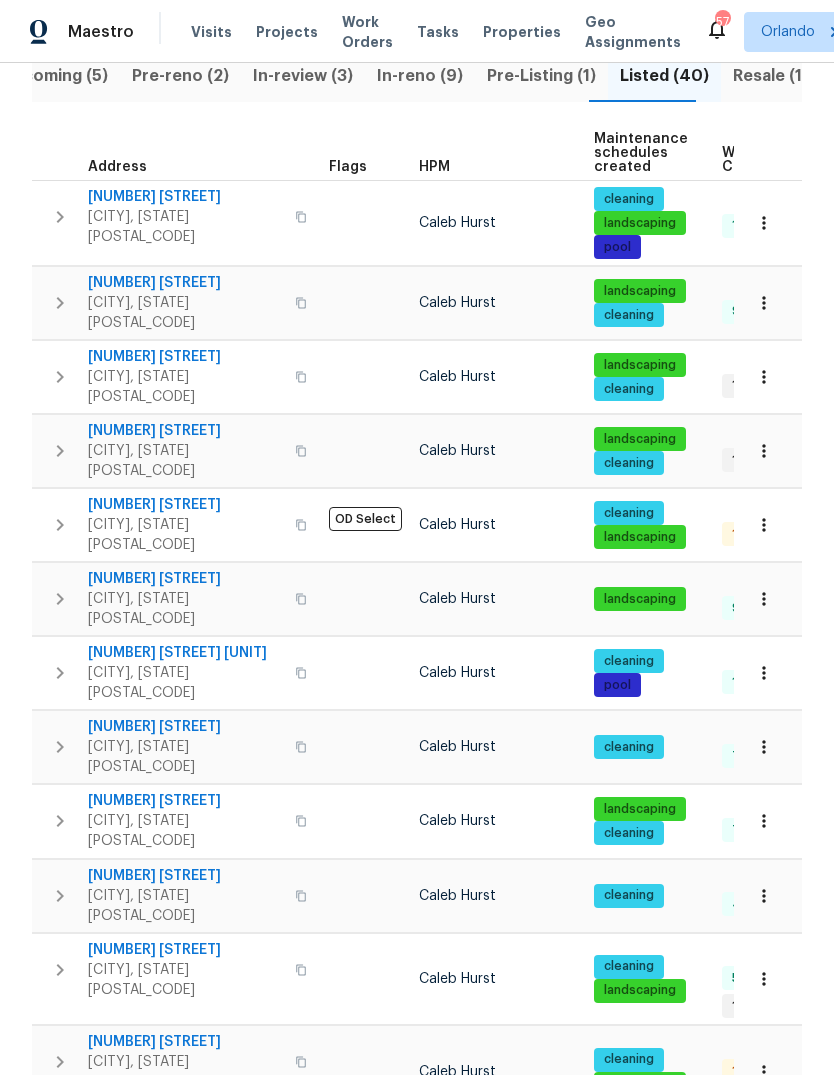 click on "1" at bounding box center [484, 1296] 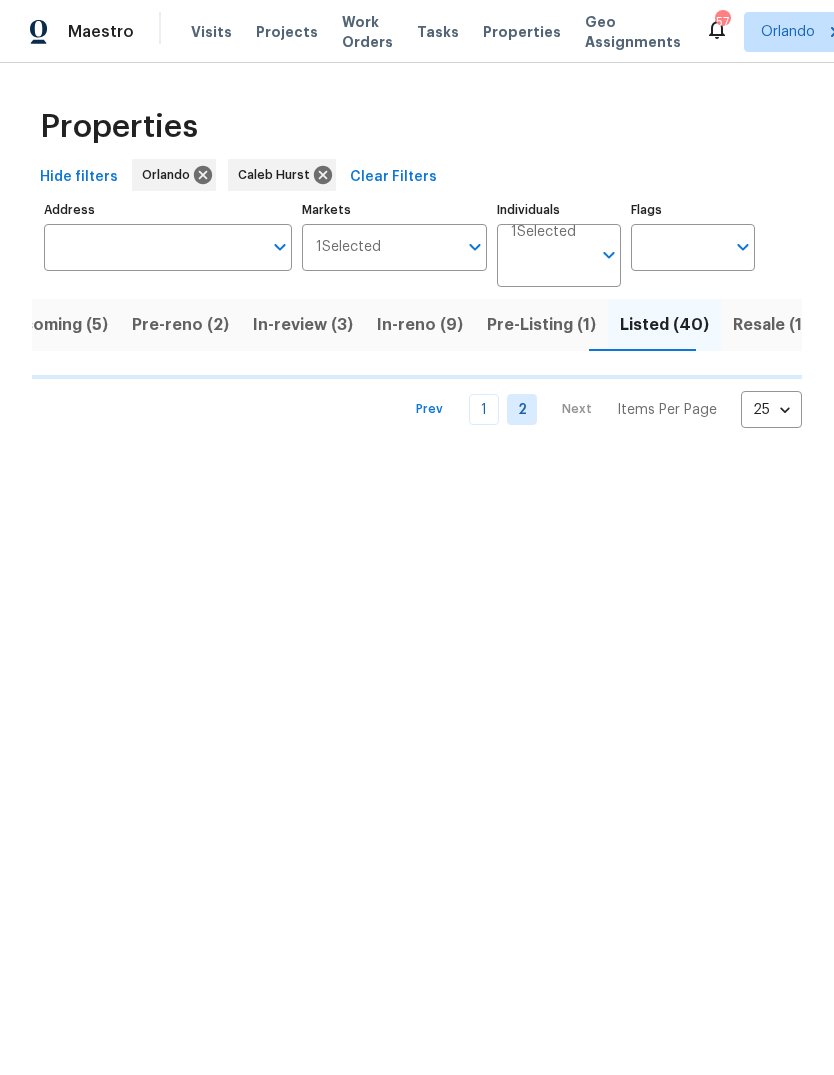 scroll, scrollTop: 0, scrollLeft: 0, axis: both 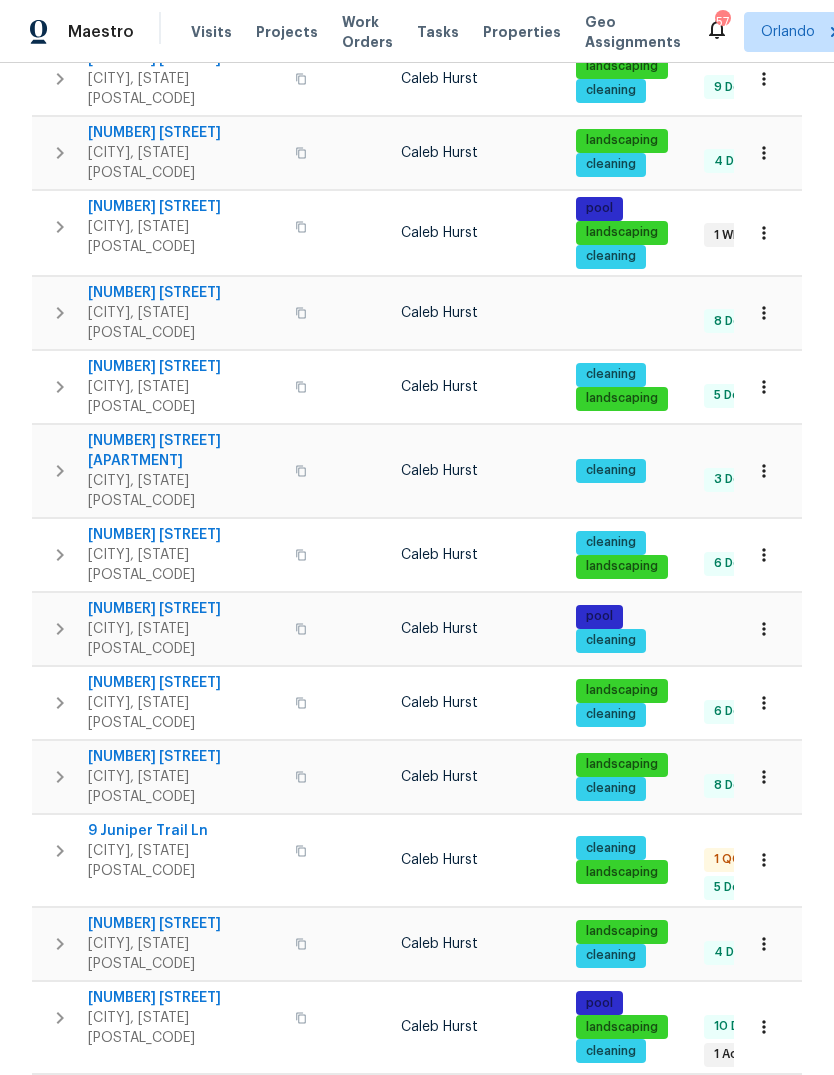 click 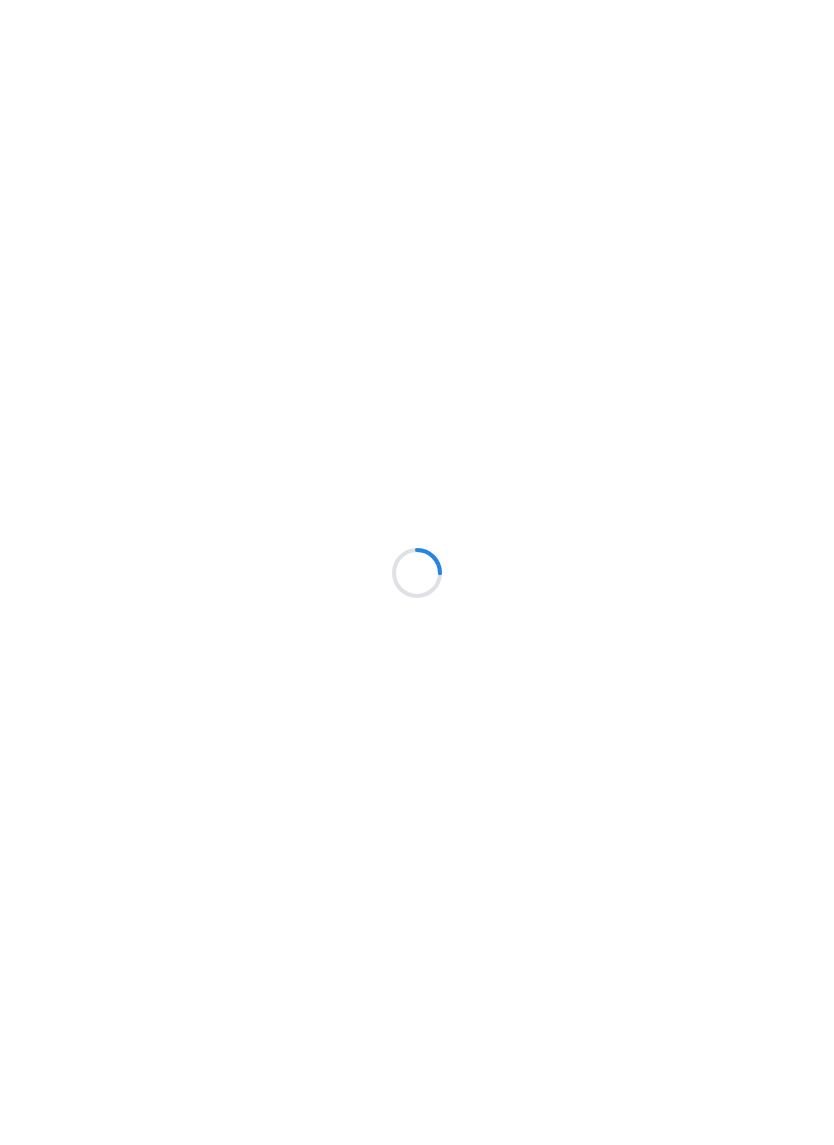 scroll, scrollTop: 0, scrollLeft: 0, axis: both 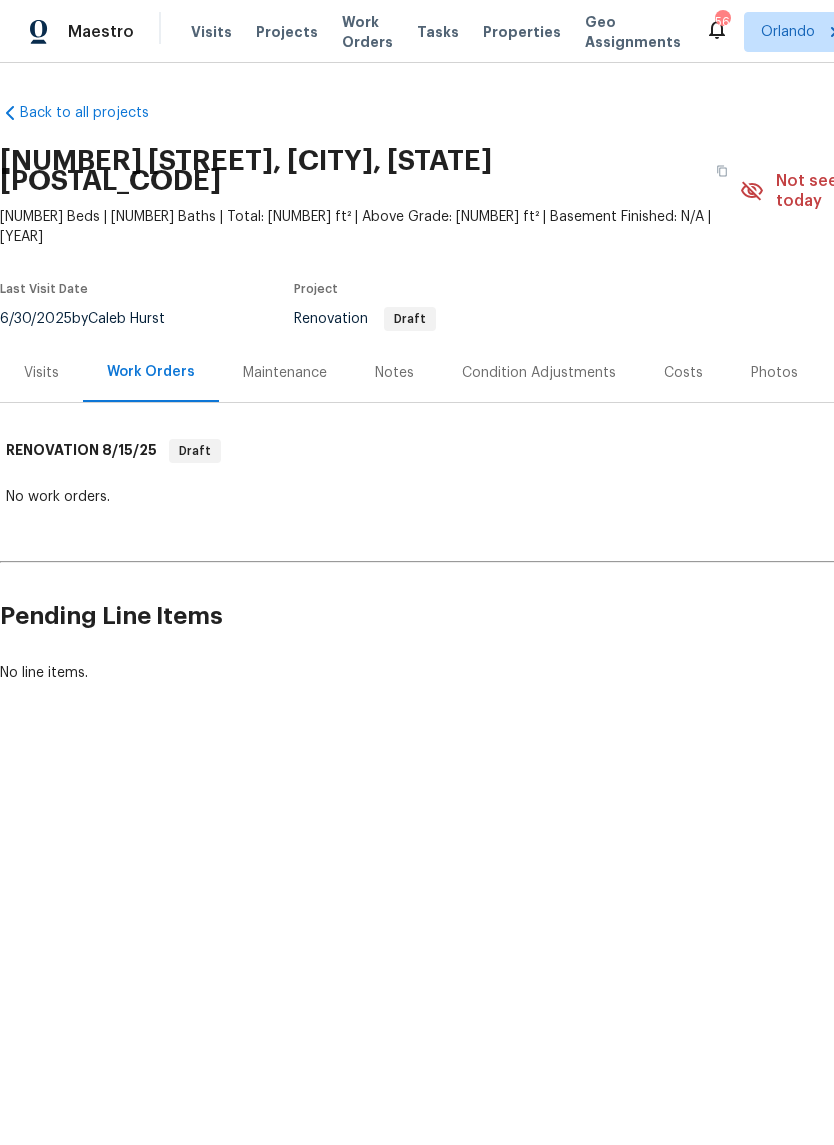 click on "Visits" at bounding box center (41, 372) 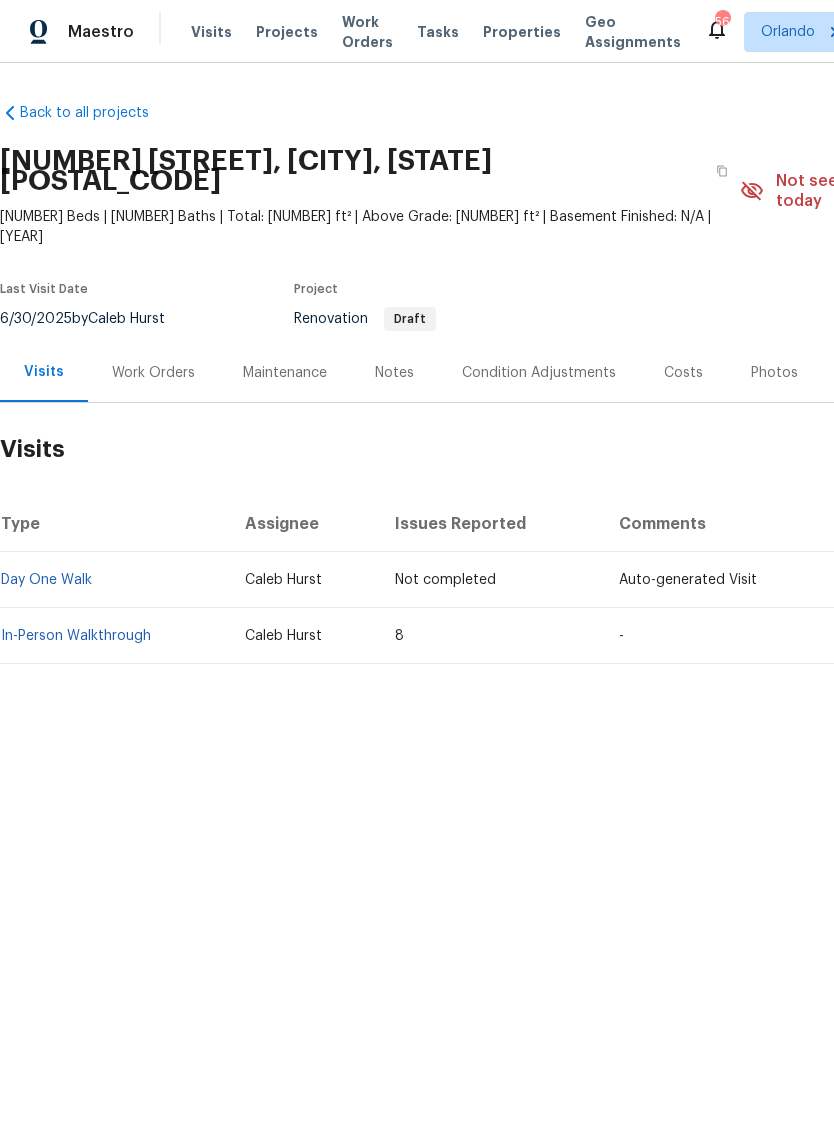 click on "In-Person Walkthrough" at bounding box center (76, 636) 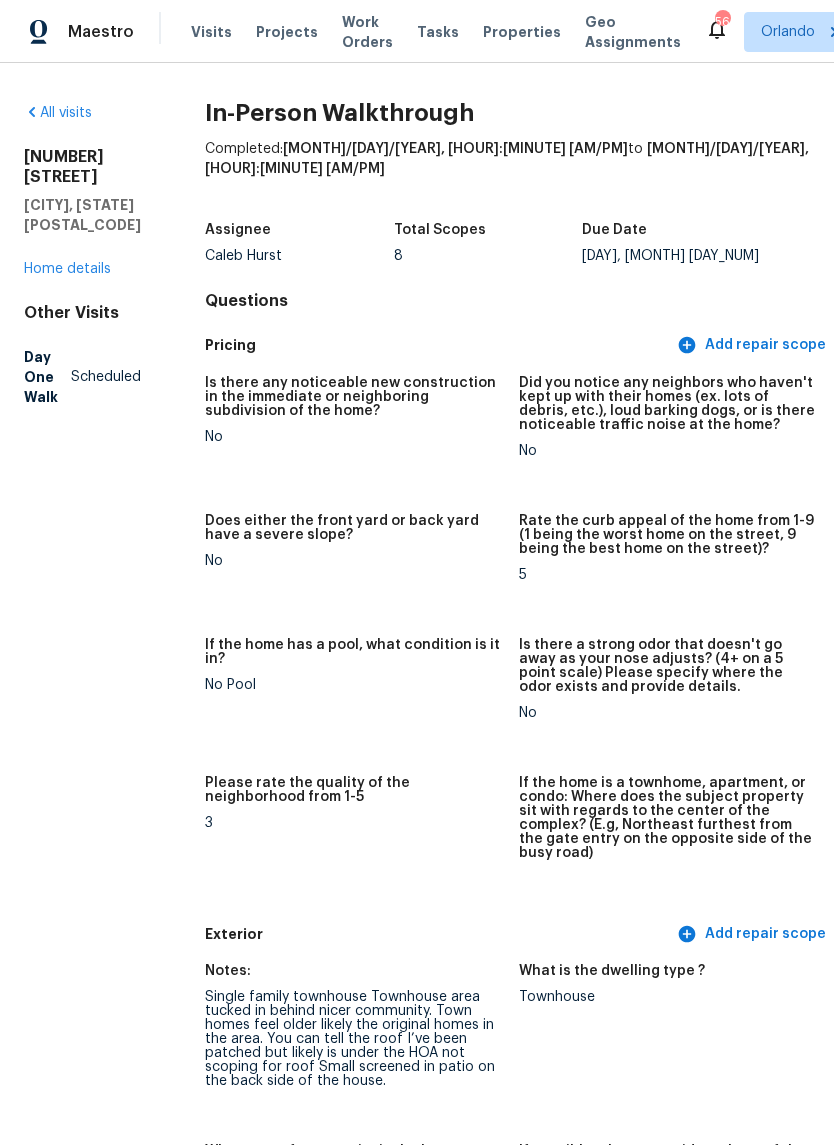 scroll, scrollTop: 0, scrollLeft: 0, axis: both 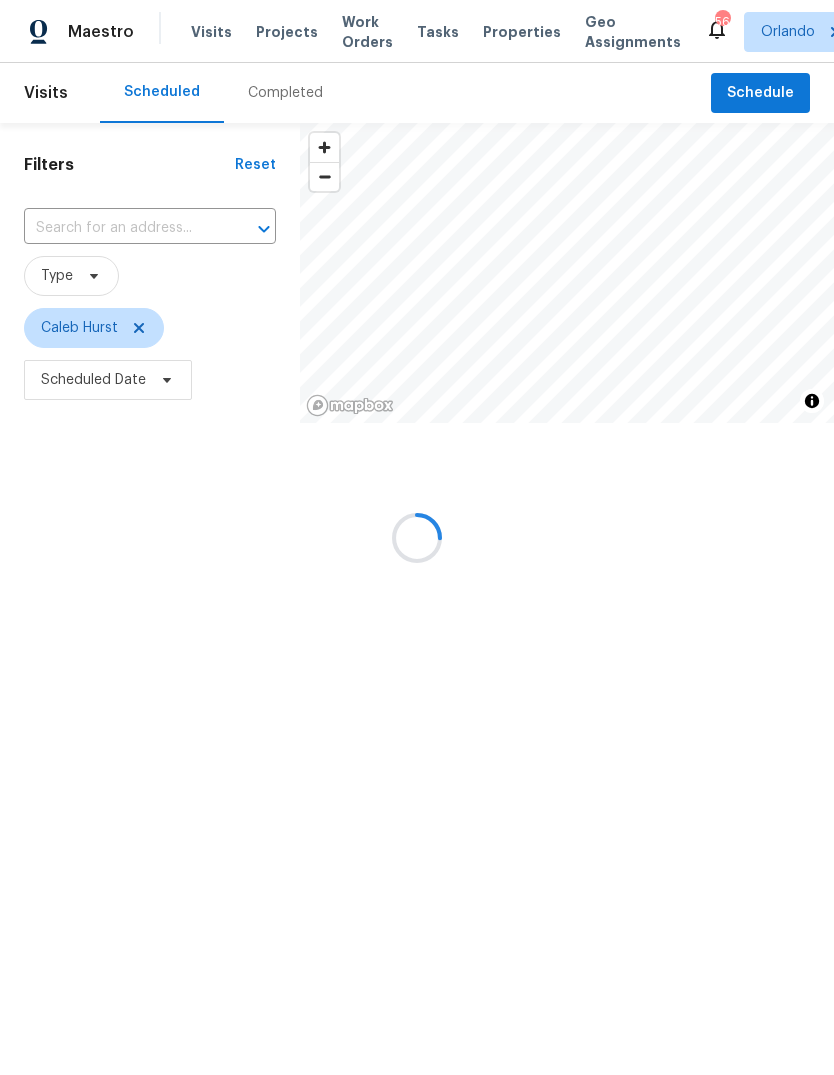 click at bounding box center [122, 228] 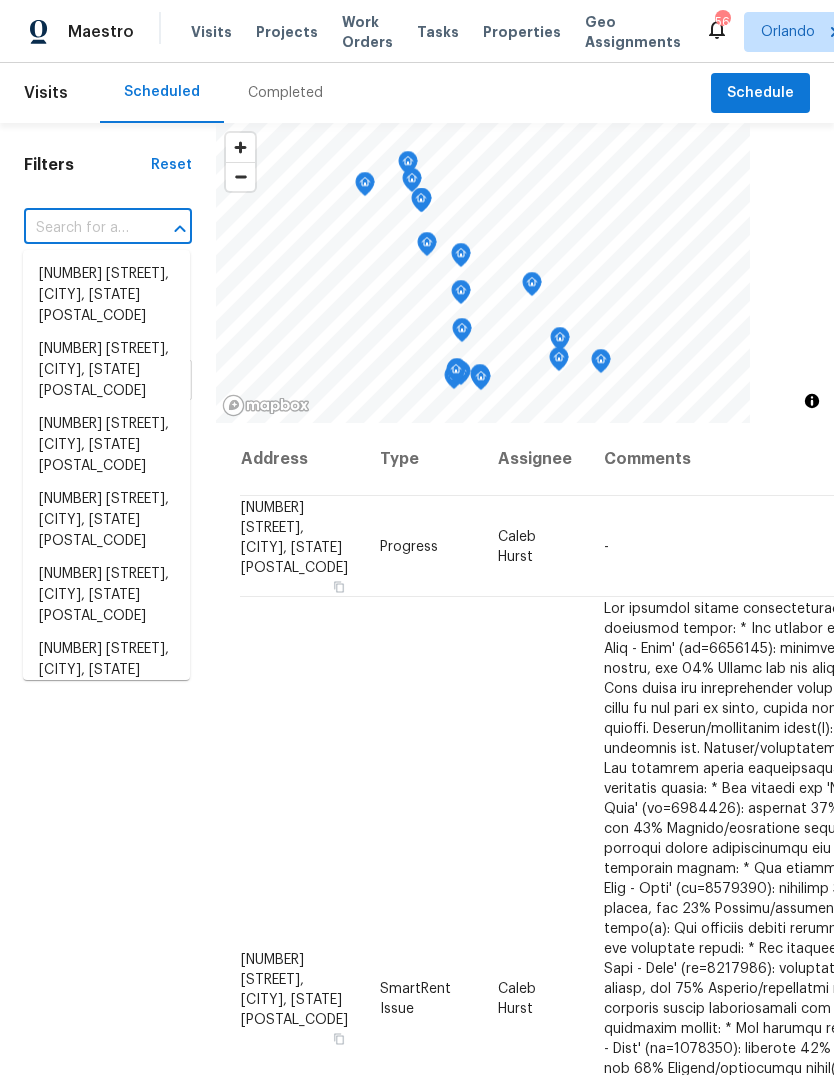 paste on "[NUMBER] [STREET] [CITY], [STATE] [POSTAL_CODE]" 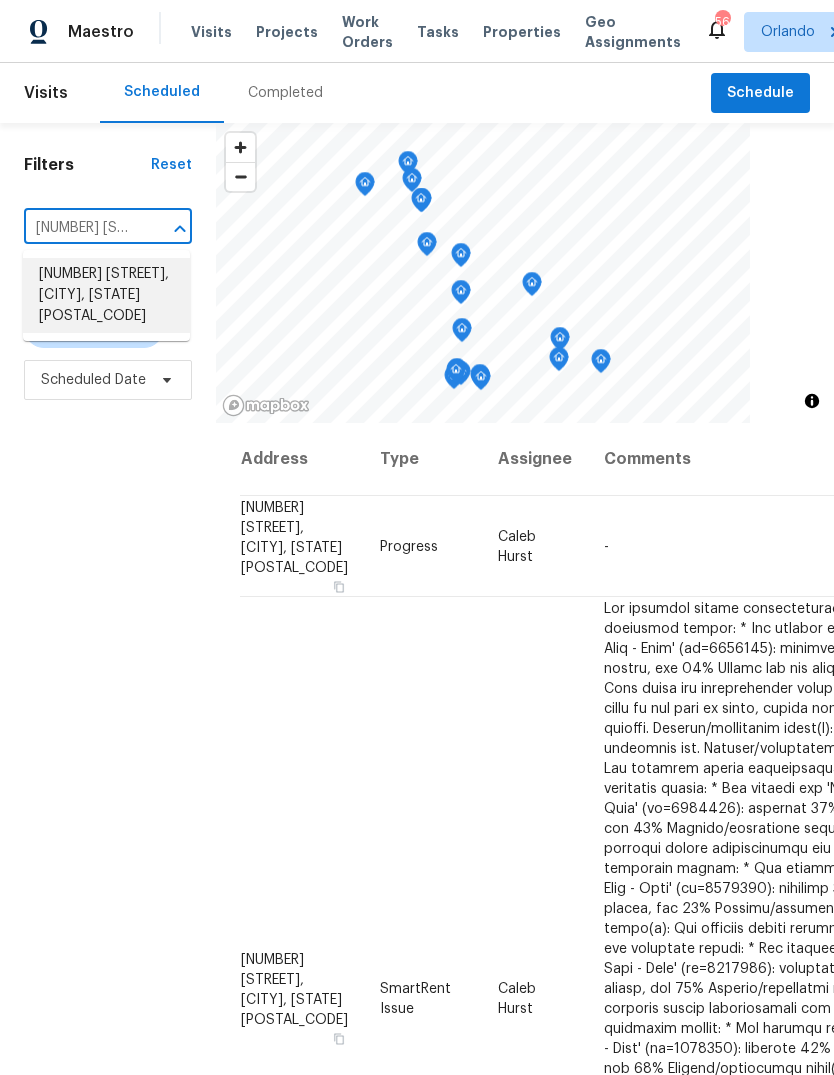 click on "[NUMBER] [STREET], [CITY], [STATE] [POSTAL_CODE]" at bounding box center (106, 295) 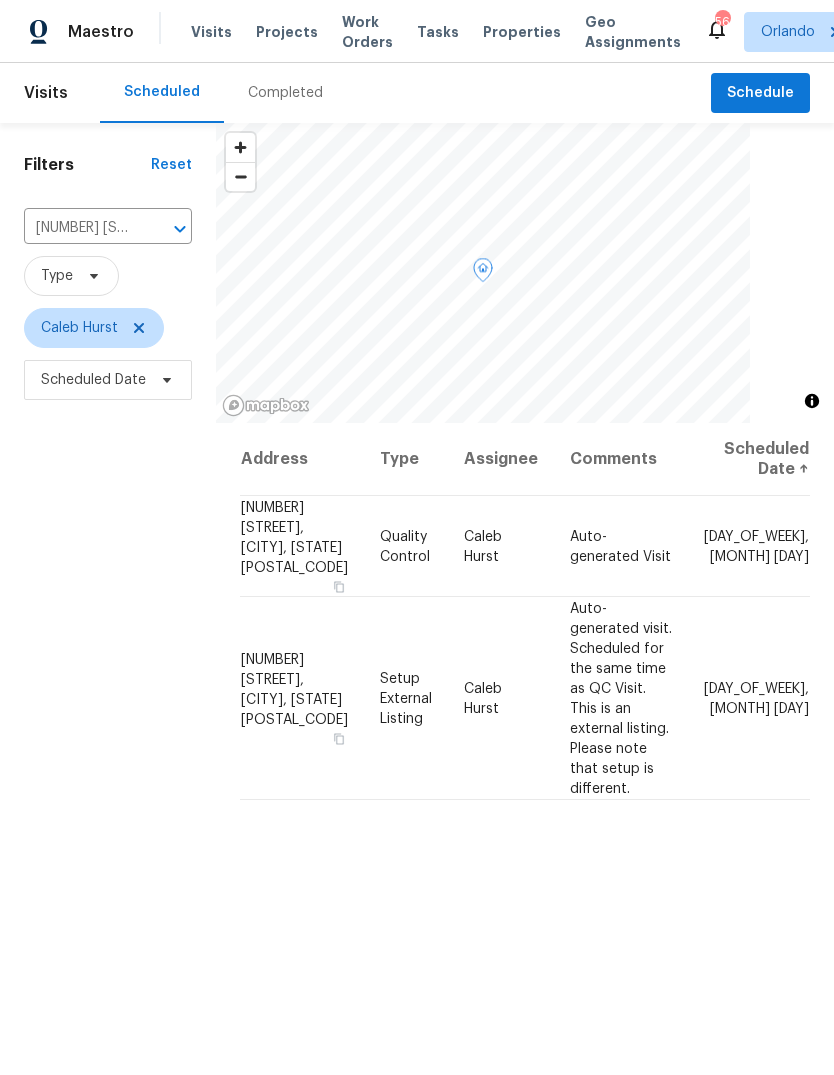 click 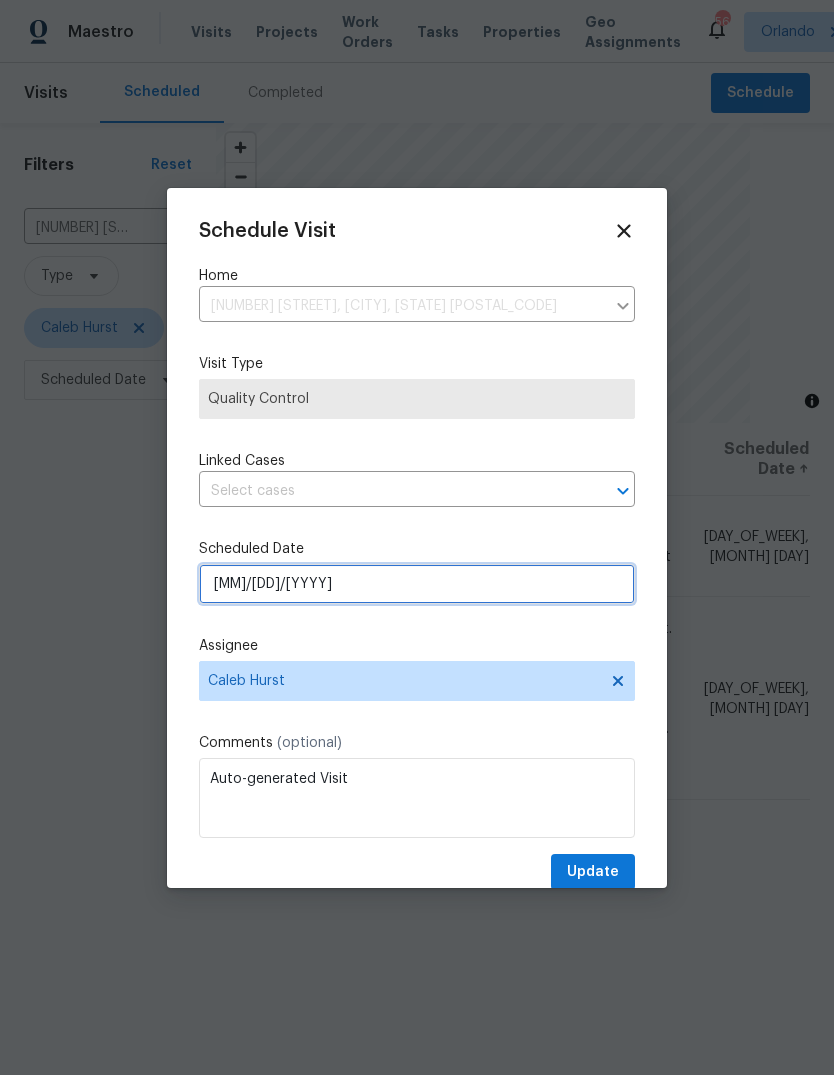 click on "[MM]/[DD]/[YYYY]" at bounding box center [417, 584] 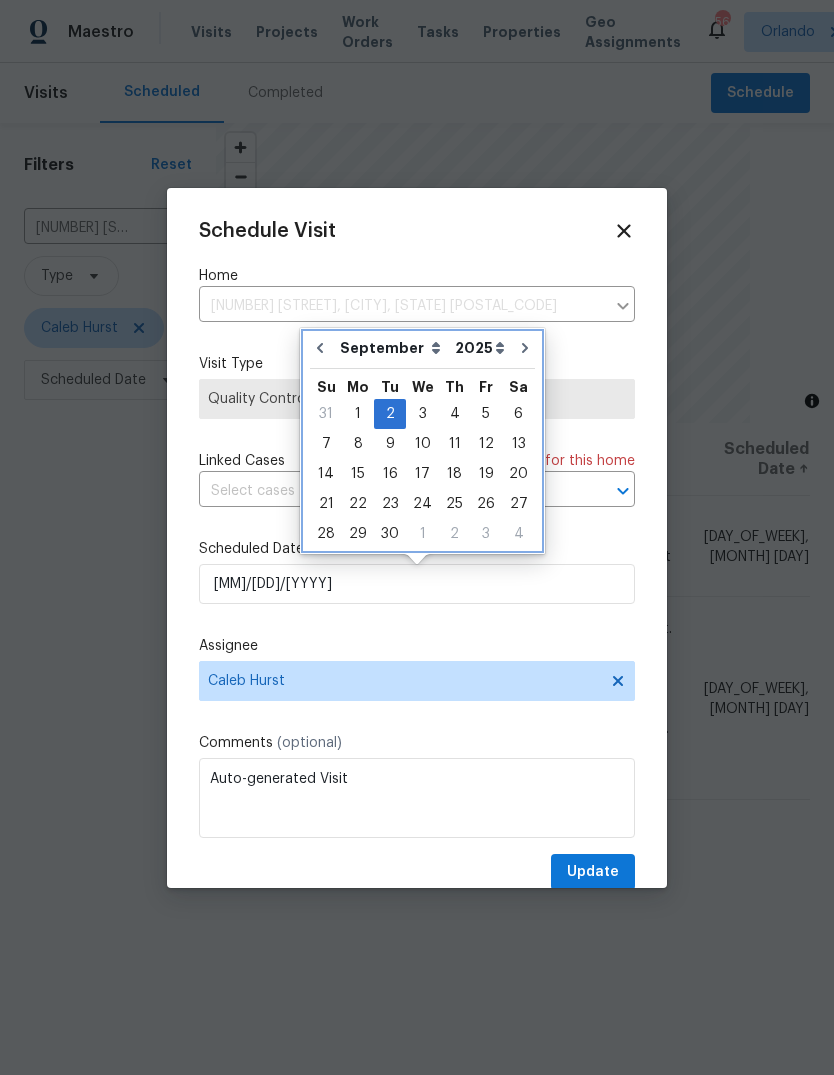 click at bounding box center (320, 348) 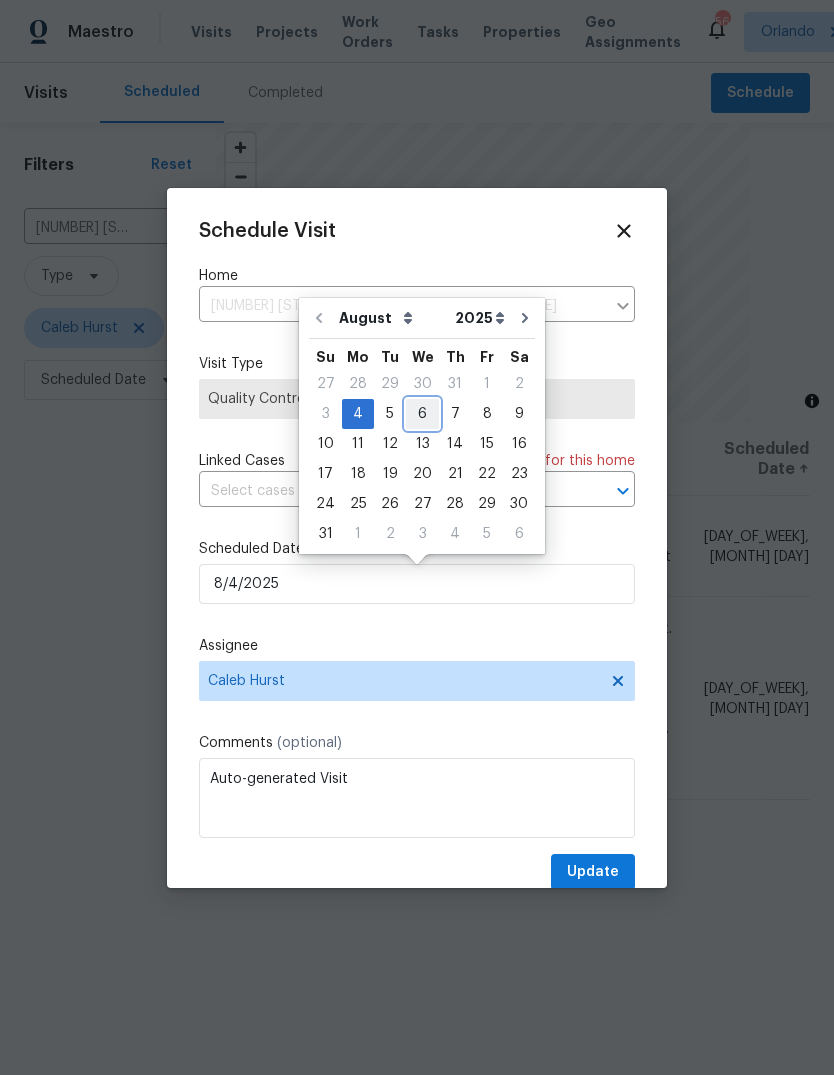click on "6" at bounding box center (422, 414) 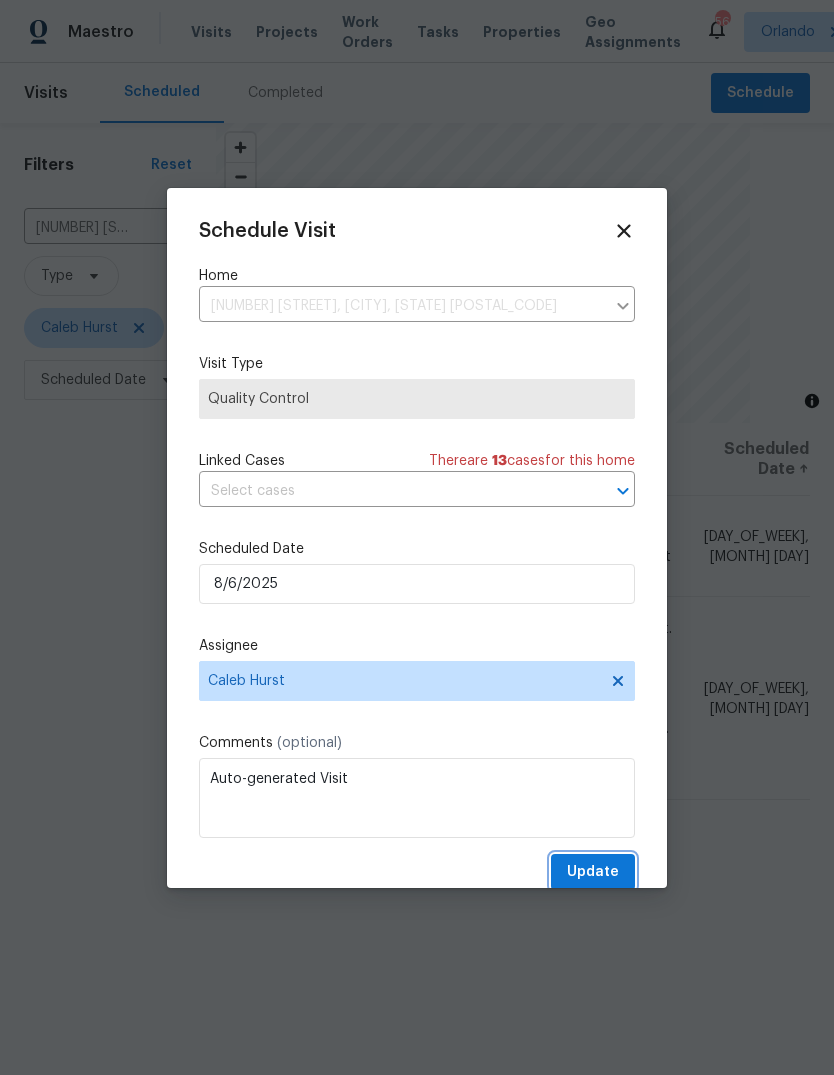 click on "Update" at bounding box center (593, 872) 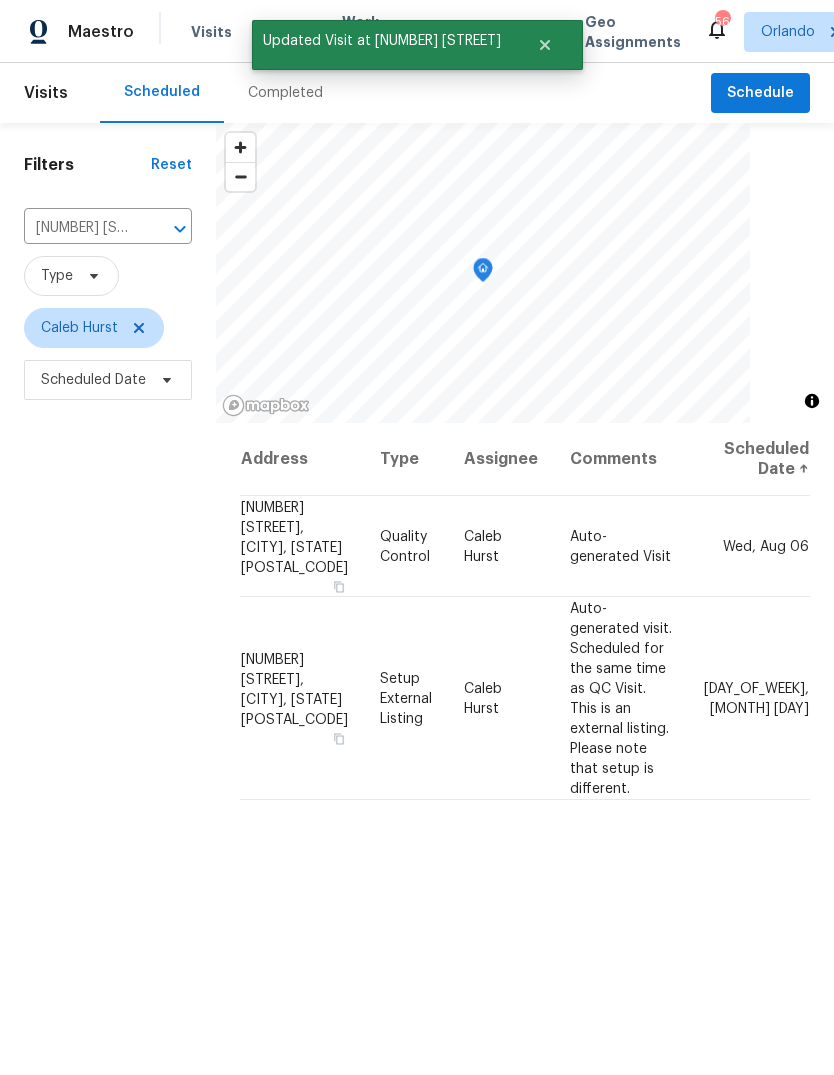 click 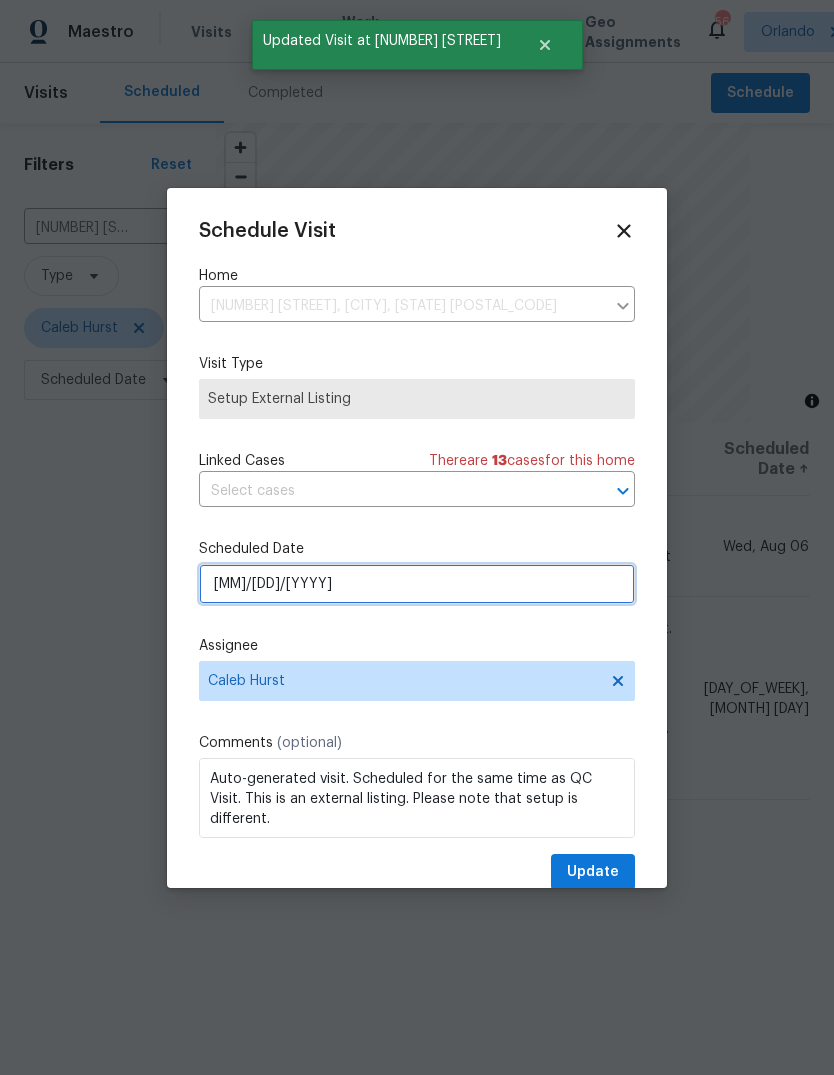 click on "[MM]/[DD]/[YYYY]" at bounding box center [417, 584] 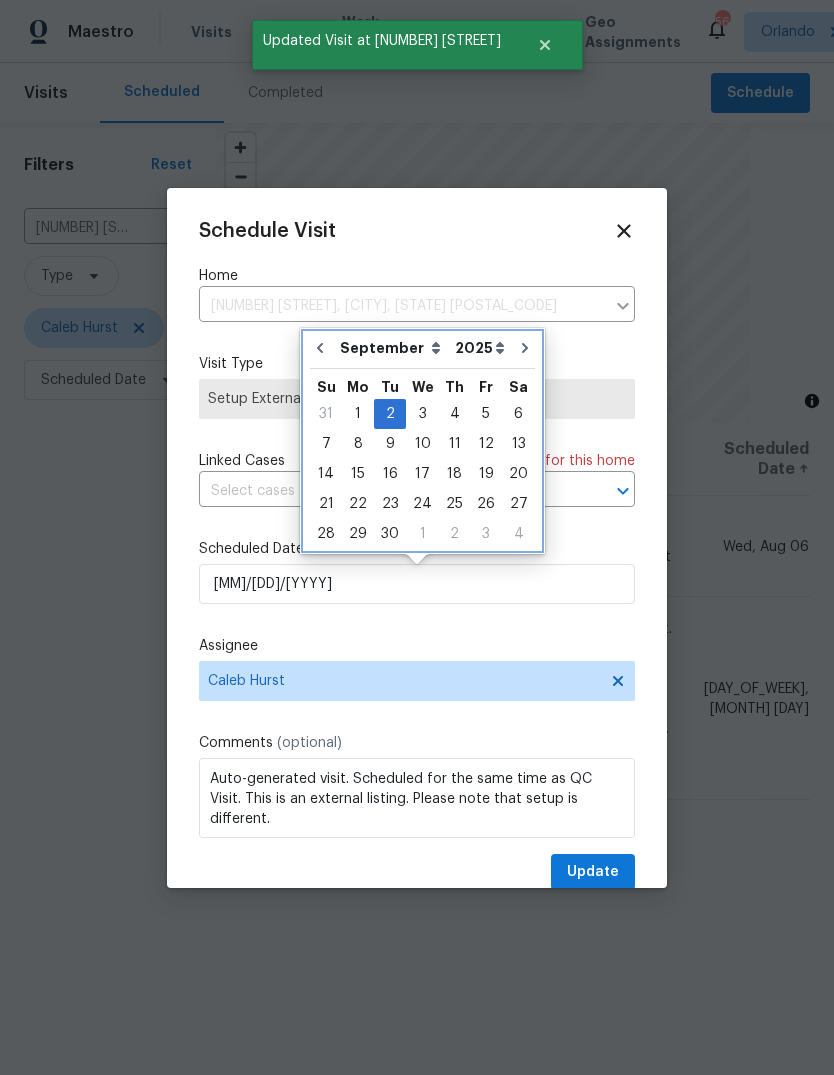 click 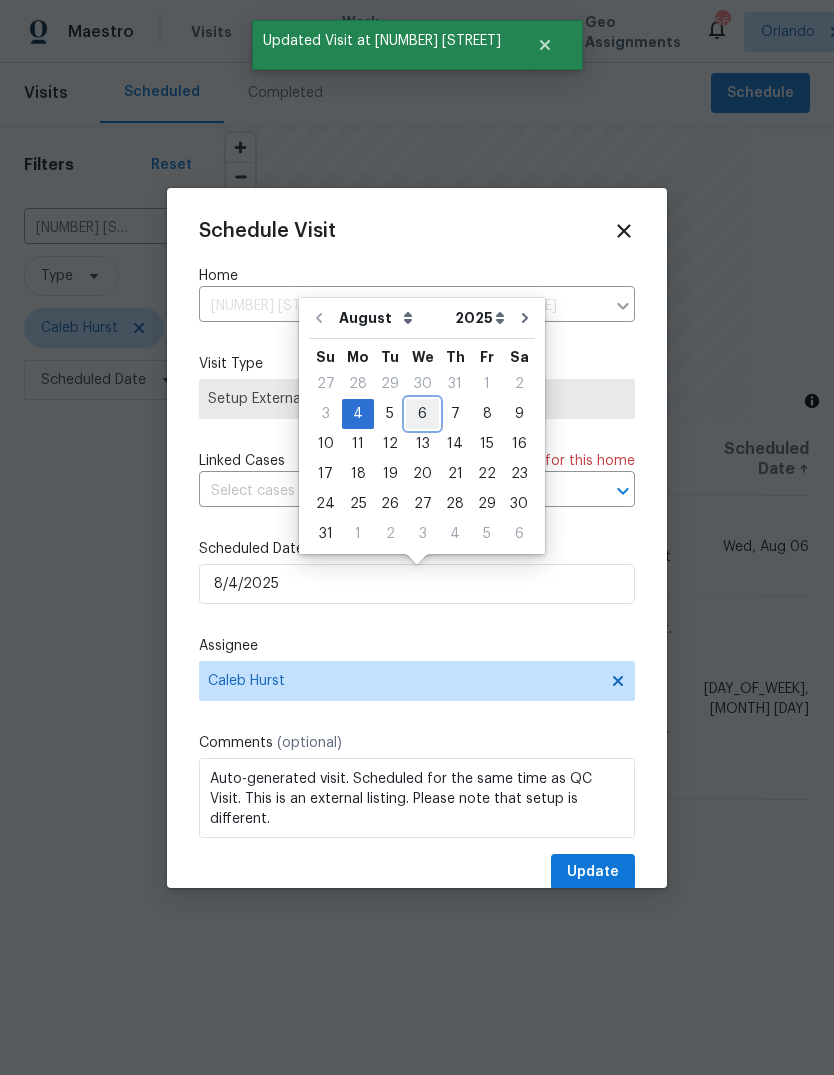 click on "6" at bounding box center (422, 414) 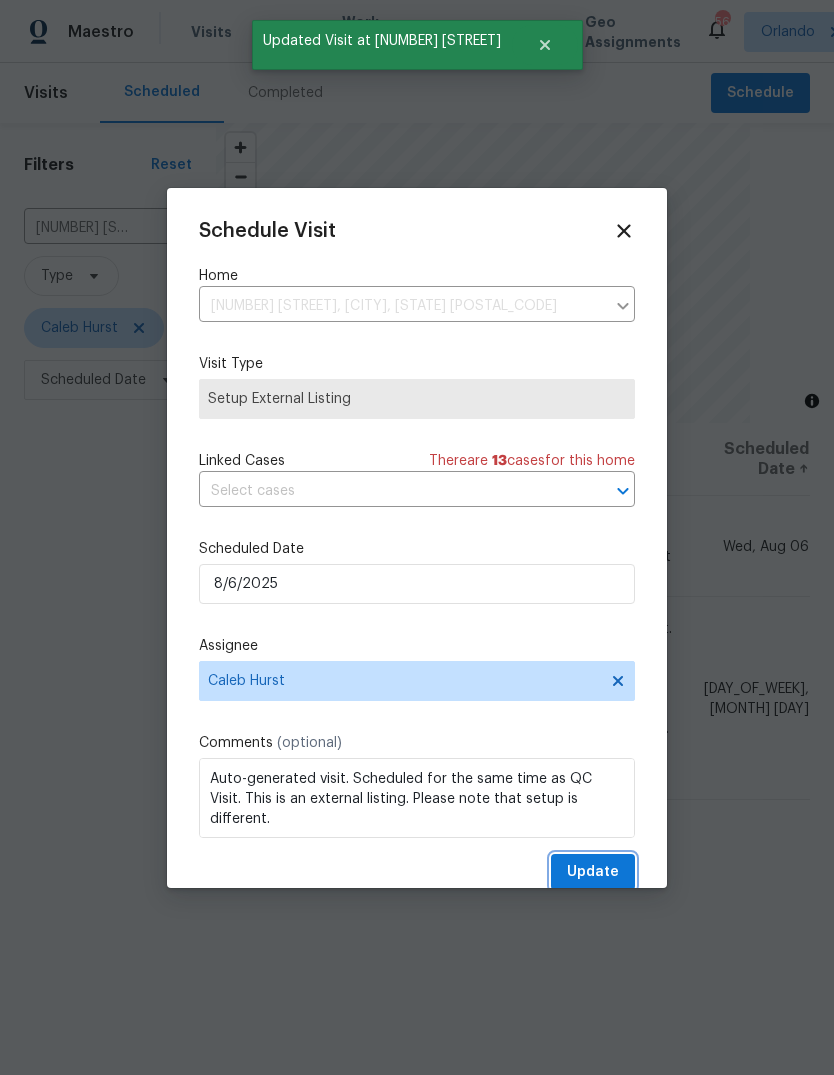 click on "Update" at bounding box center (593, 872) 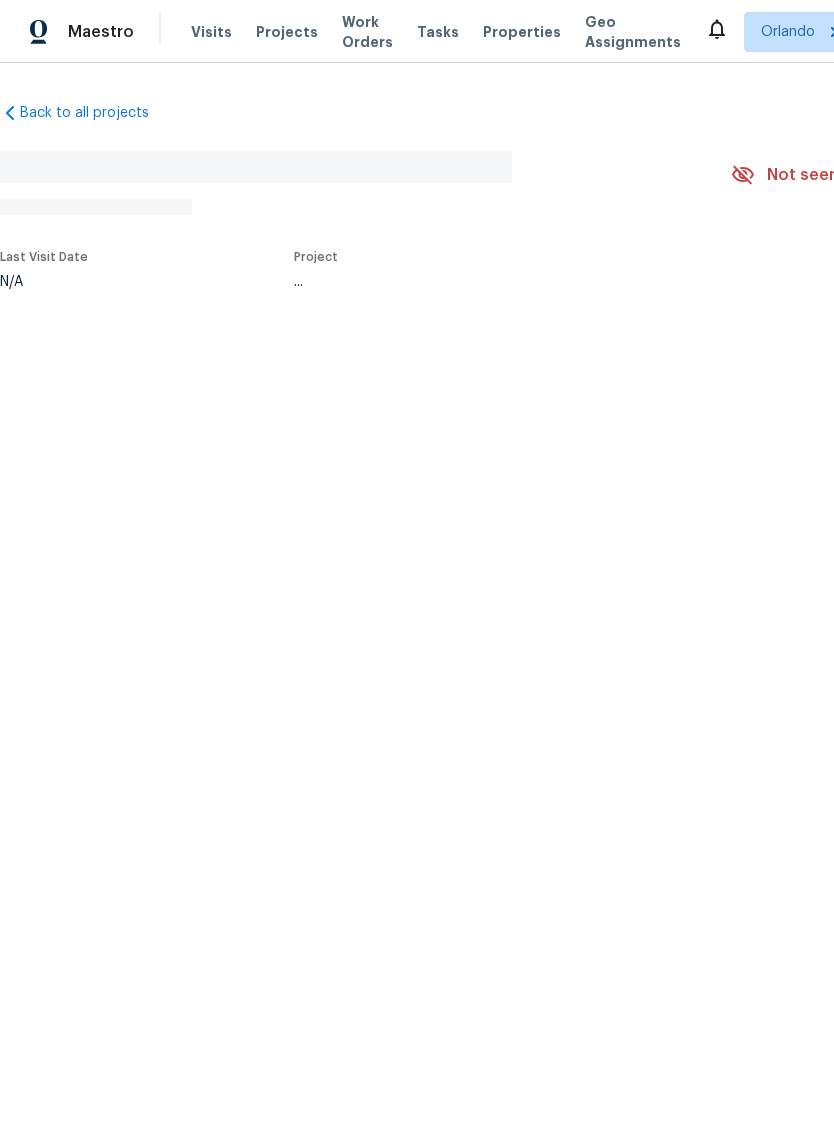 scroll, scrollTop: 0, scrollLeft: 0, axis: both 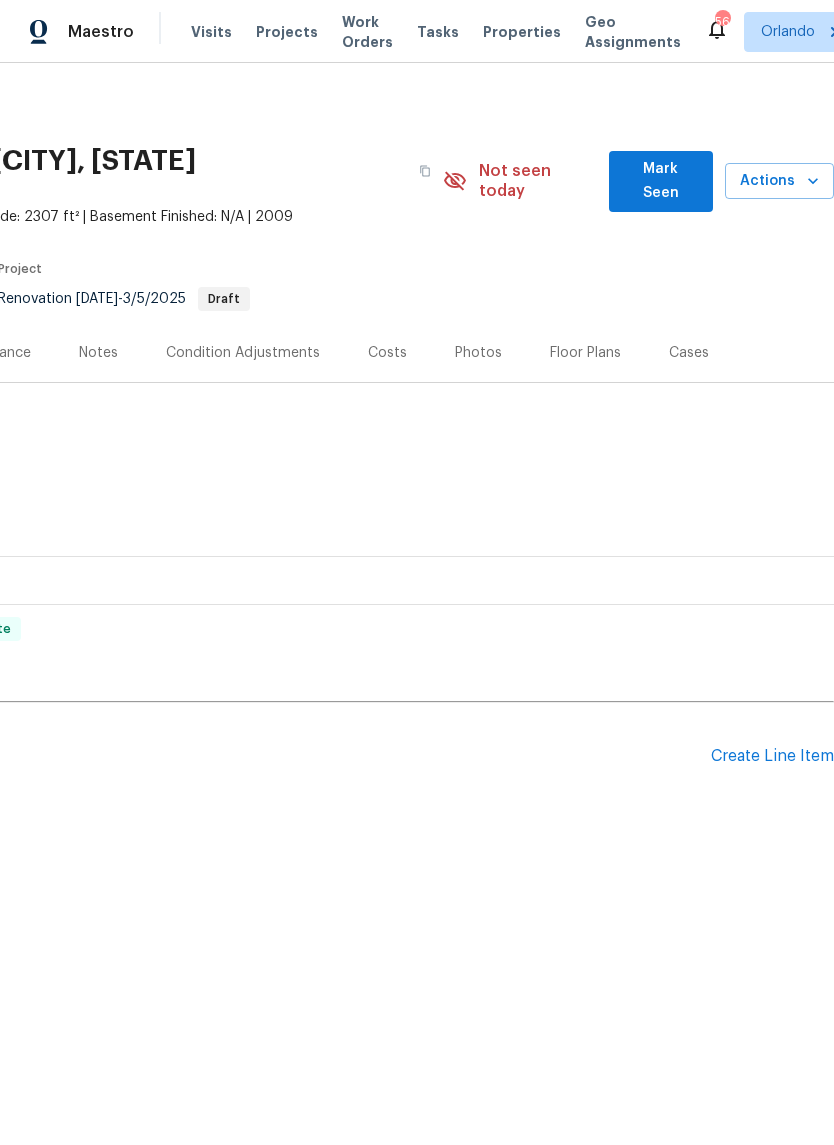click on "Actions" at bounding box center (779, 181) 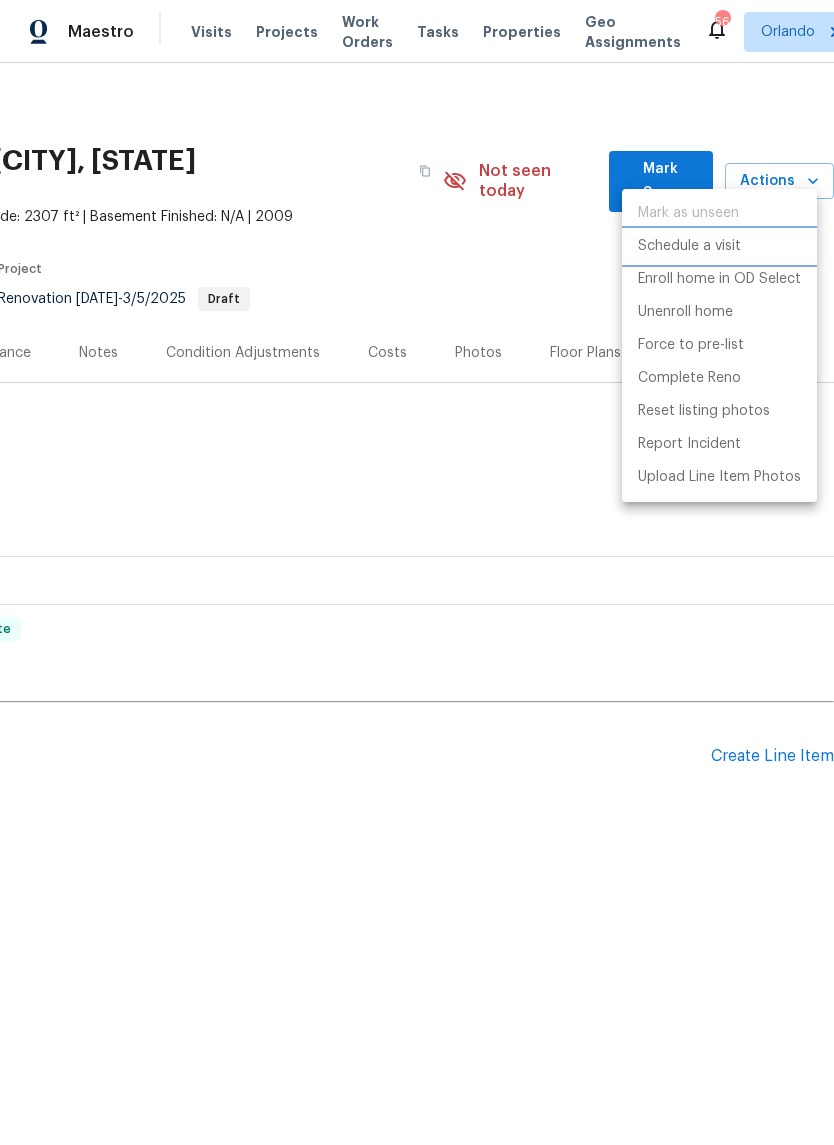 click on "Schedule a visit" at bounding box center (719, 246) 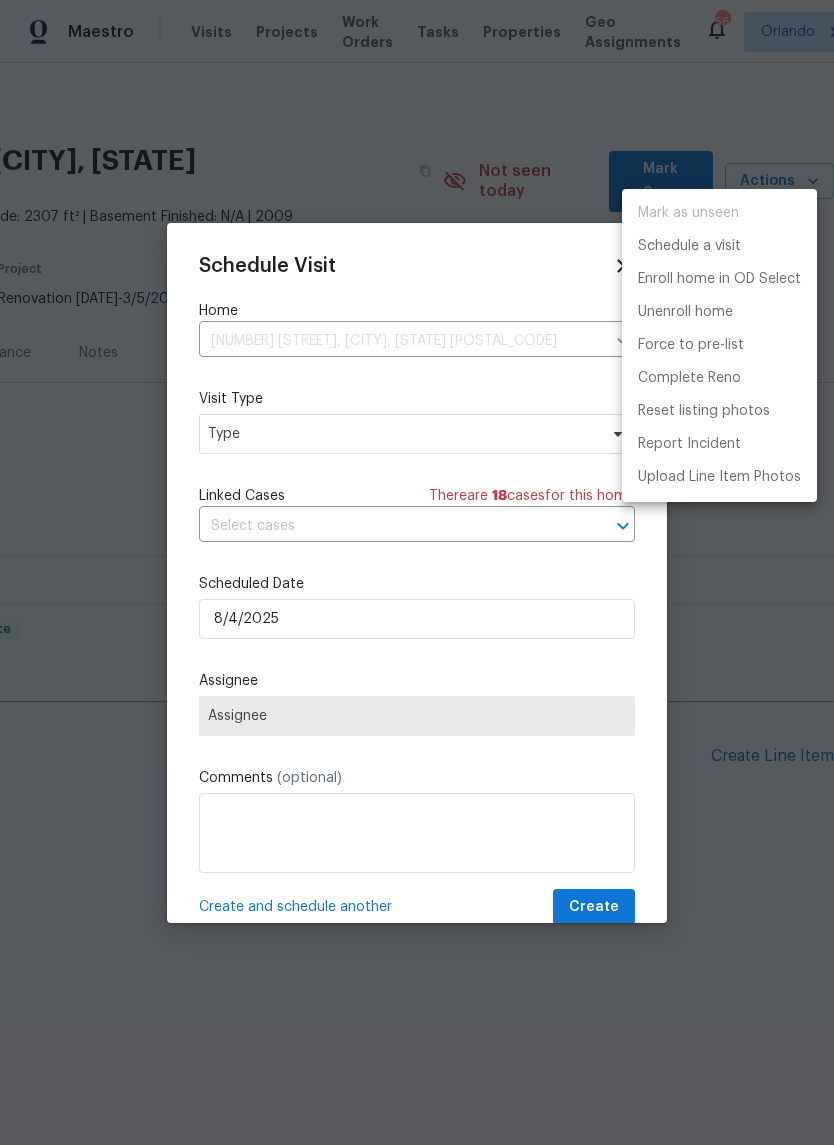 click at bounding box center [417, 572] 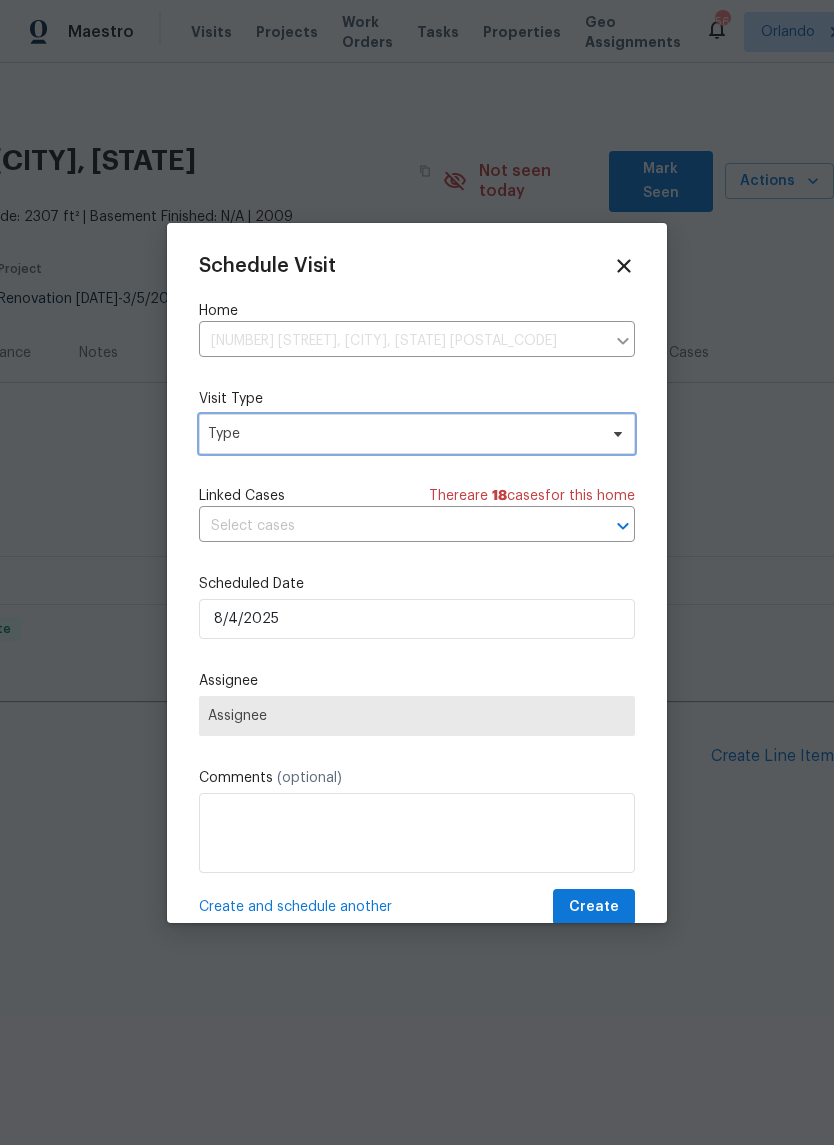 click on "Type" at bounding box center (402, 434) 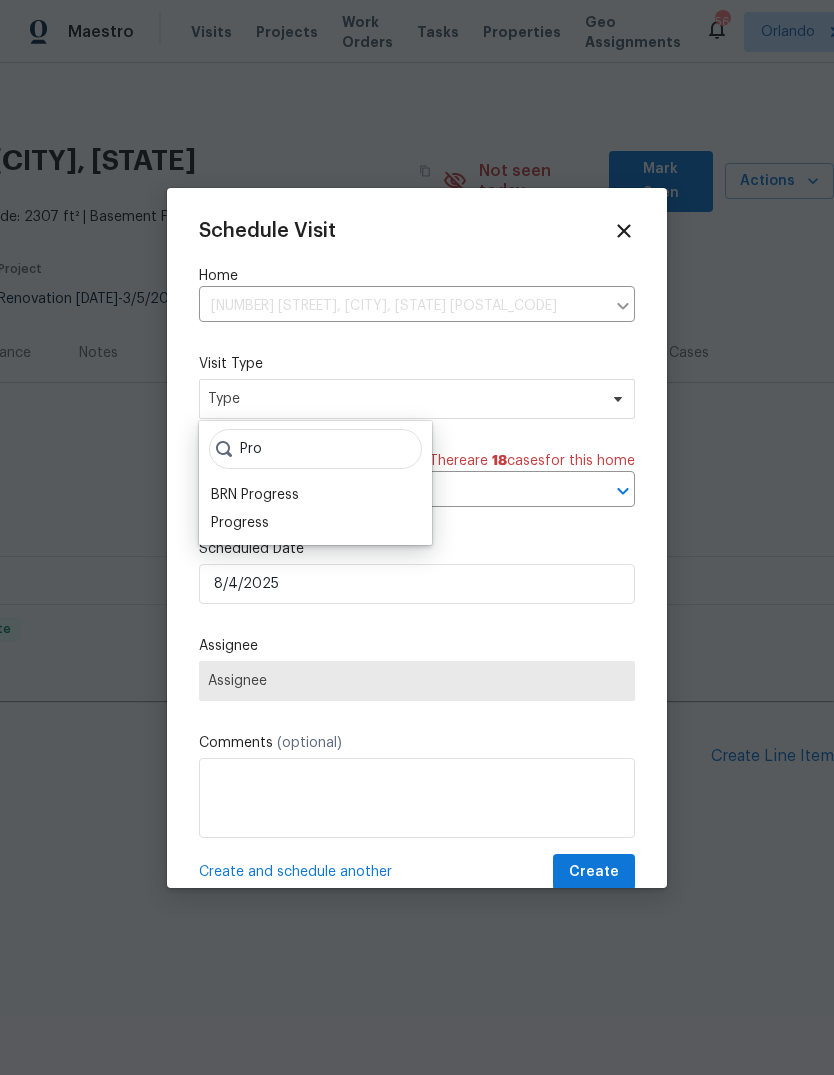 type on "Pro" 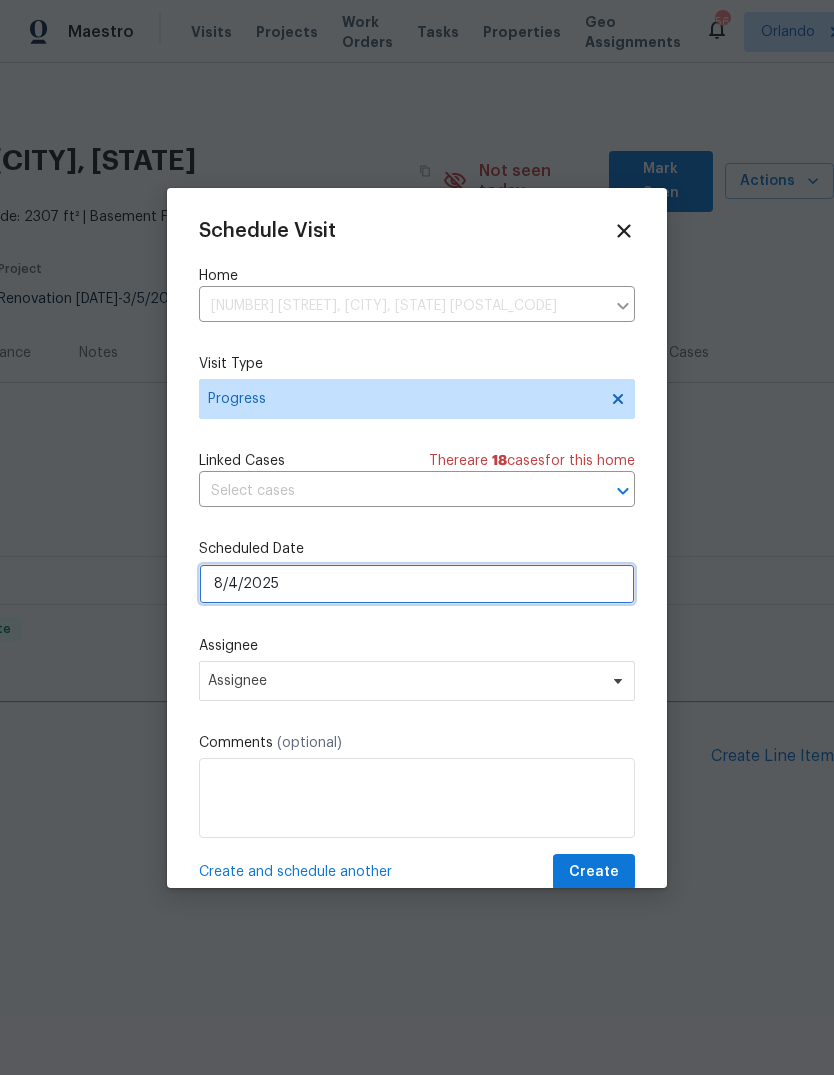 click on "8/4/2025" at bounding box center (417, 584) 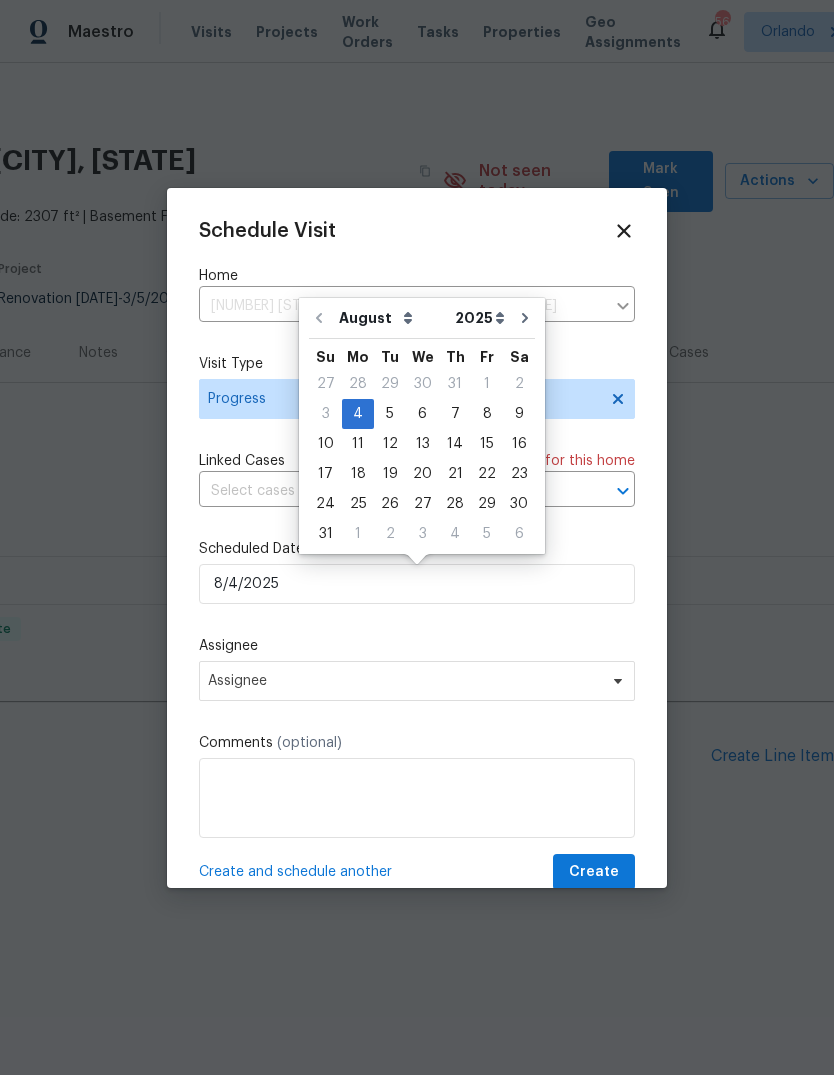 click on "Schedule Visit Home   30411 Gidran Ter, Mount Dora, FL 32757 ​ Visit Type   Progress Linked Cases There  are   18  case s  for this home   ​ Scheduled Date   8/4/2025 Assignee   Assignee Comments   (optional) Create and schedule another Create" at bounding box center (417, 538) 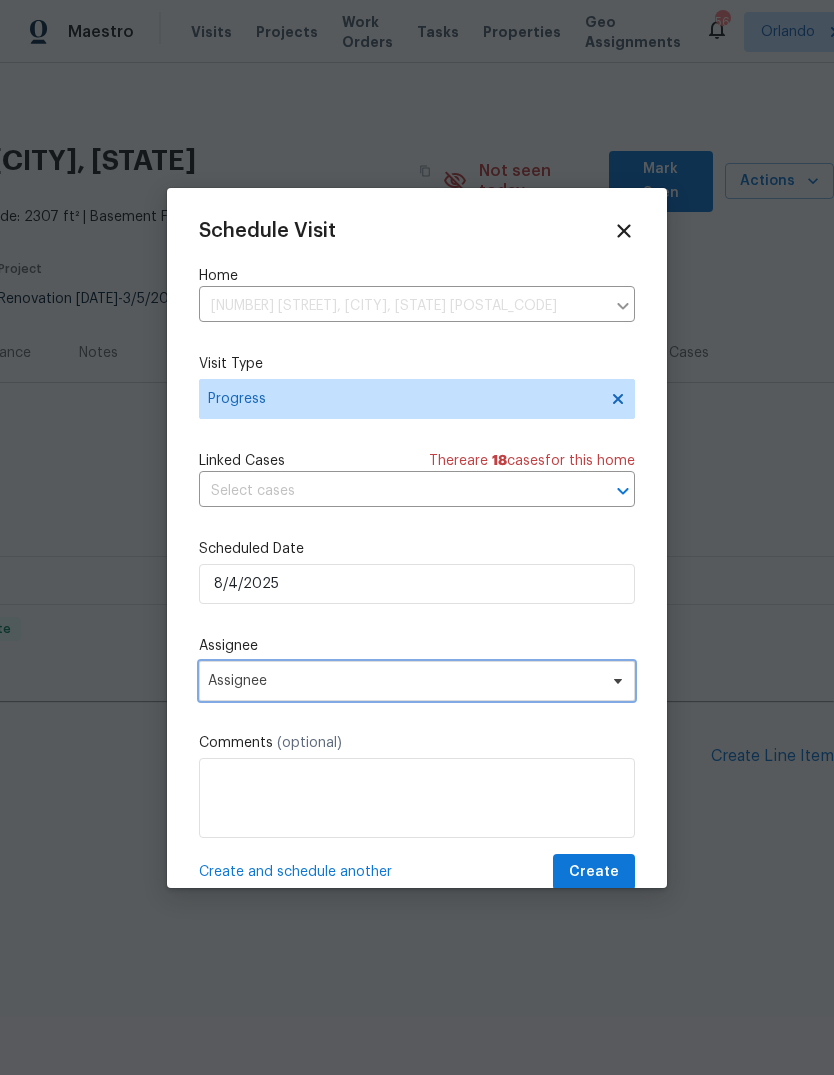 click on "Assignee" at bounding box center [404, 681] 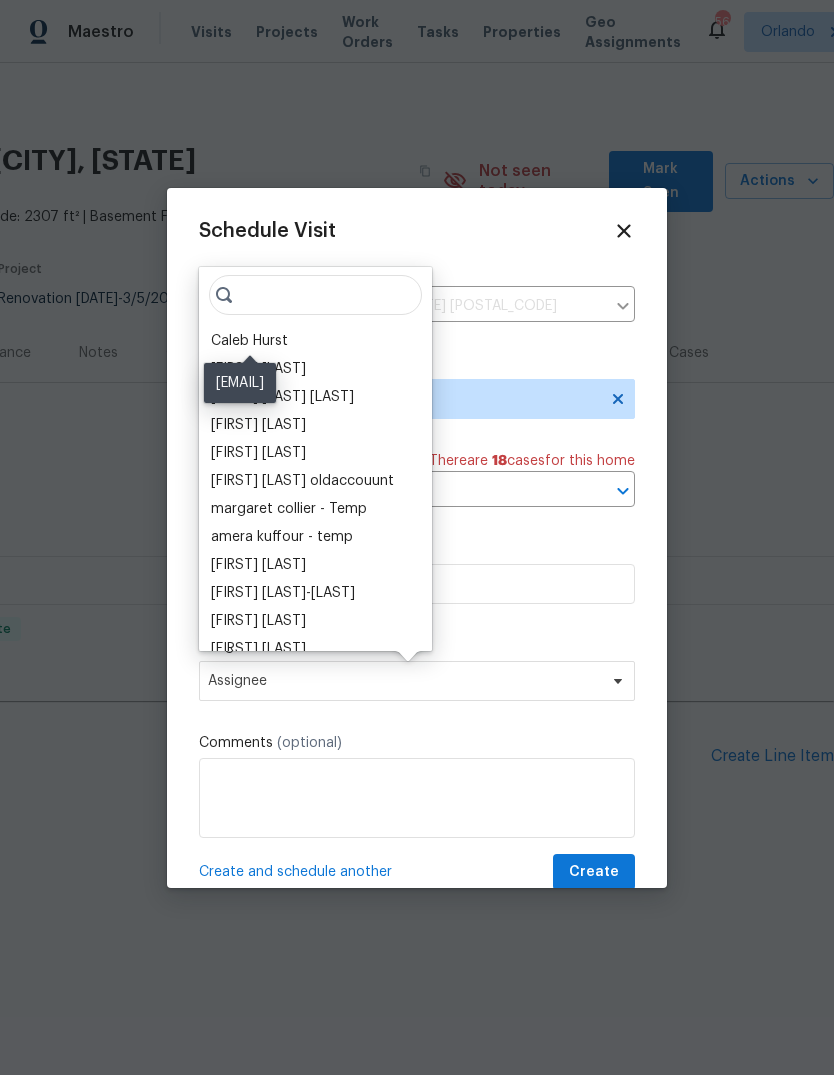 click on "Caleb Hurst" at bounding box center [249, 341] 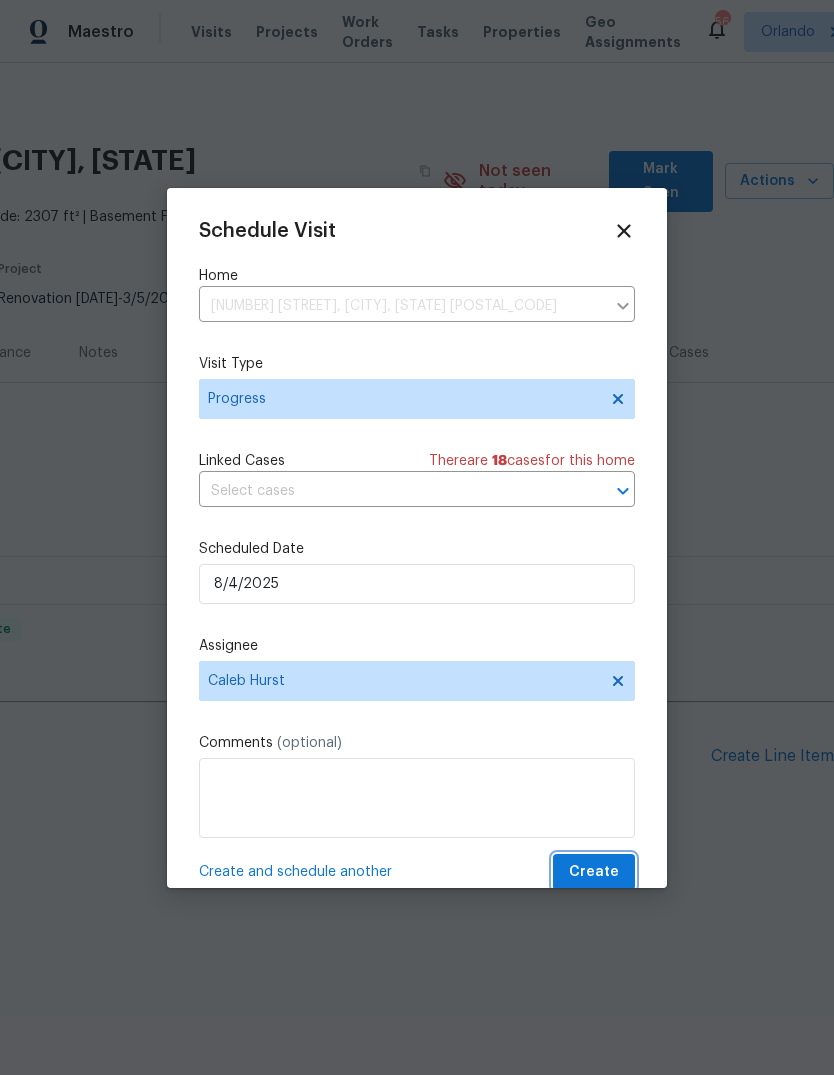 click on "Create" at bounding box center [594, 872] 